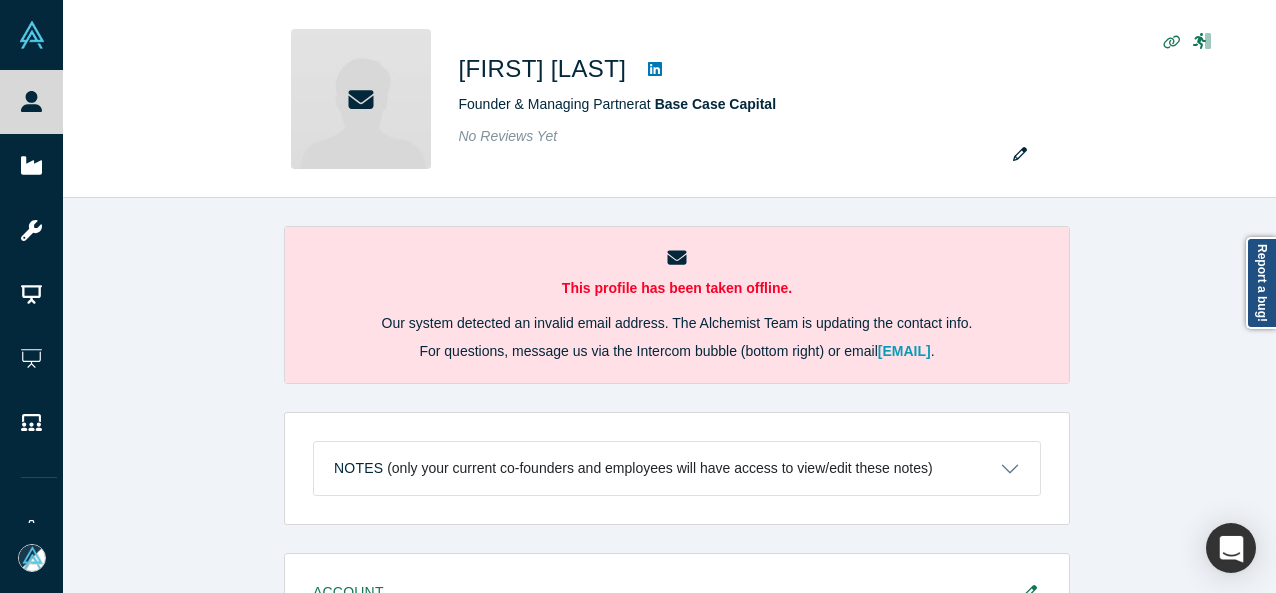 scroll, scrollTop: 0, scrollLeft: 0, axis: both 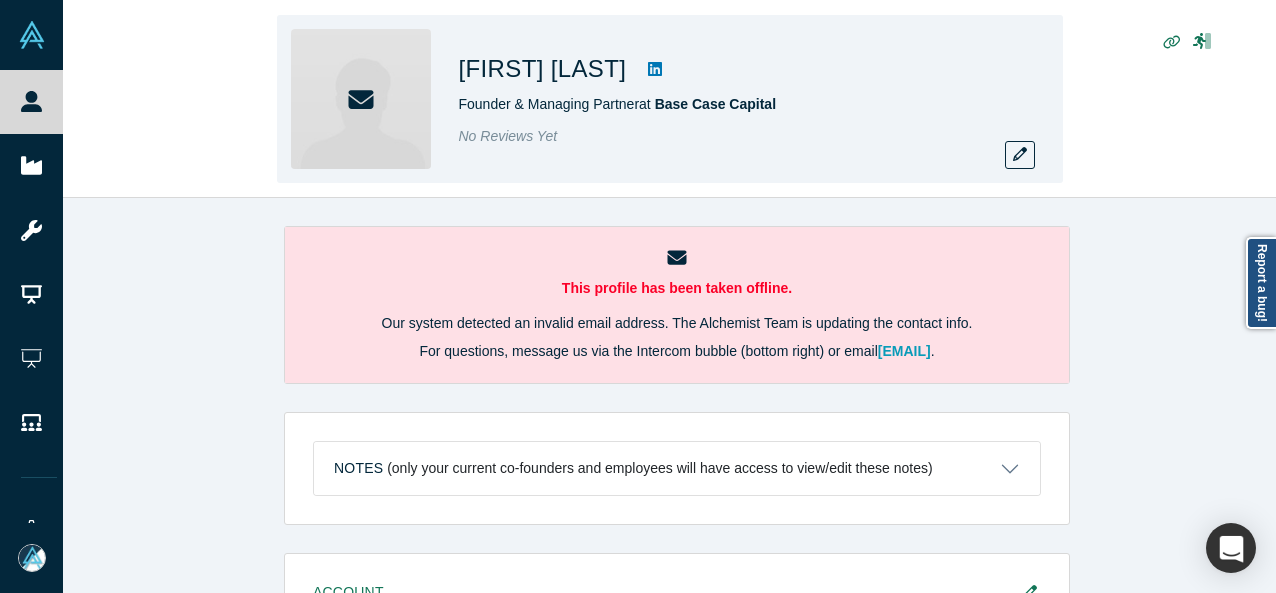 click on "[FIRST] [LAST]" at bounding box center (543, 69) 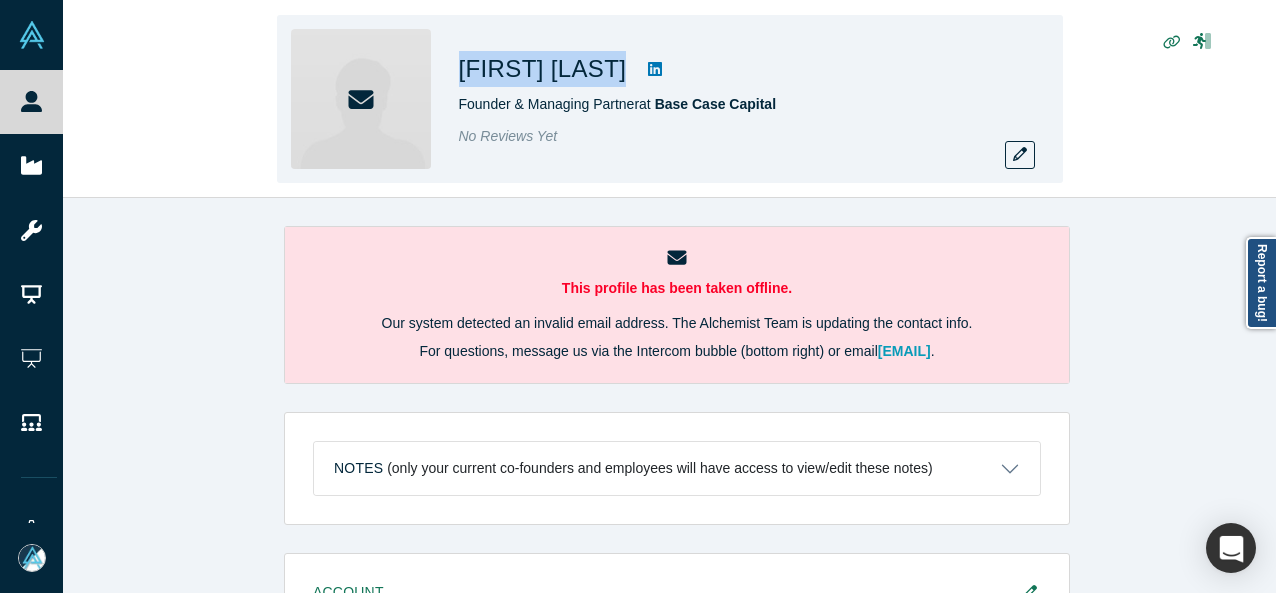 drag, startPoint x: 455, startPoint y: 75, endPoint x: 590, endPoint y: 81, distance: 135.13327 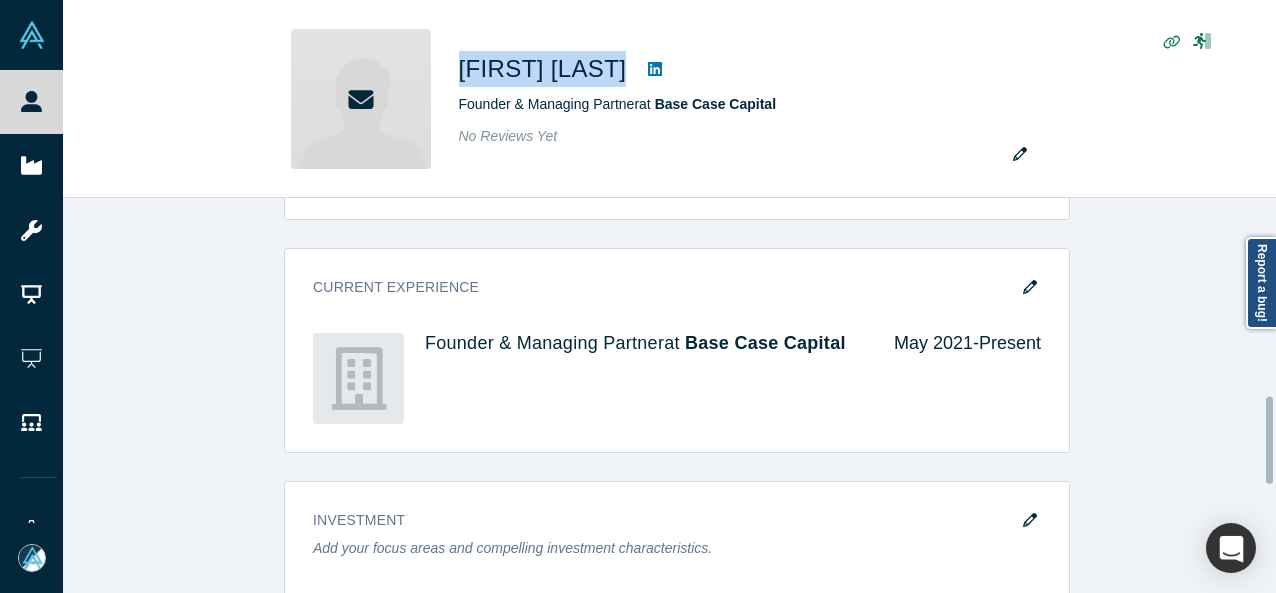 scroll, scrollTop: 900, scrollLeft: 0, axis: vertical 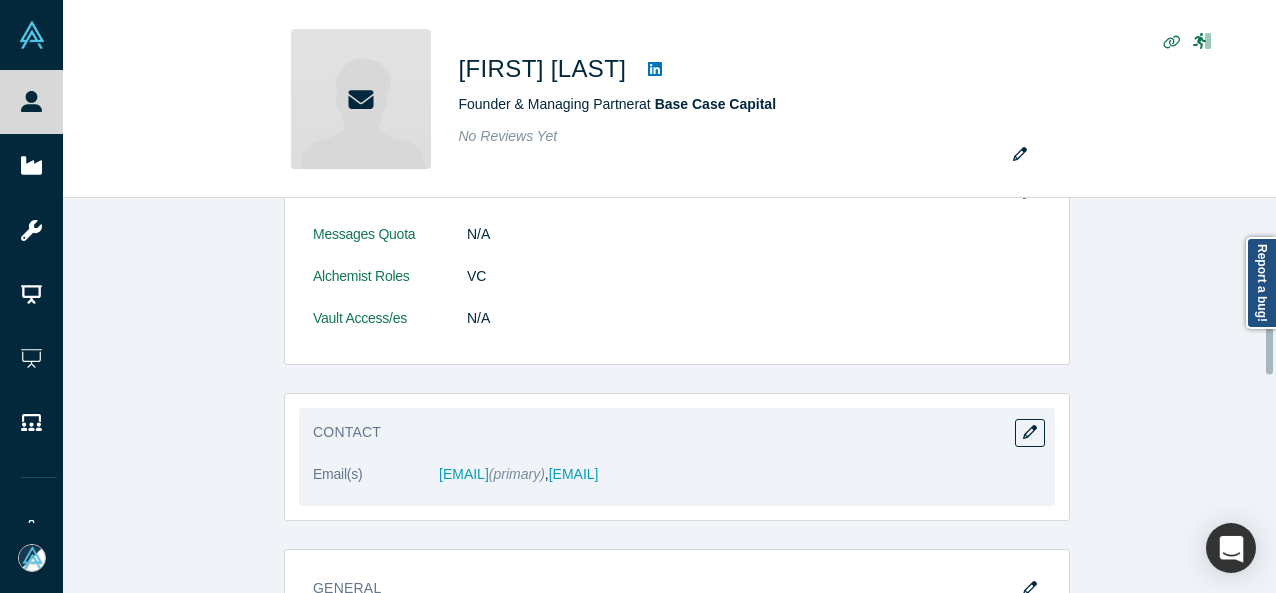 click on "Contact   Email(s) [EMAIL]  (primary) ,  [EMAIL]" at bounding box center (677, 457) 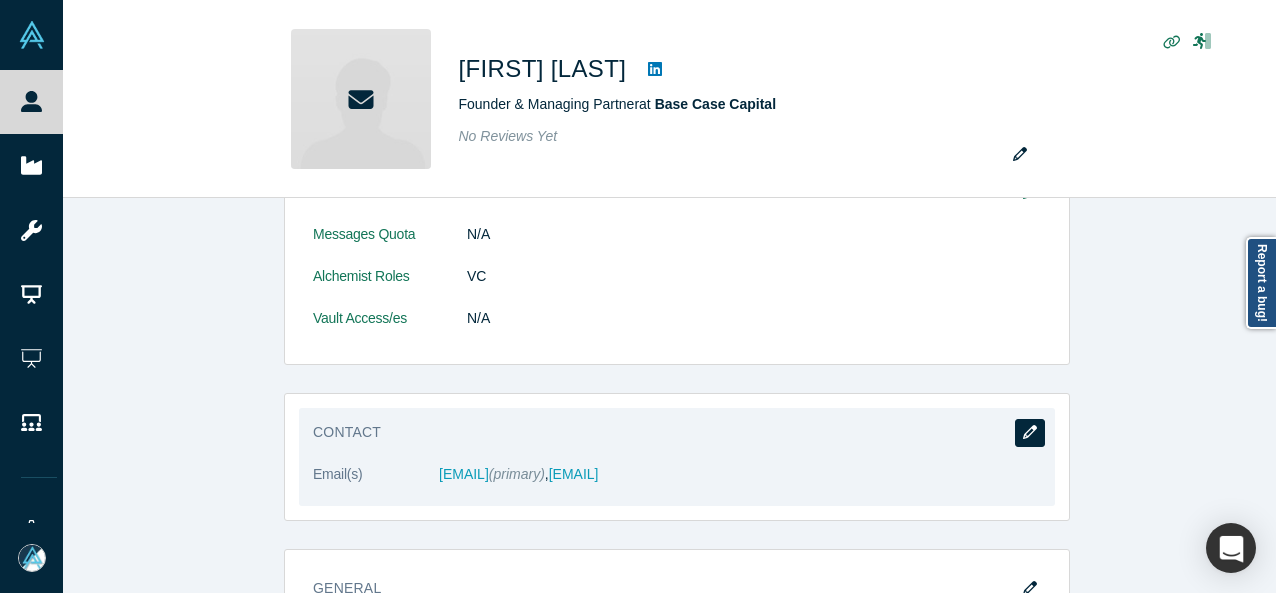 click at bounding box center (1030, 433) 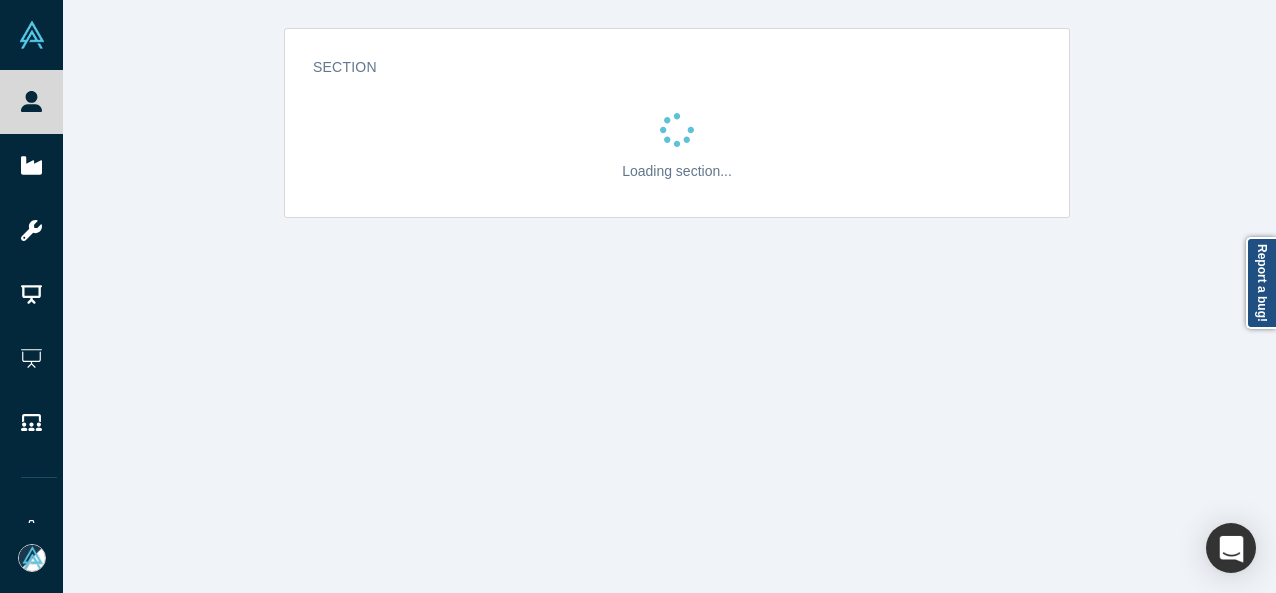 scroll, scrollTop: 0, scrollLeft: 0, axis: both 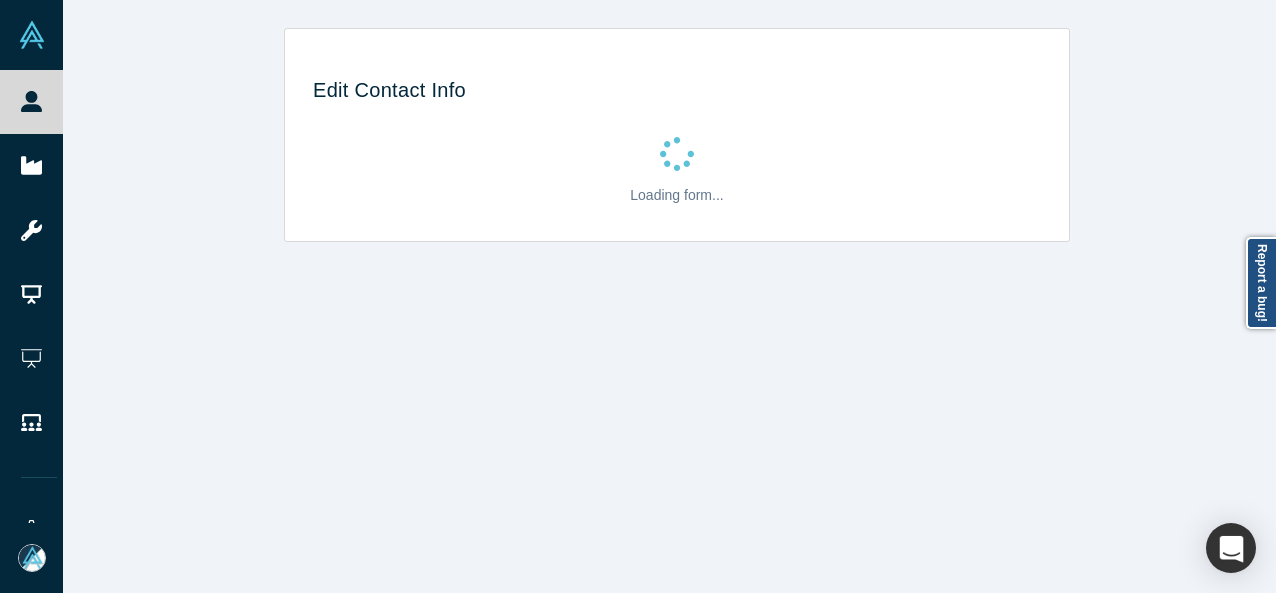 select on "[COUNTRY]" 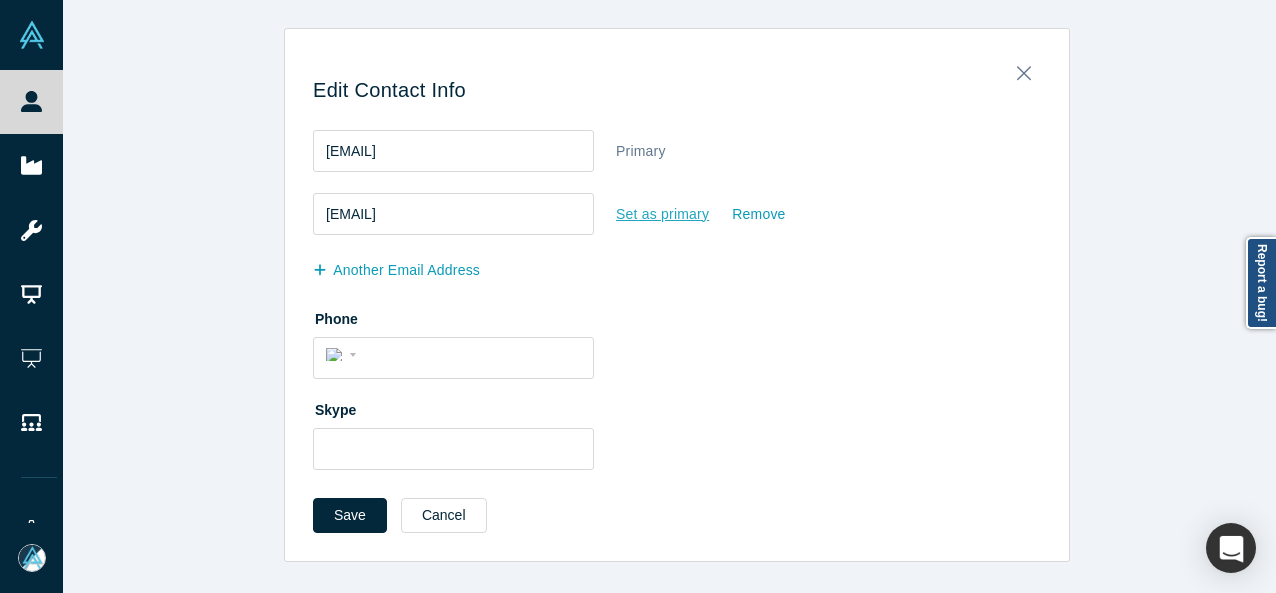 click on "Set as primary" at bounding box center [662, 214] 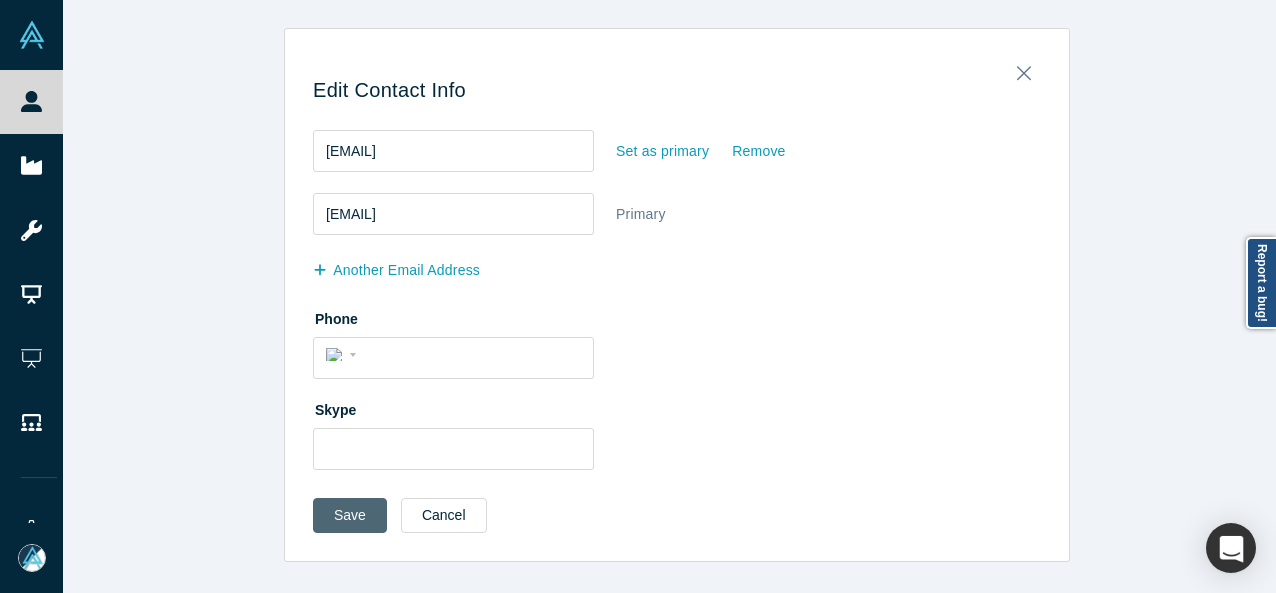 click on "Save" at bounding box center (350, 515) 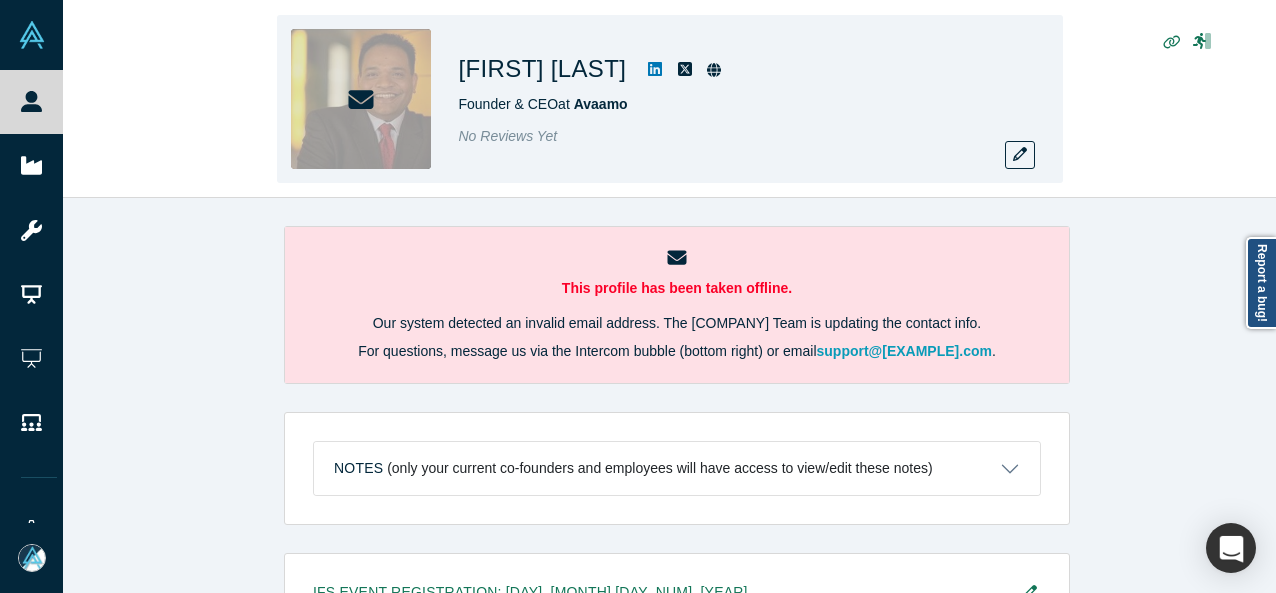 scroll, scrollTop: 0, scrollLeft: 0, axis: both 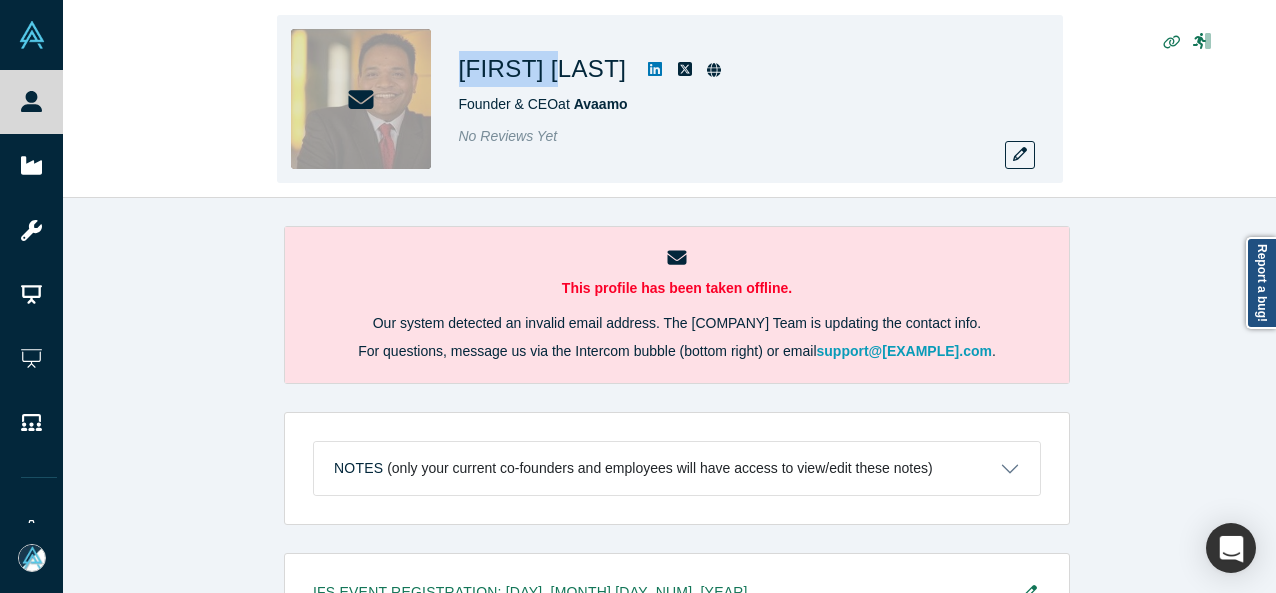 drag, startPoint x: 458, startPoint y: 67, endPoint x: 589, endPoint y: 82, distance: 131.85599 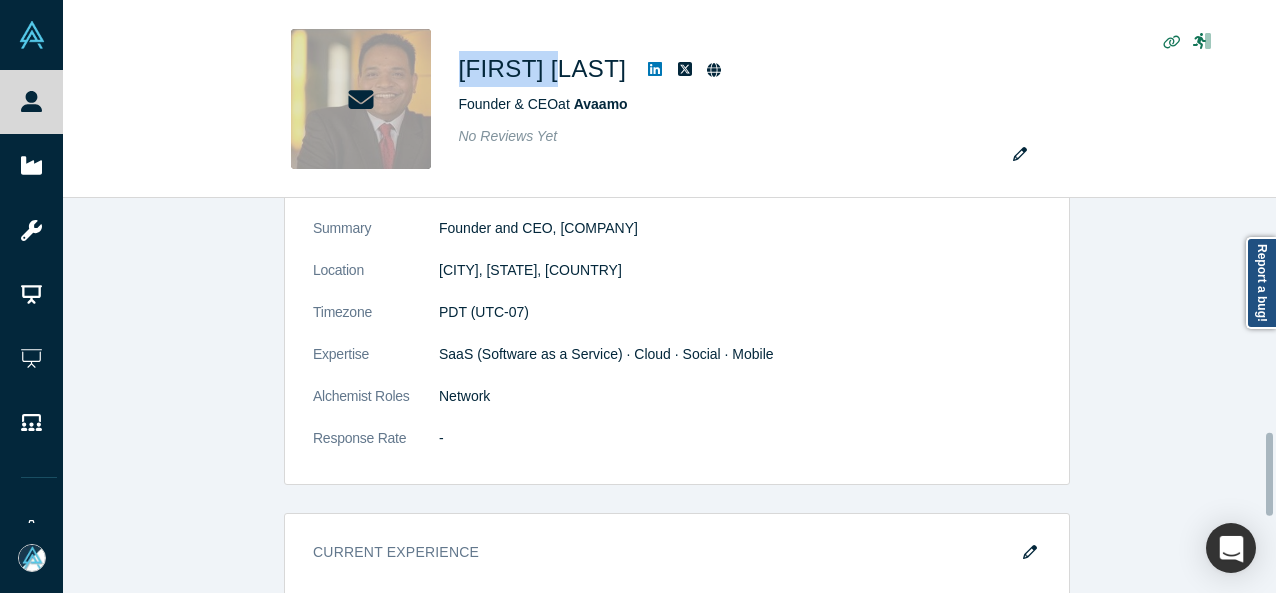 scroll, scrollTop: 1300, scrollLeft: 0, axis: vertical 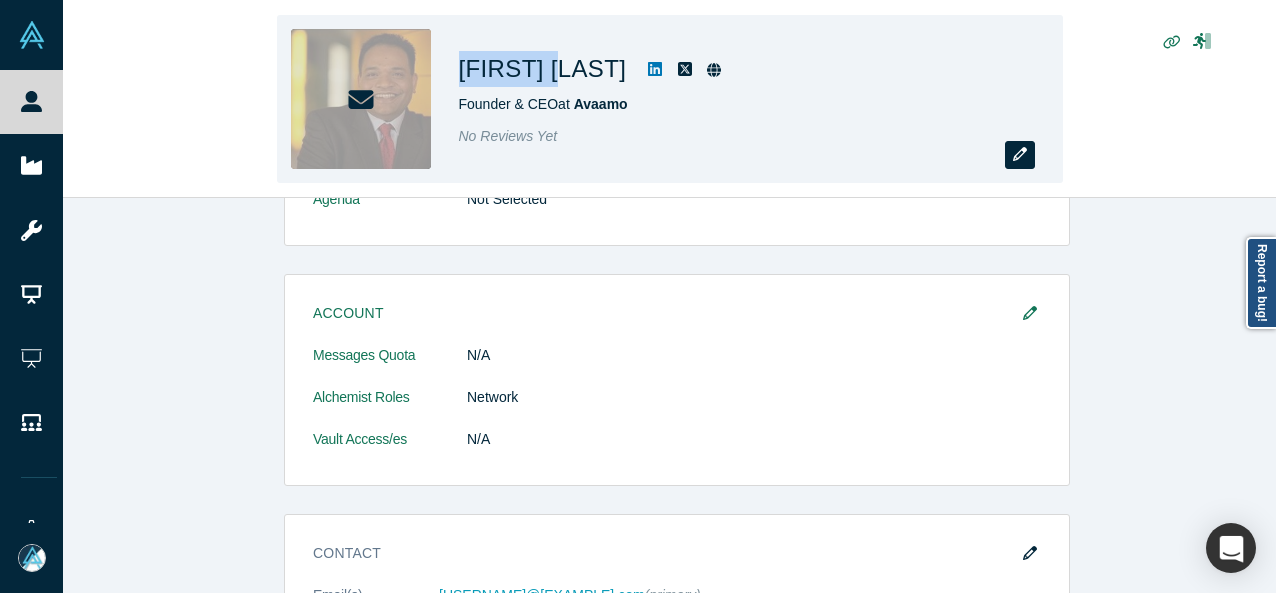 click 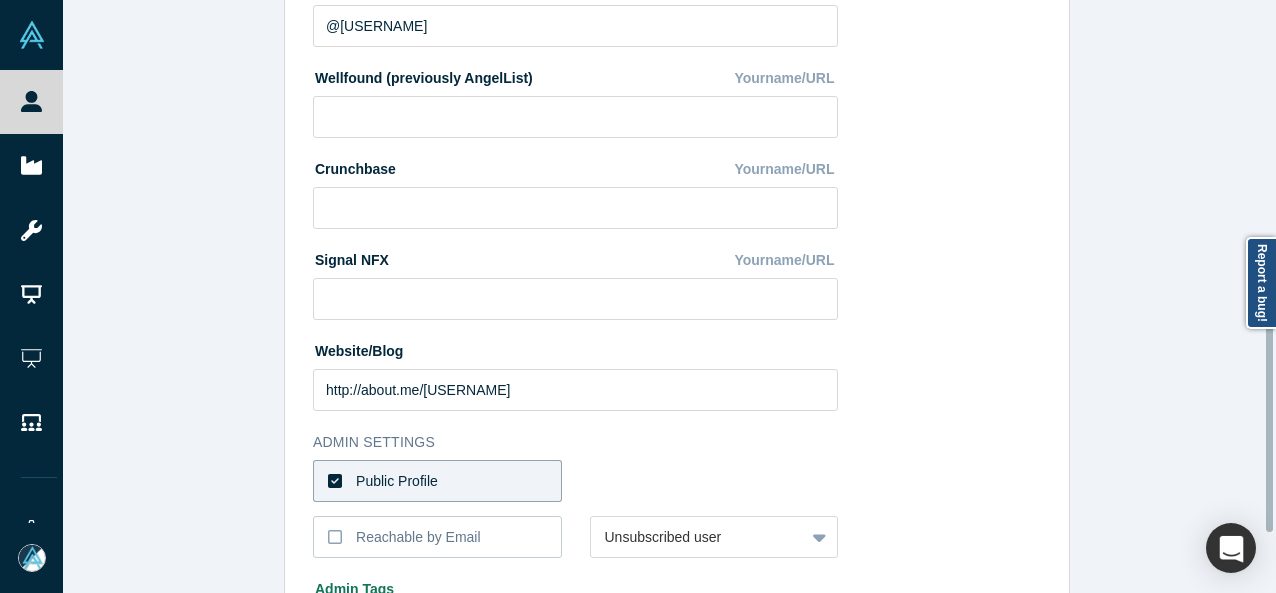 scroll, scrollTop: 888, scrollLeft: 0, axis: vertical 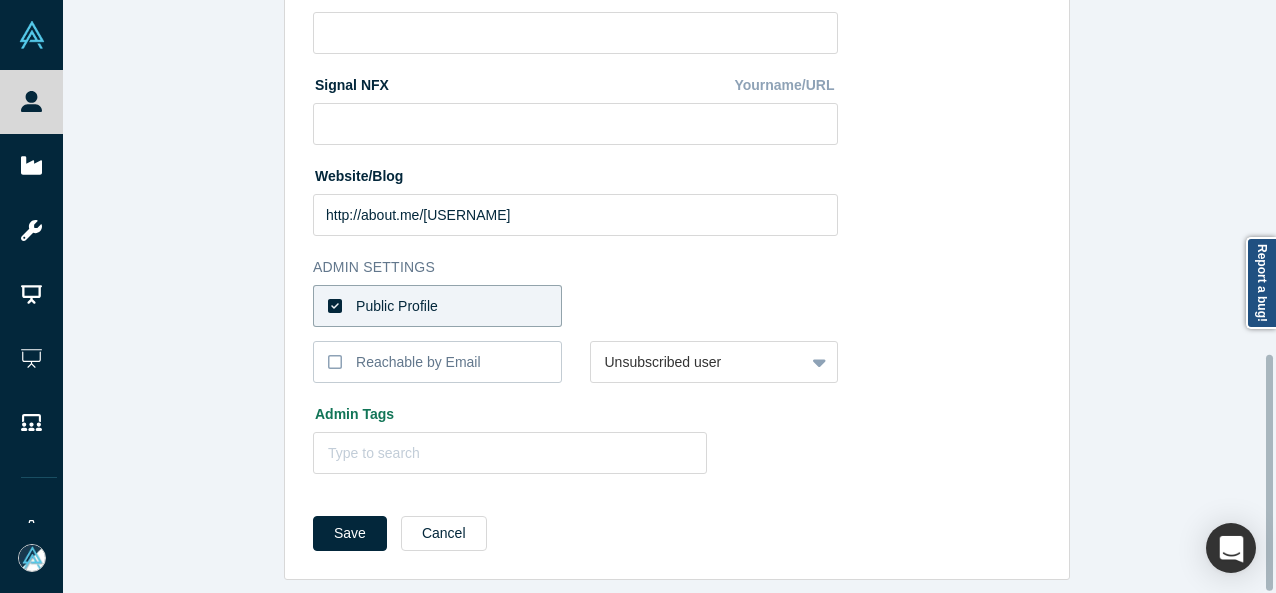 click on "Public Profile" at bounding box center [437, 306] 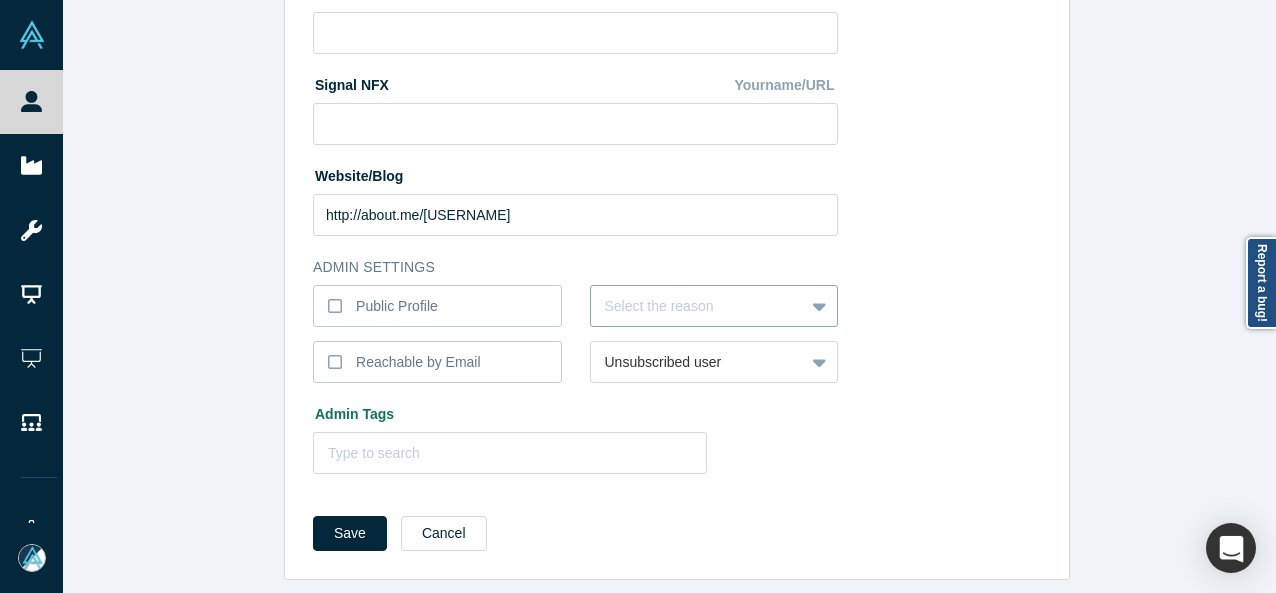 click at bounding box center (698, 306) 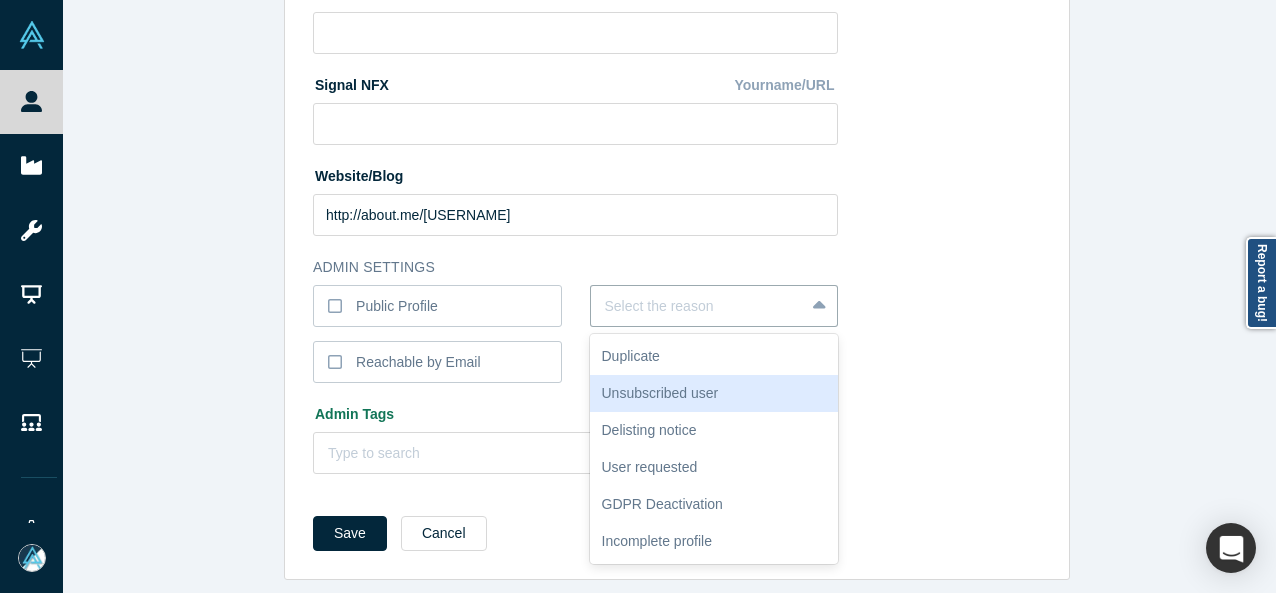 click on "Unsubscribed user" at bounding box center [714, 393] 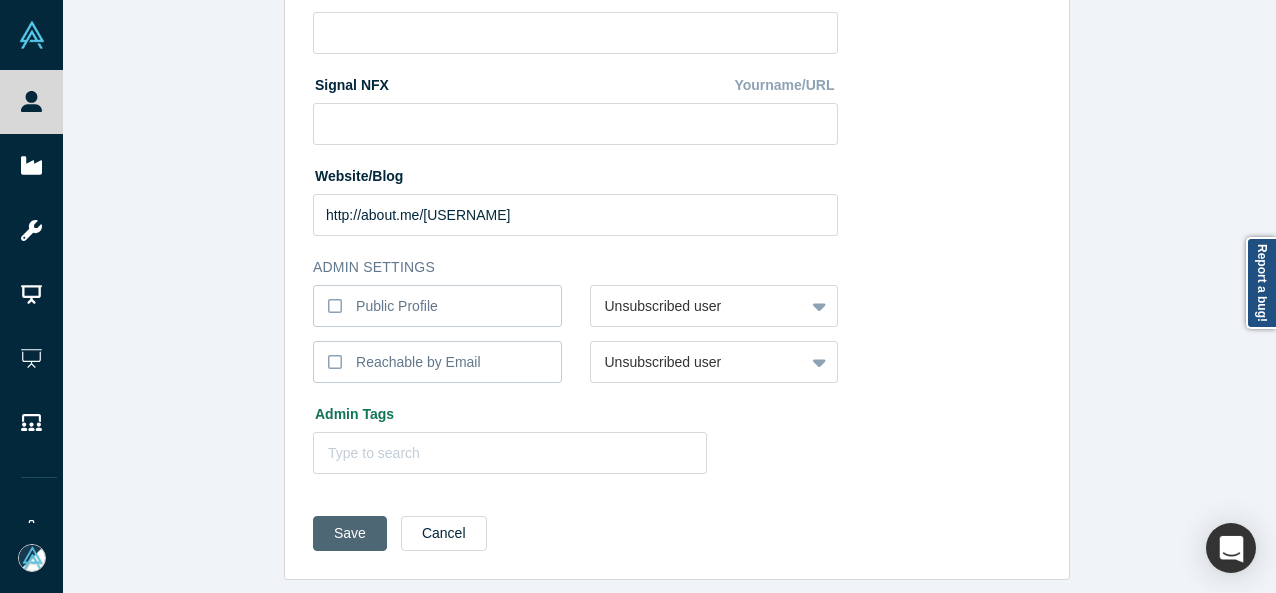 click on "Save" at bounding box center [350, 533] 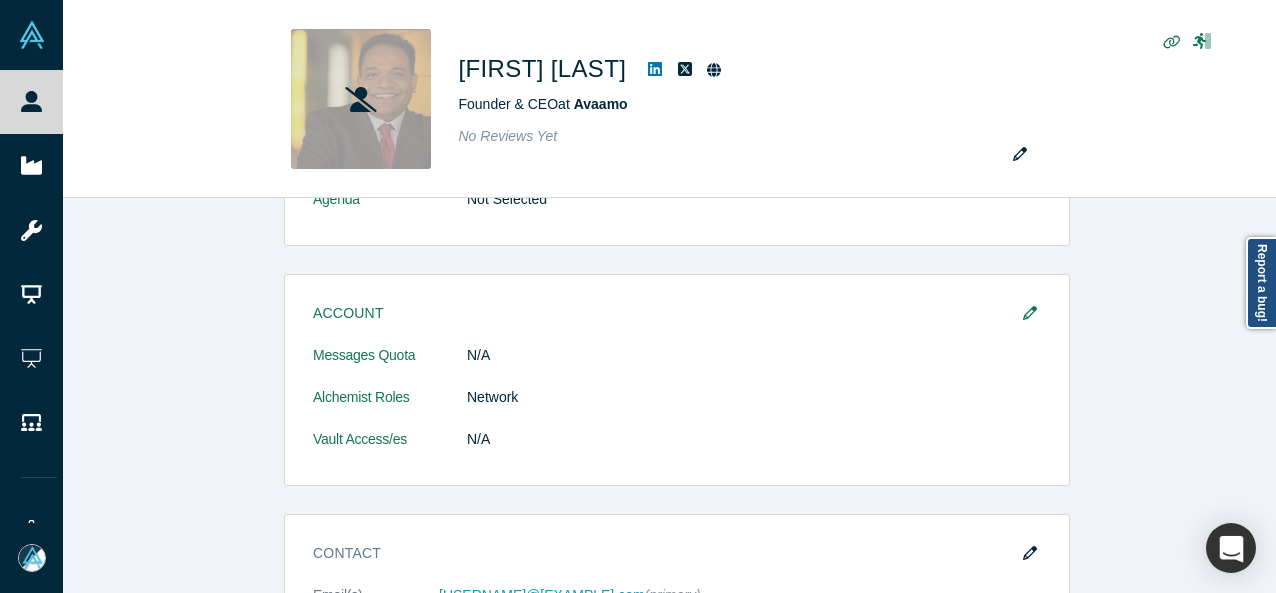 scroll, scrollTop: 0, scrollLeft: 0, axis: both 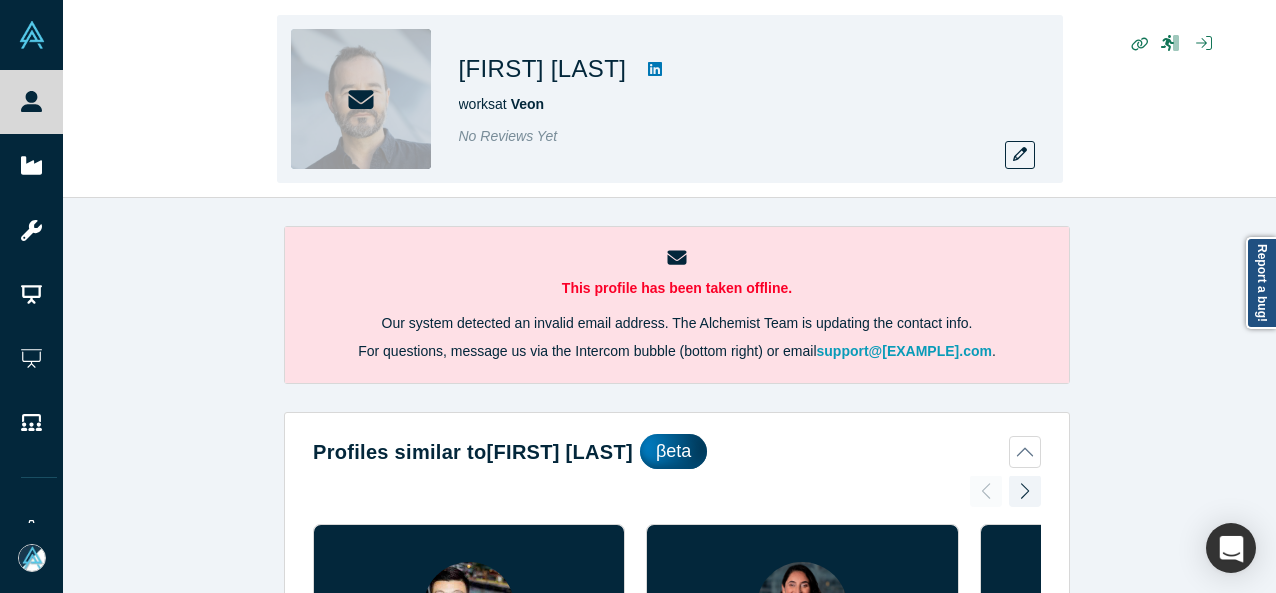 drag, startPoint x: 456, startPoint y: 71, endPoint x: 675, endPoint y: 85, distance: 219.44704 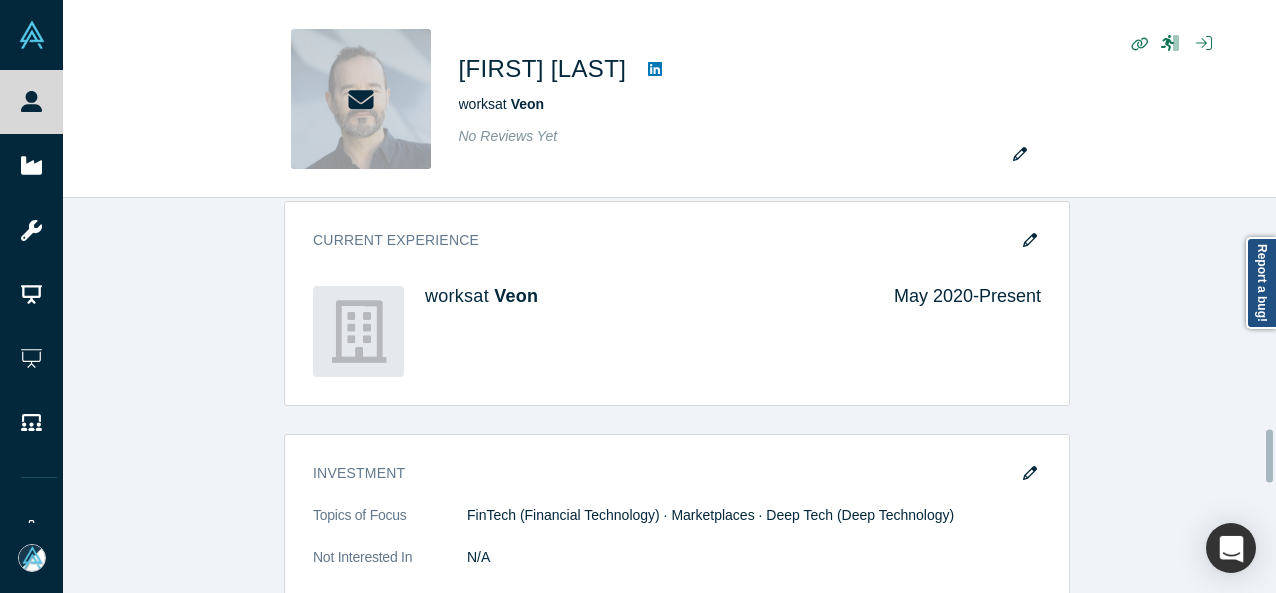 scroll, scrollTop: 1800, scrollLeft: 0, axis: vertical 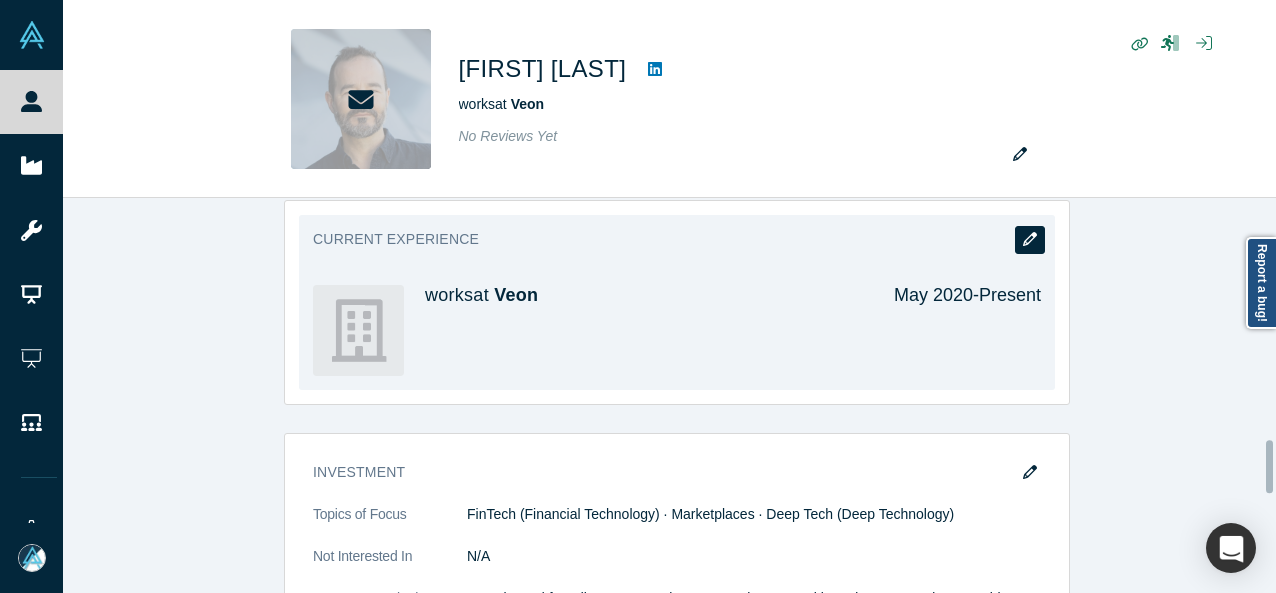 click 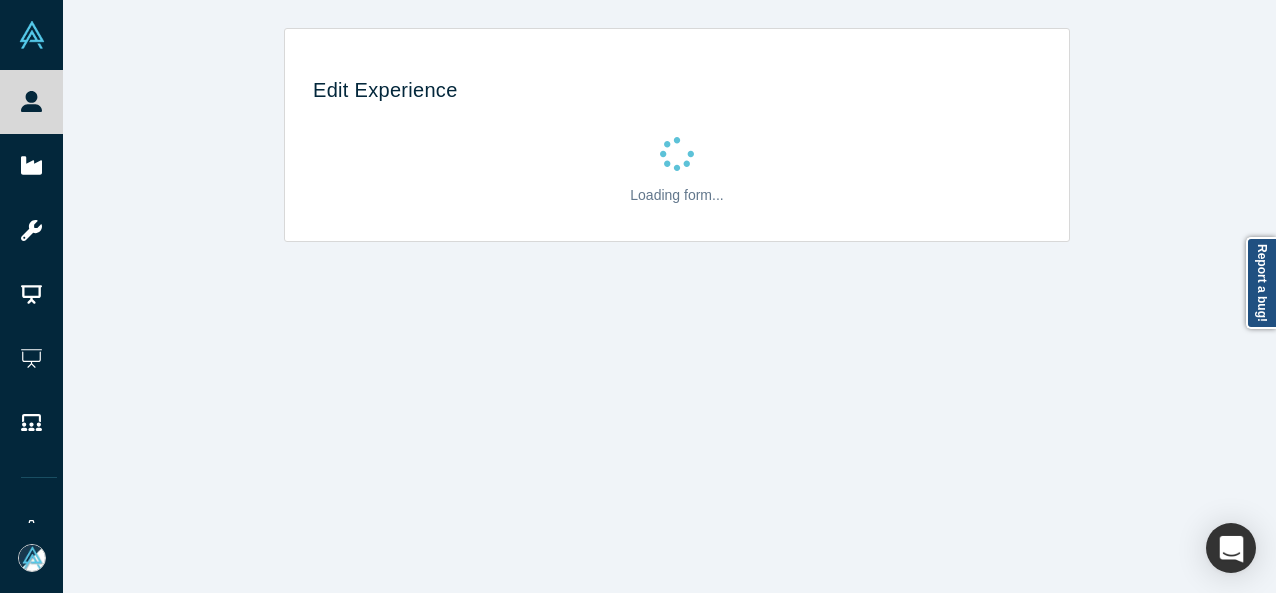 scroll, scrollTop: 0, scrollLeft: 0, axis: both 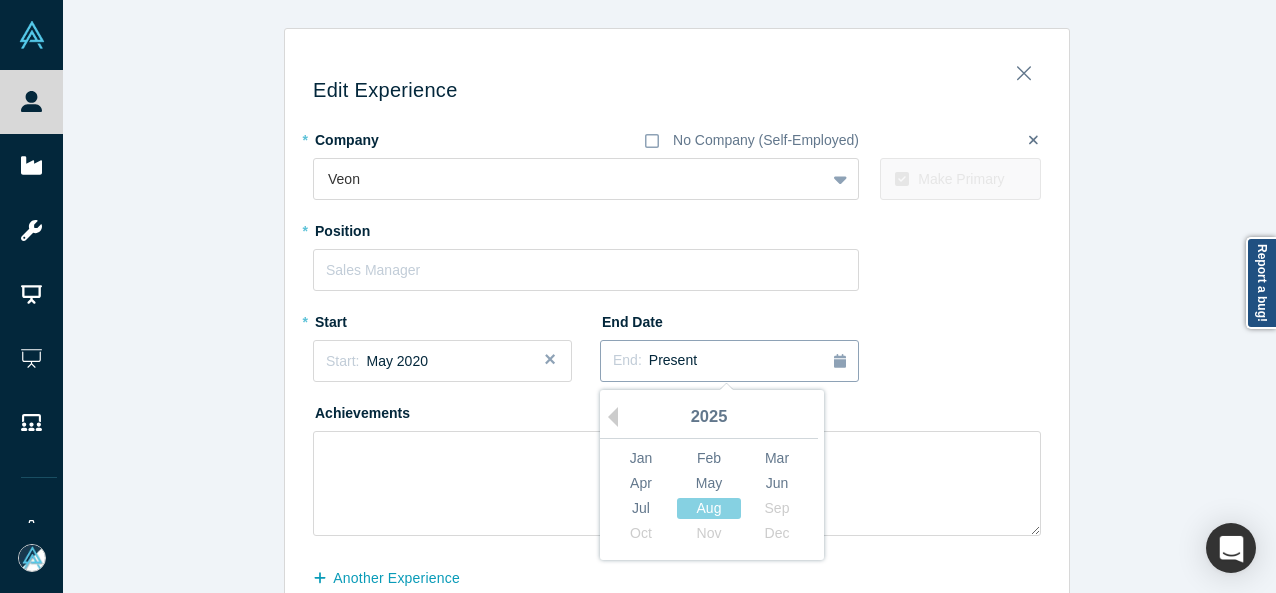 click on "Present" at bounding box center [673, 360] 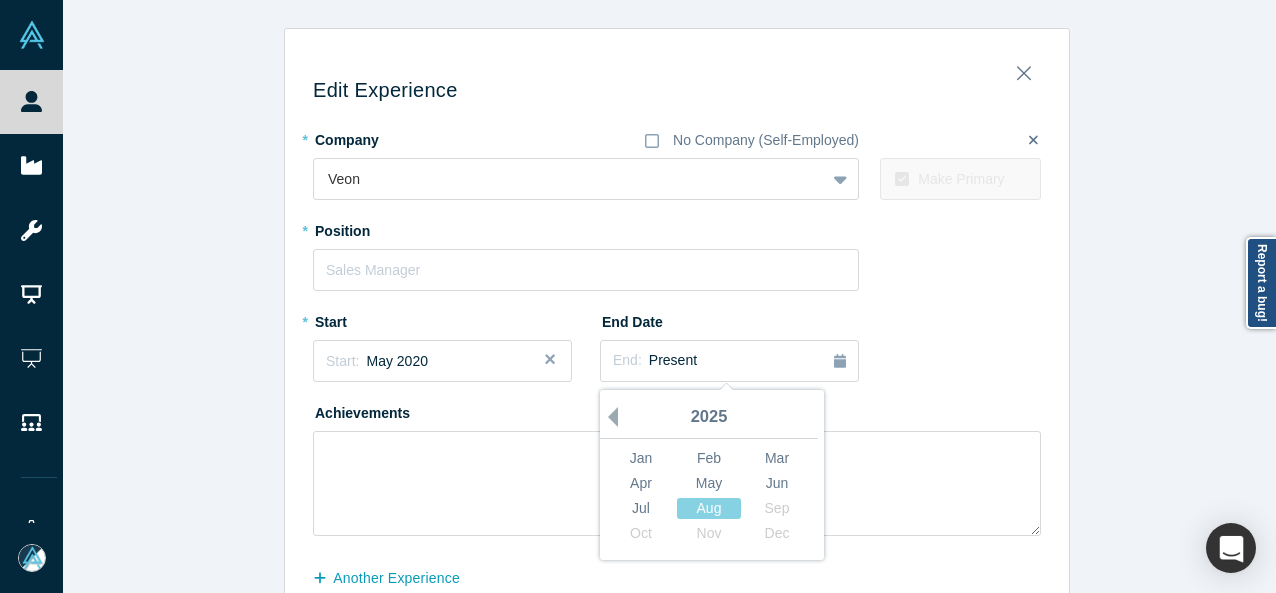 click on "Previous Year" at bounding box center (608, 417) 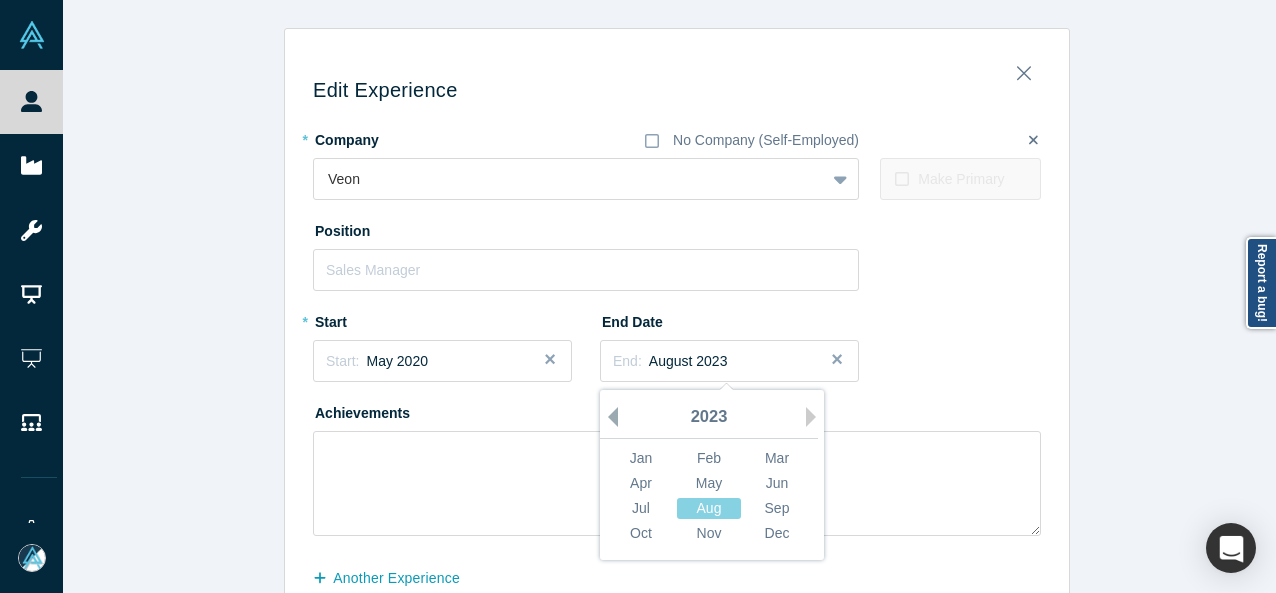 click on "Previous Year" at bounding box center [608, 417] 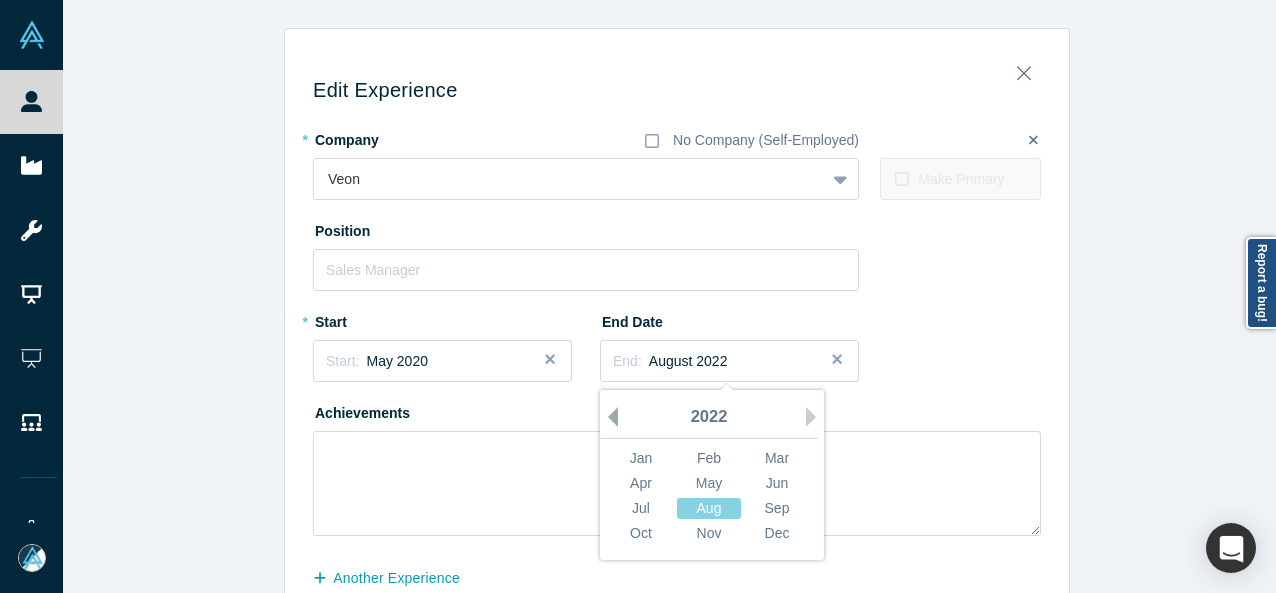 click on "Previous Year" at bounding box center (608, 417) 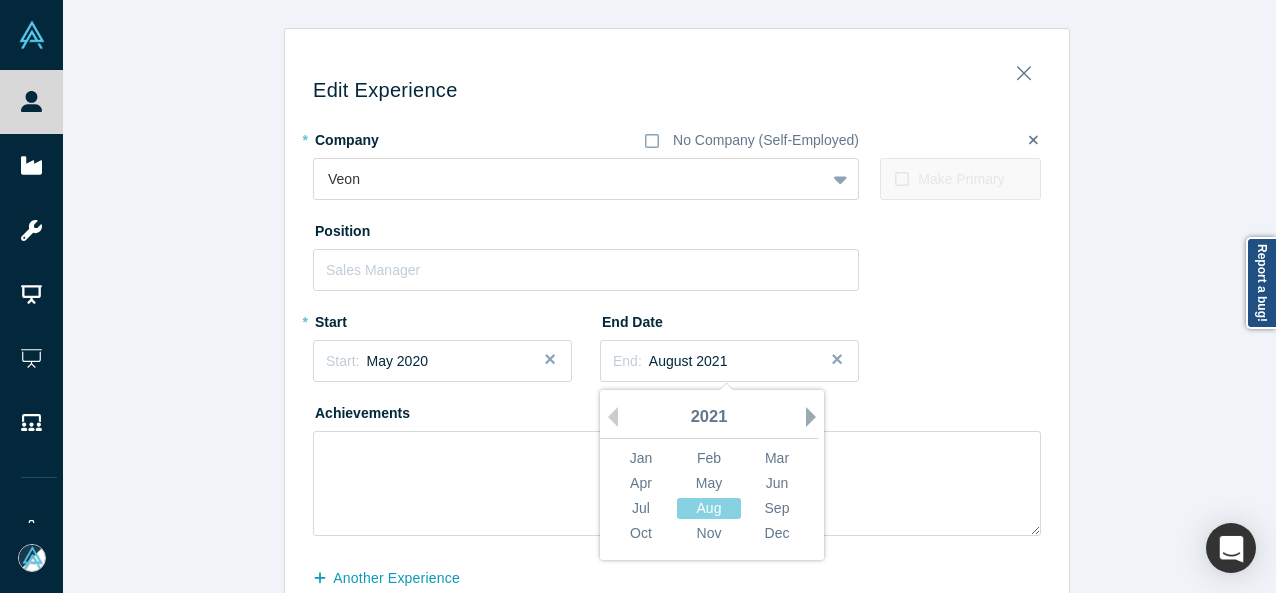 click on "Next Year" at bounding box center (816, 417) 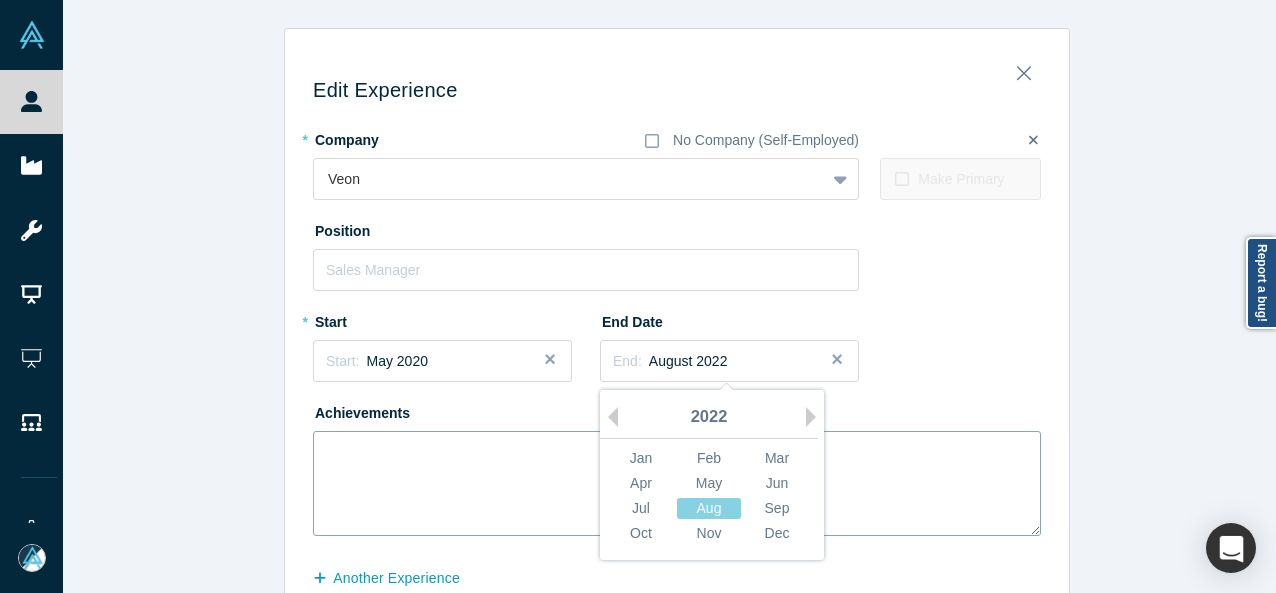 click on "Sep" at bounding box center (777, 508) 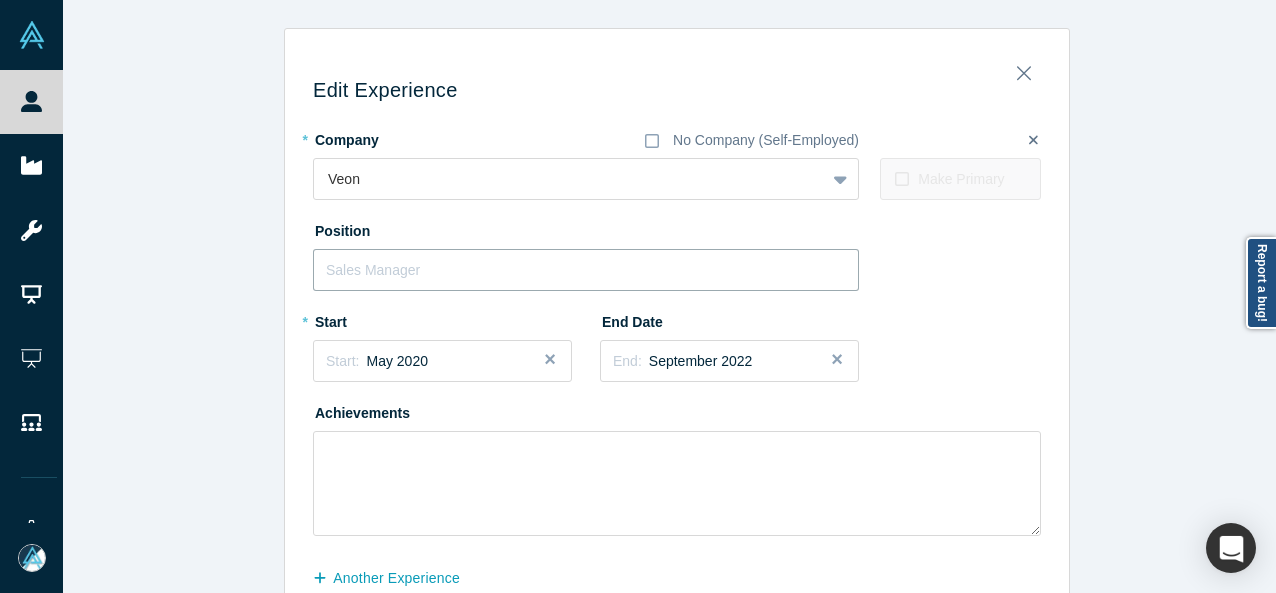 click at bounding box center (586, 270) 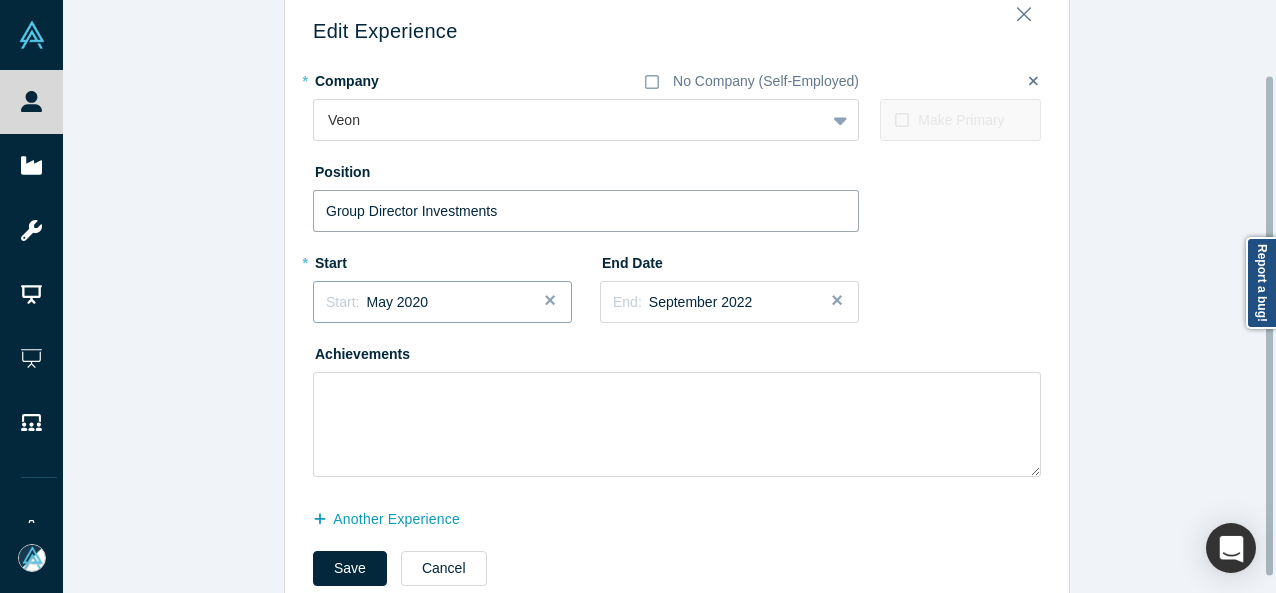 scroll, scrollTop: 106, scrollLeft: 0, axis: vertical 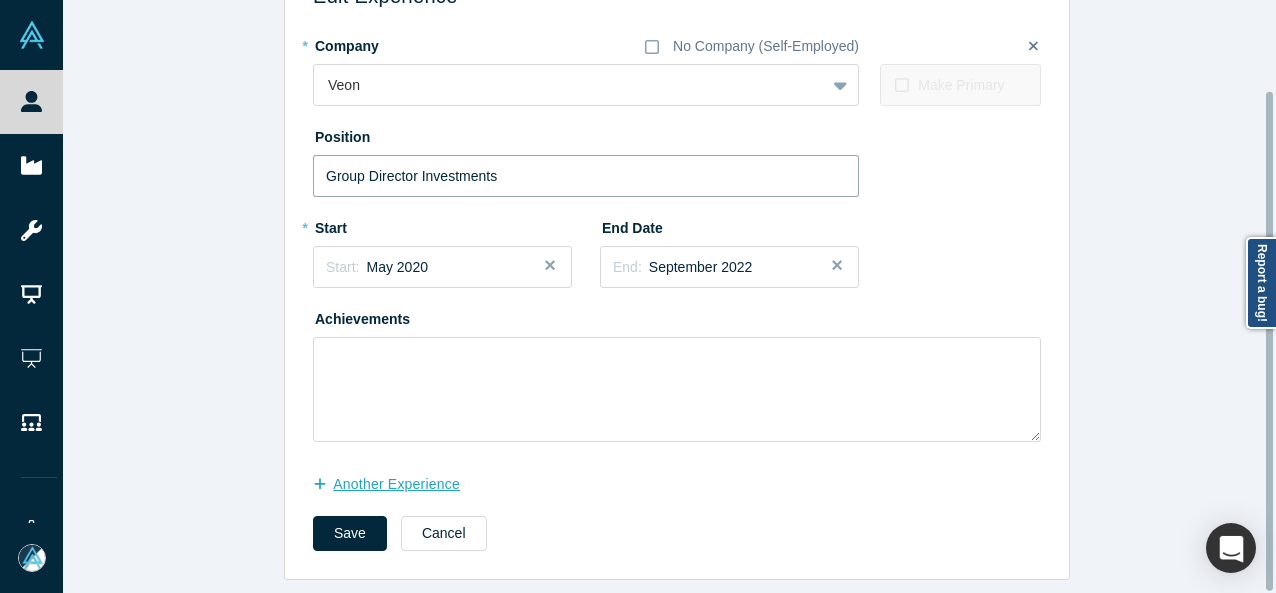type on "Group Director Investments" 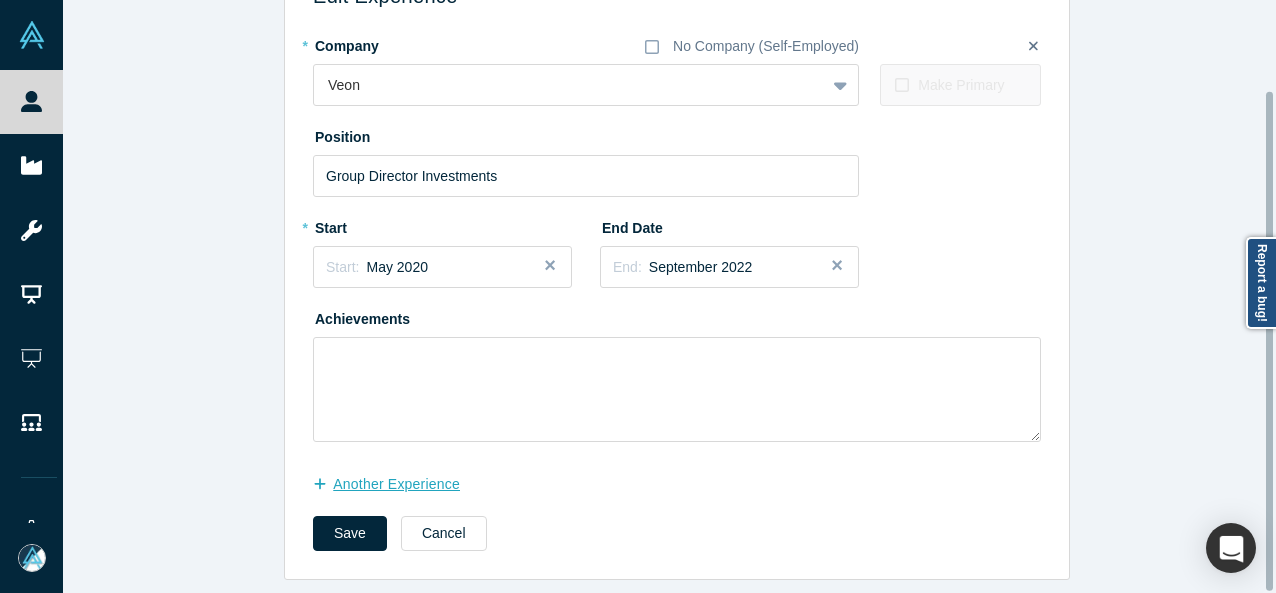 click on "another Experience" at bounding box center (397, 484) 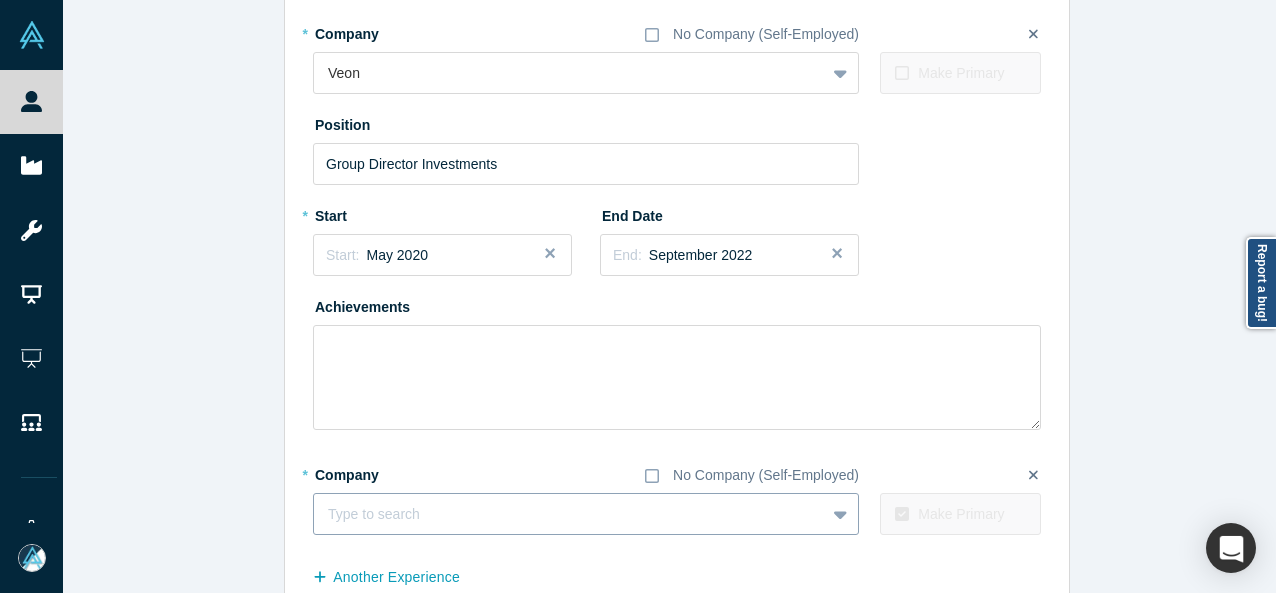 click at bounding box center (569, 514) 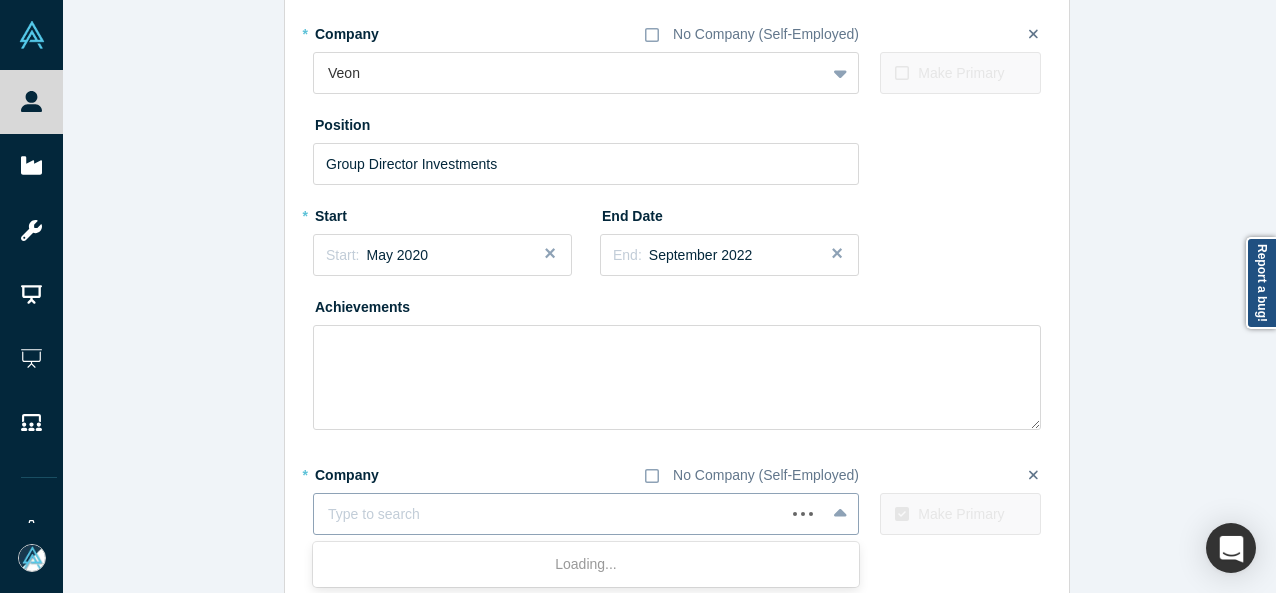 paste on "Co-Founder Co-Founder Venturo Ventures" 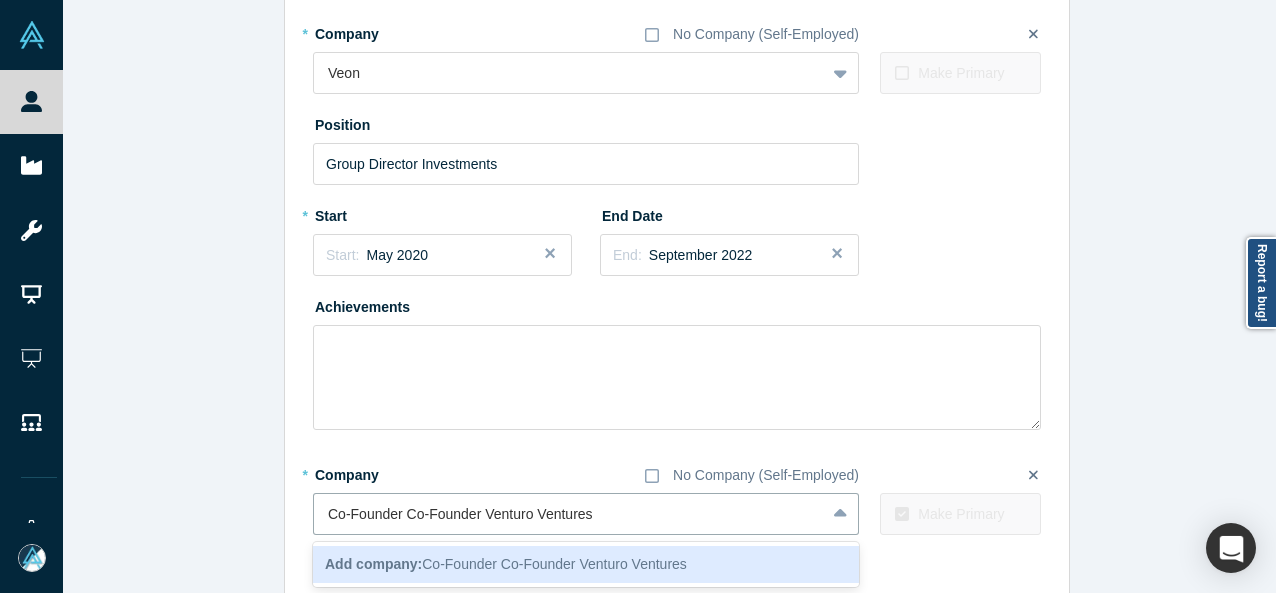 drag, startPoint x: 476, startPoint y: 514, endPoint x: 230, endPoint y: 509, distance: 246.05081 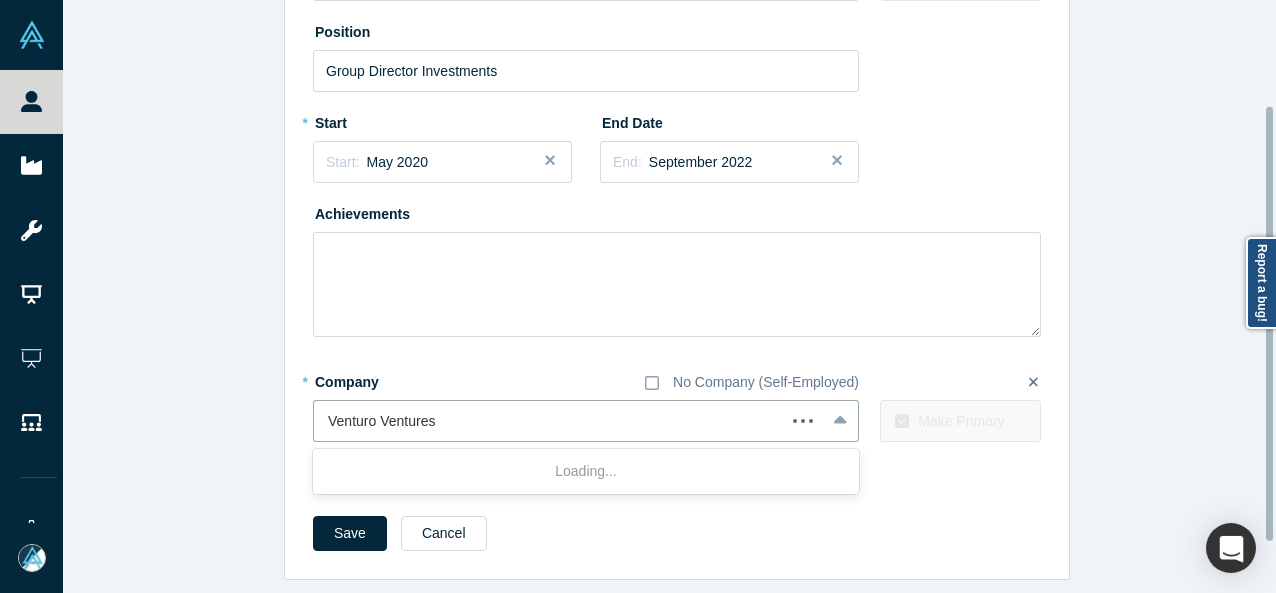 scroll, scrollTop: 212, scrollLeft: 0, axis: vertical 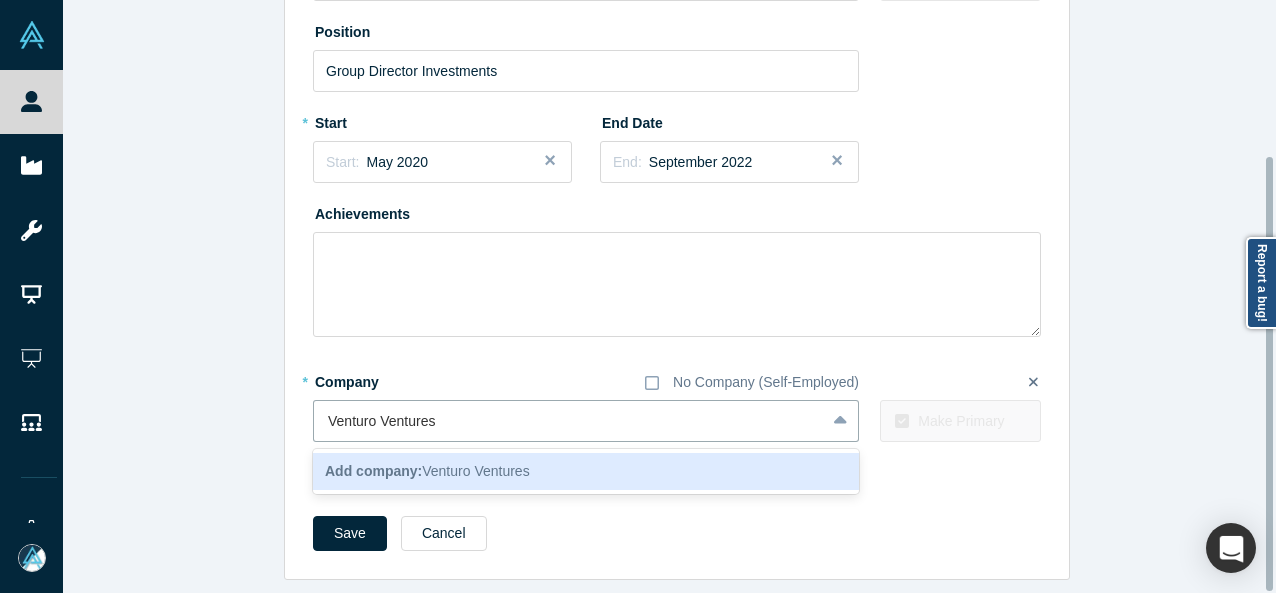 click on "Add company:  Venturo Ventures" at bounding box center [427, 471] 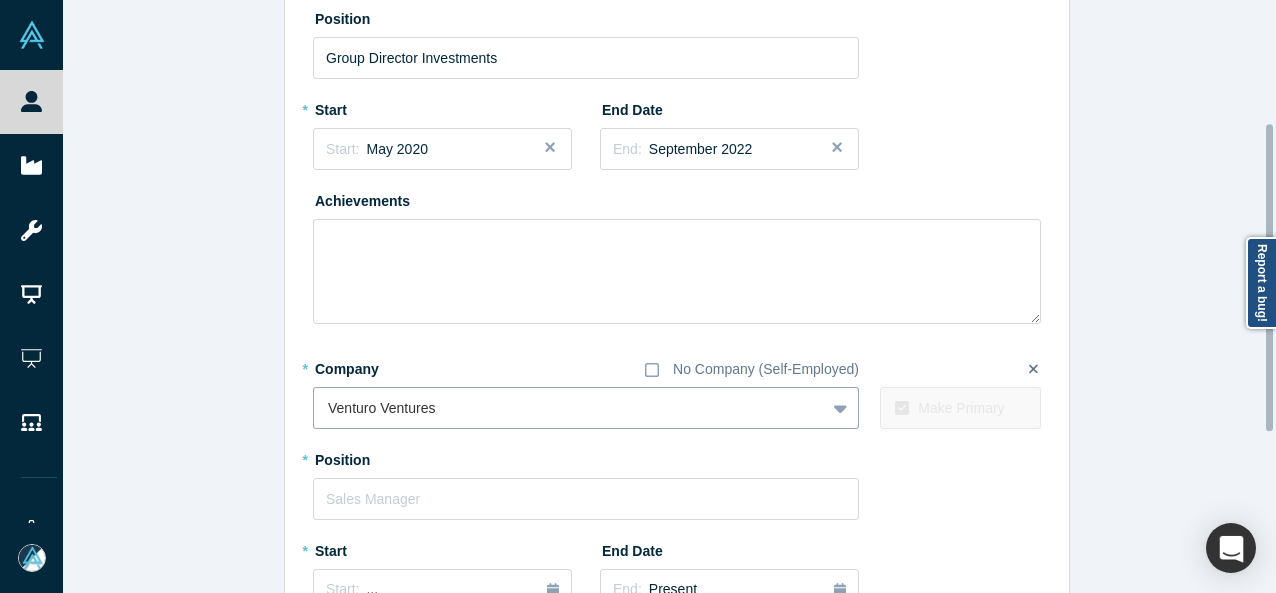 scroll, scrollTop: 412, scrollLeft: 0, axis: vertical 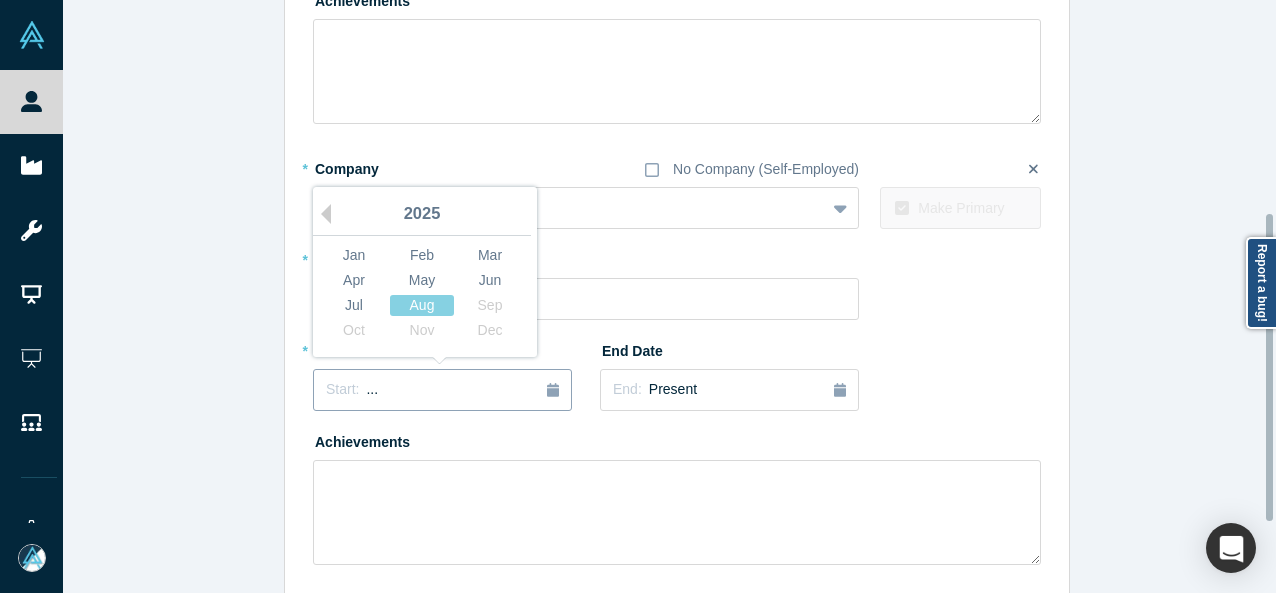 click on "Start: ..." at bounding box center (442, 390) 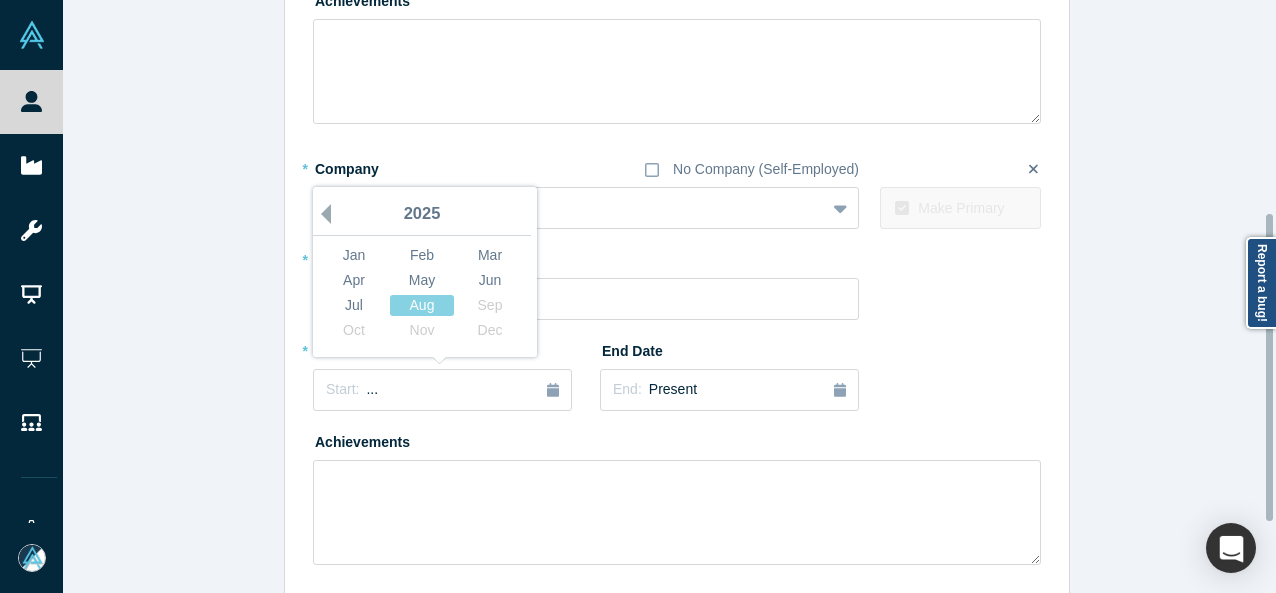 click on "Previous Year" at bounding box center (321, 214) 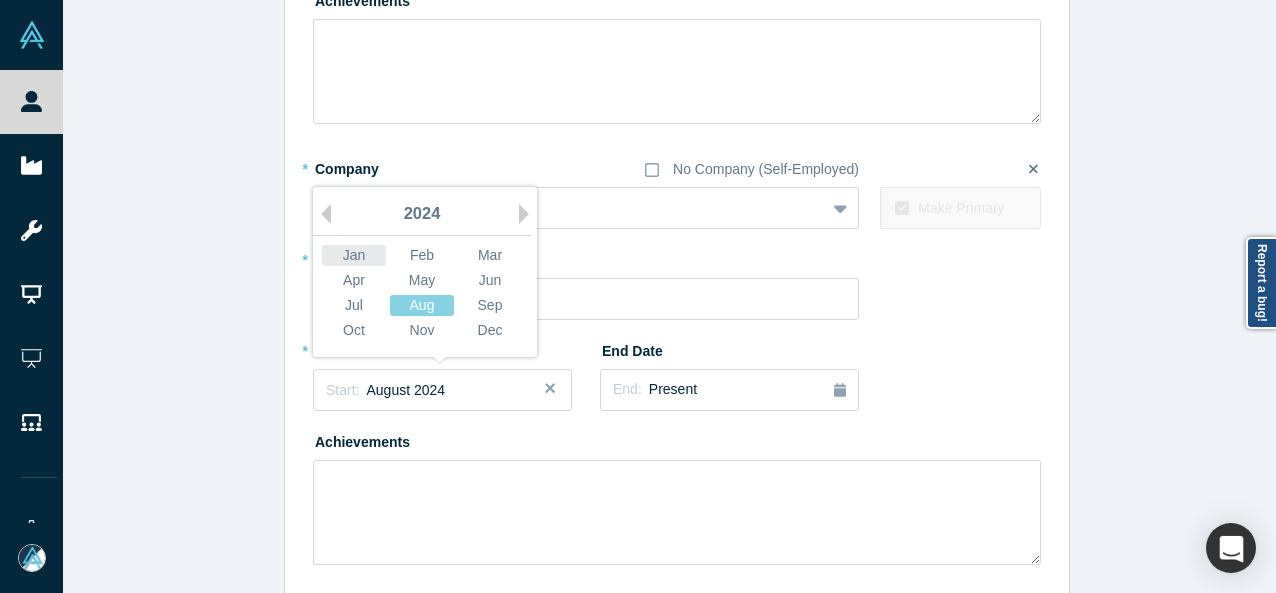 click on "Jan" at bounding box center [354, 255] 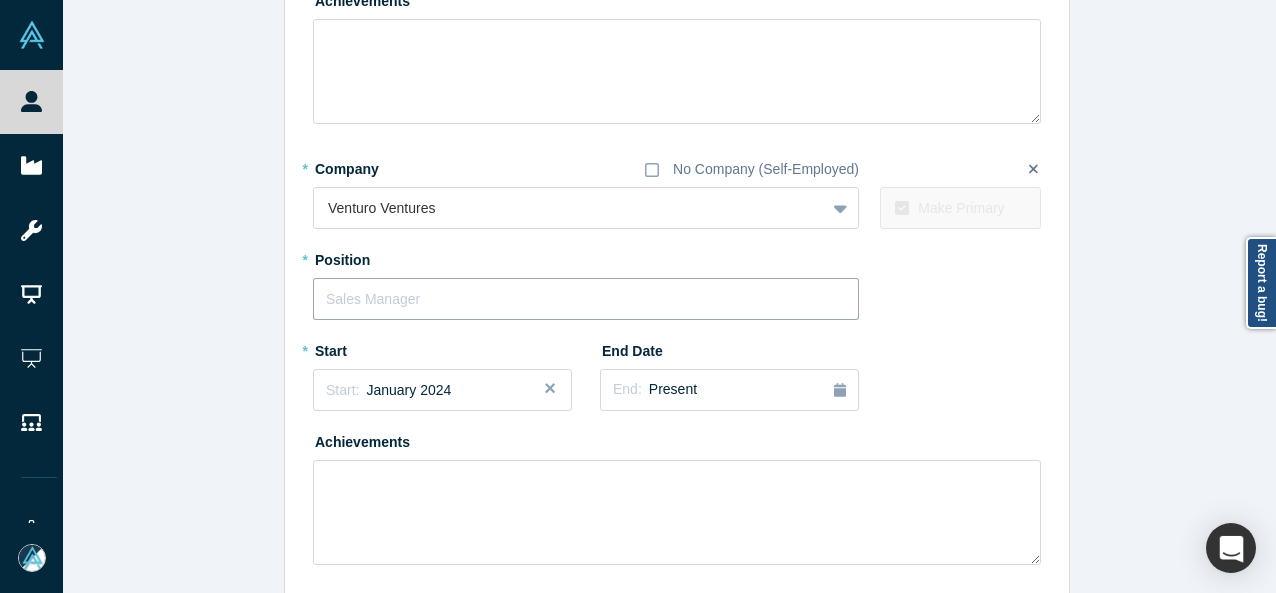 click at bounding box center (586, 299) 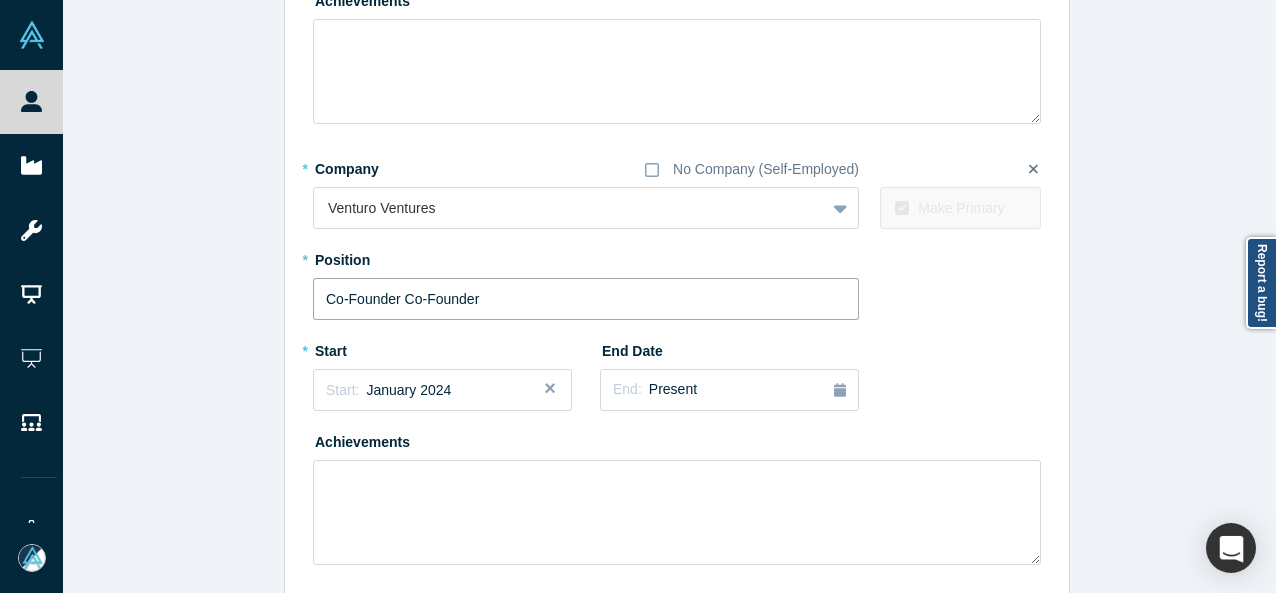 drag, startPoint x: 393, startPoint y: 296, endPoint x: 530, endPoint y: 322, distance: 139.44533 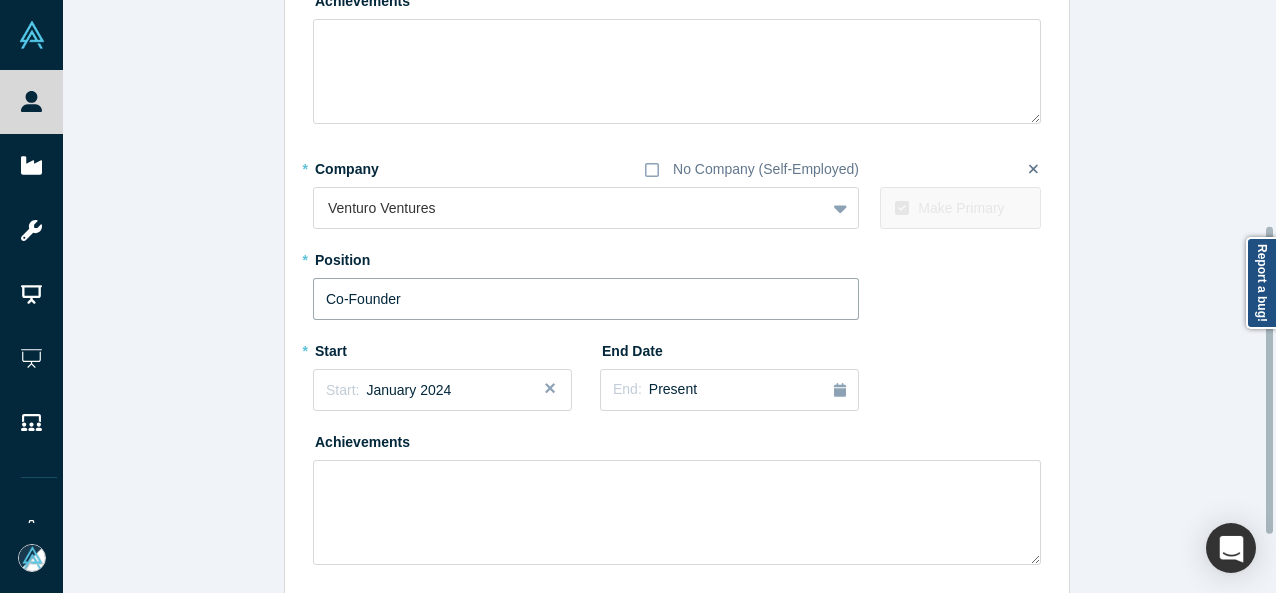 scroll, scrollTop: 548, scrollLeft: 0, axis: vertical 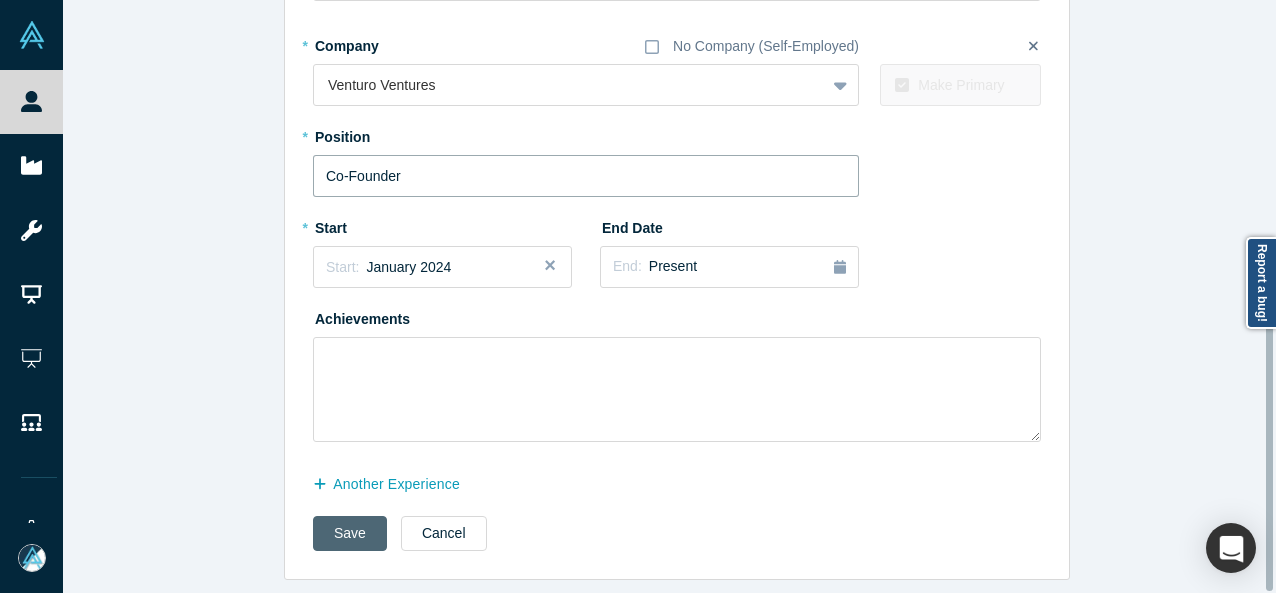 type on "Co-Founder" 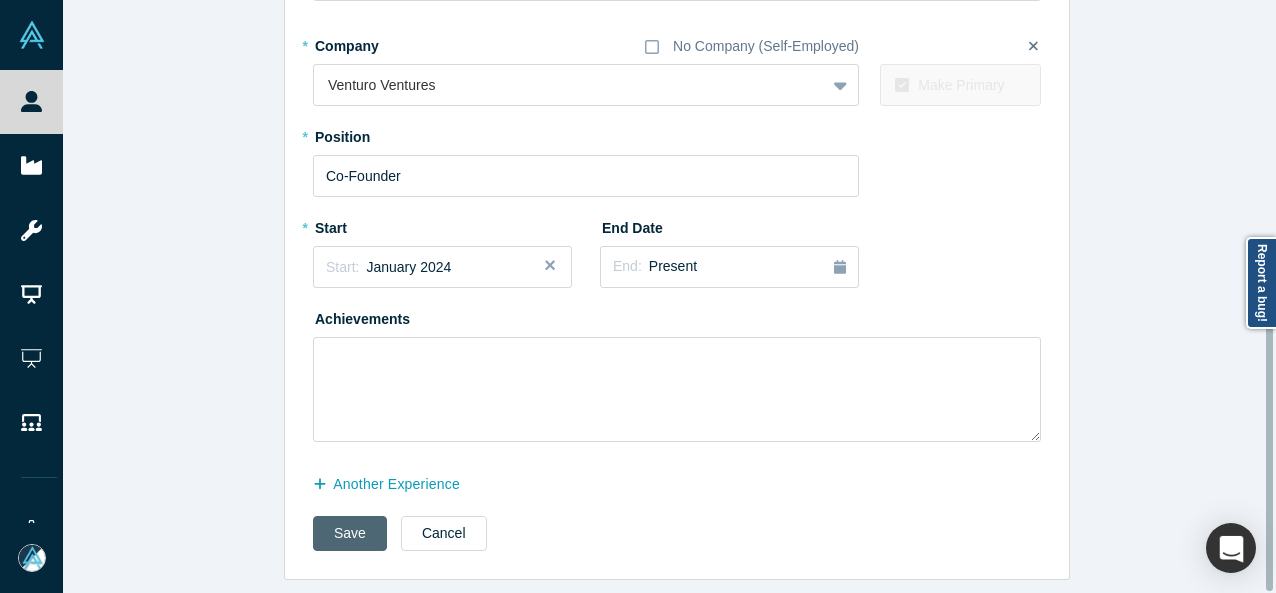 click on "Save" at bounding box center [350, 533] 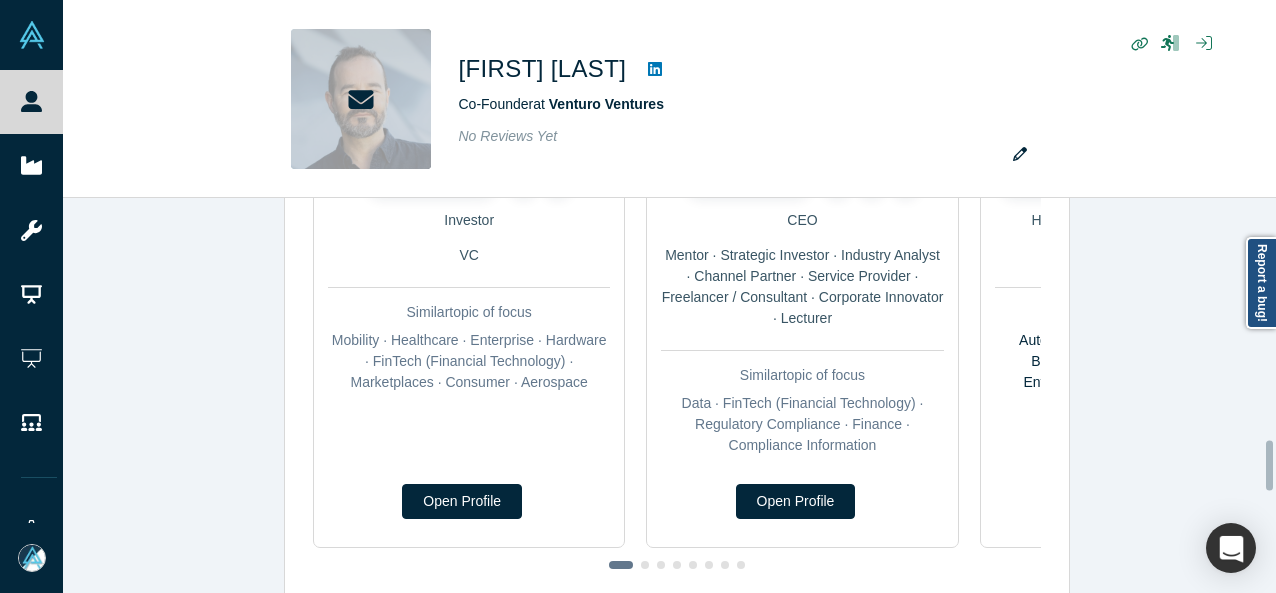 scroll, scrollTop: 0, scrollLeft: 0, axis: both 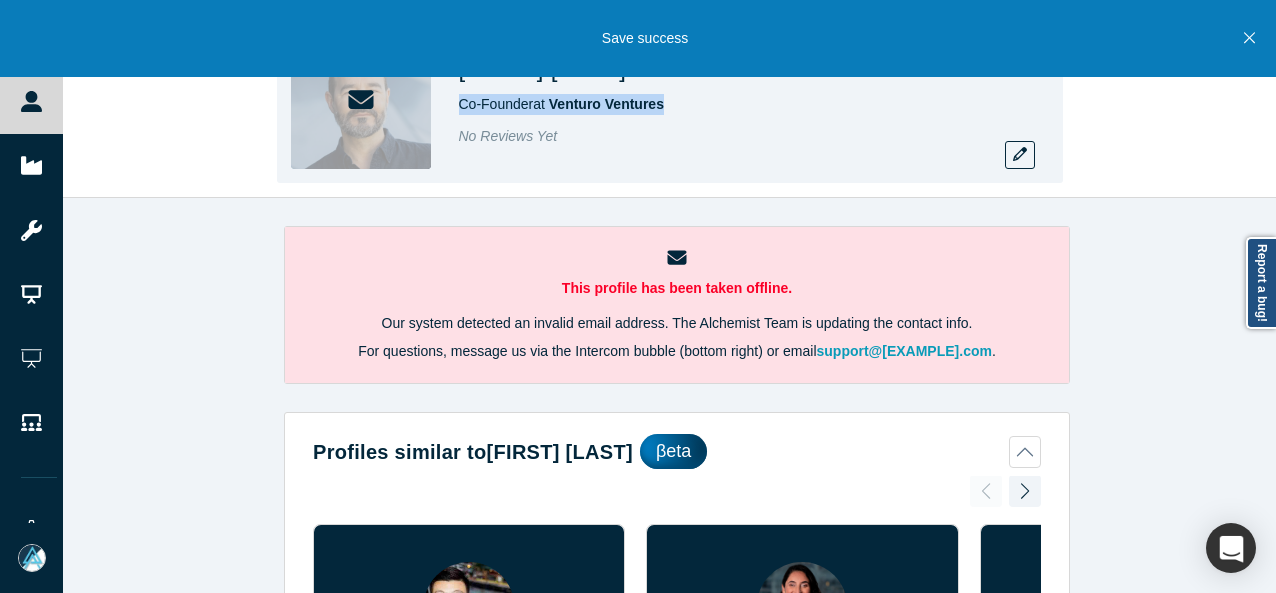 drag, startPoint x: 455, startPoint y: 105, endPoint x: 710, endPoint y: 109, distance: 255.03137 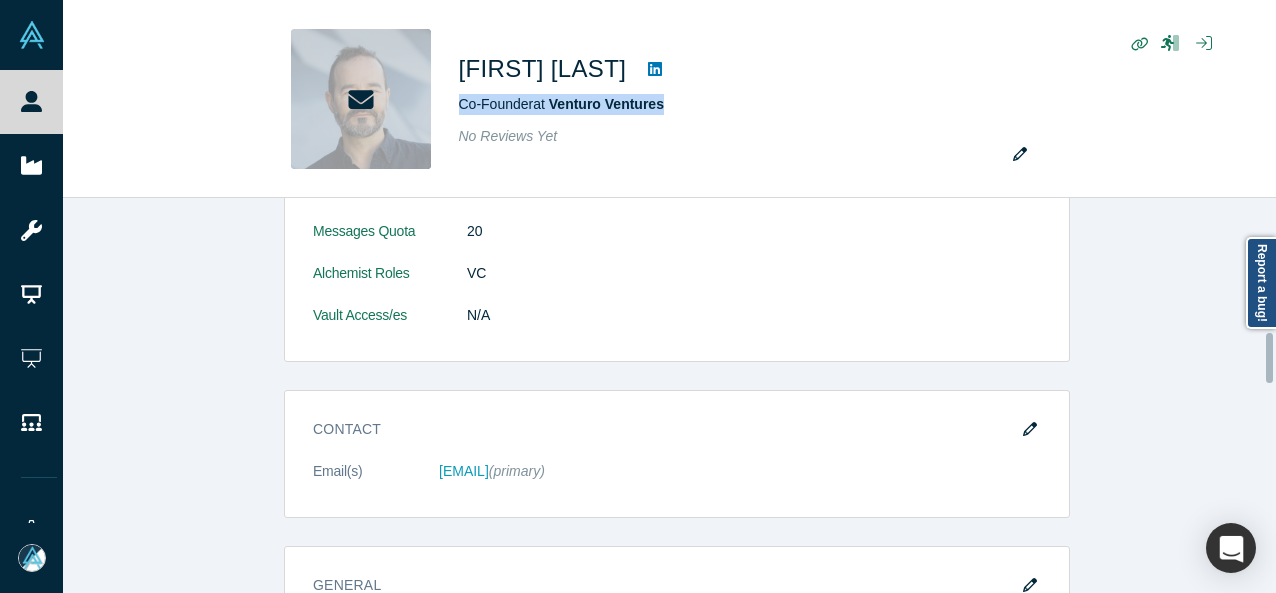scroll, scrollTop: 1200, scrollLeft: 0, axis: vertical 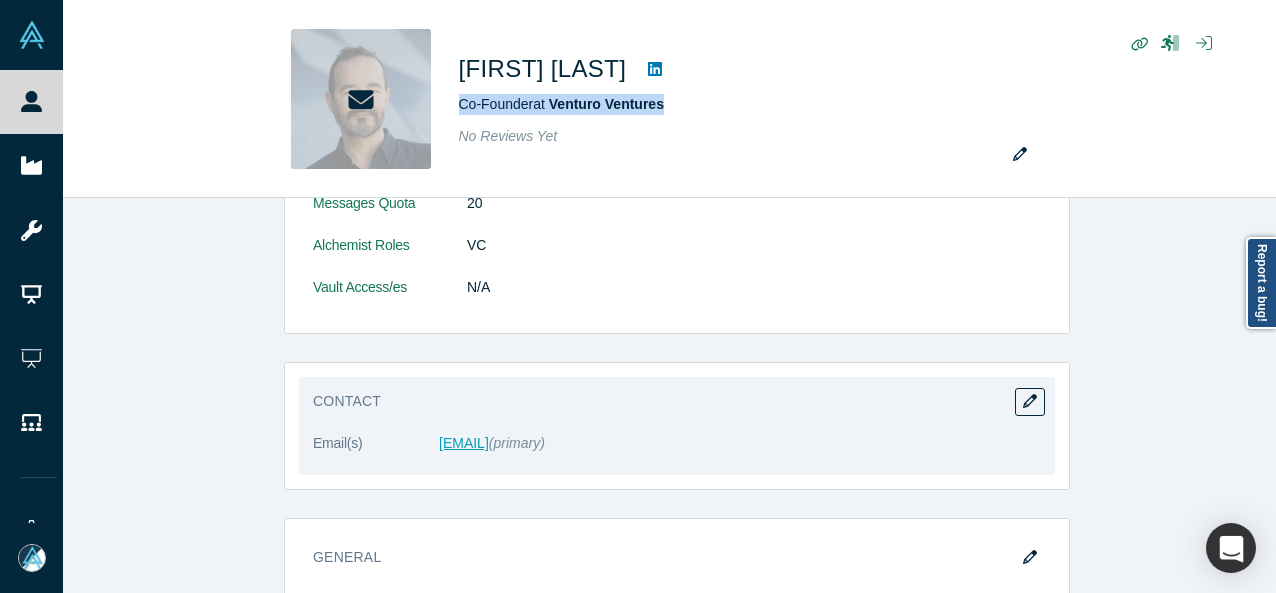 drag, startPoint x: 446, startPoint y: 447, endPoint x: 601, endPoint y: 443, distance: 155.0516 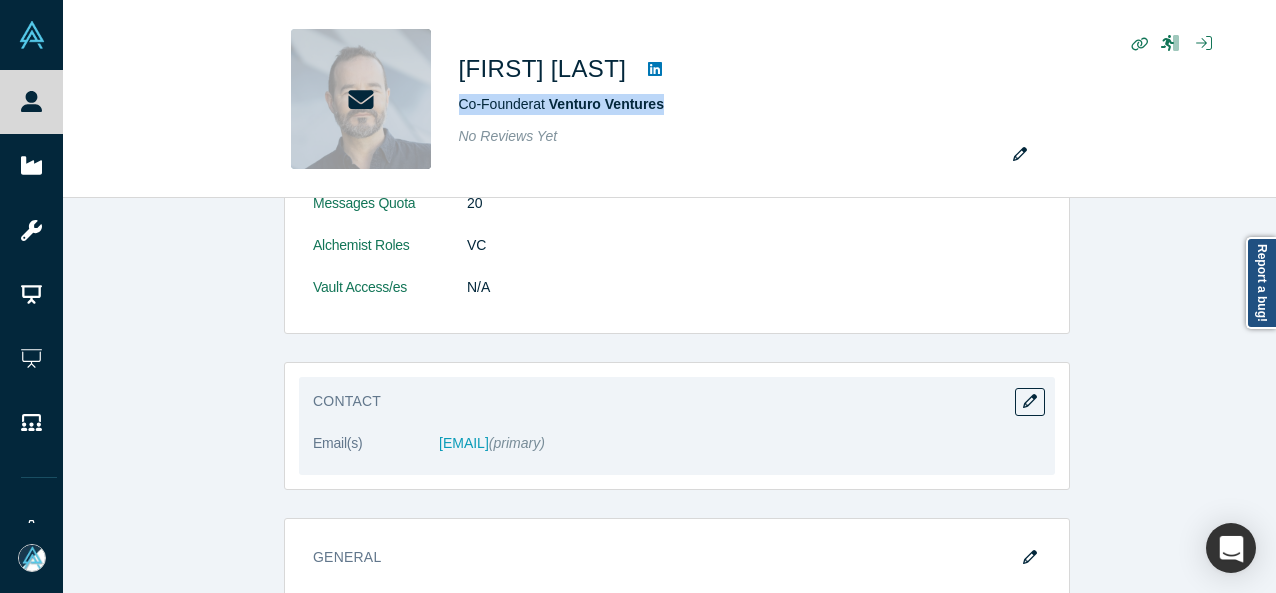 copy on "scorredoirajack@gmail.com" 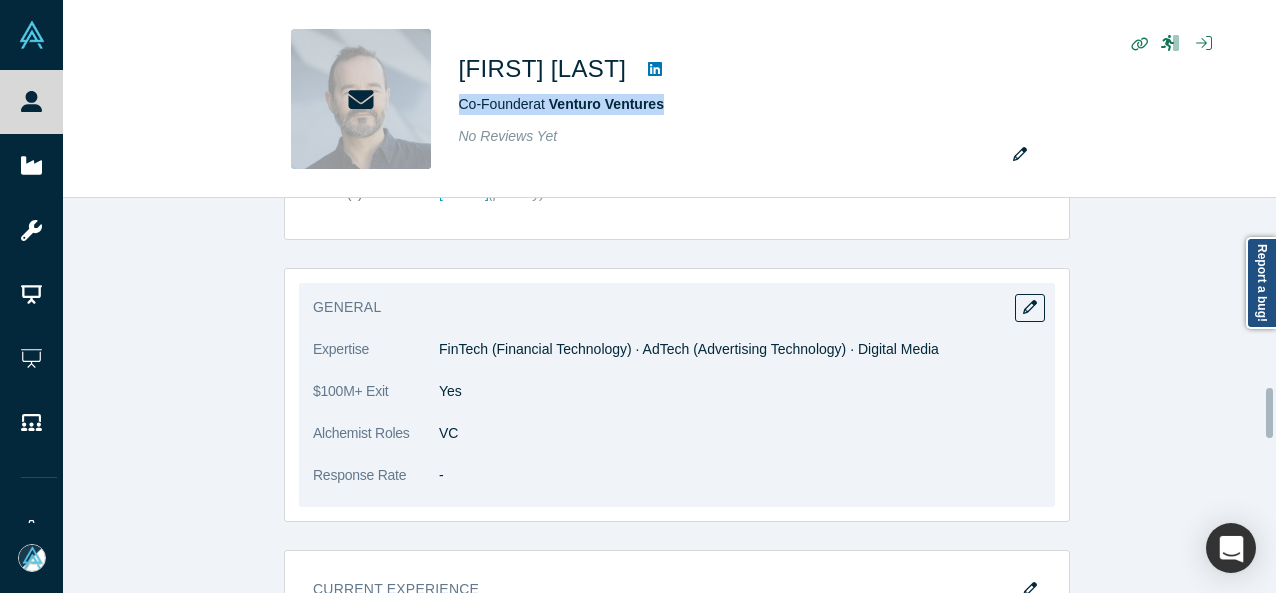 scroll, scrollTop: 1500, scrollLeft: 0, axis: vertical 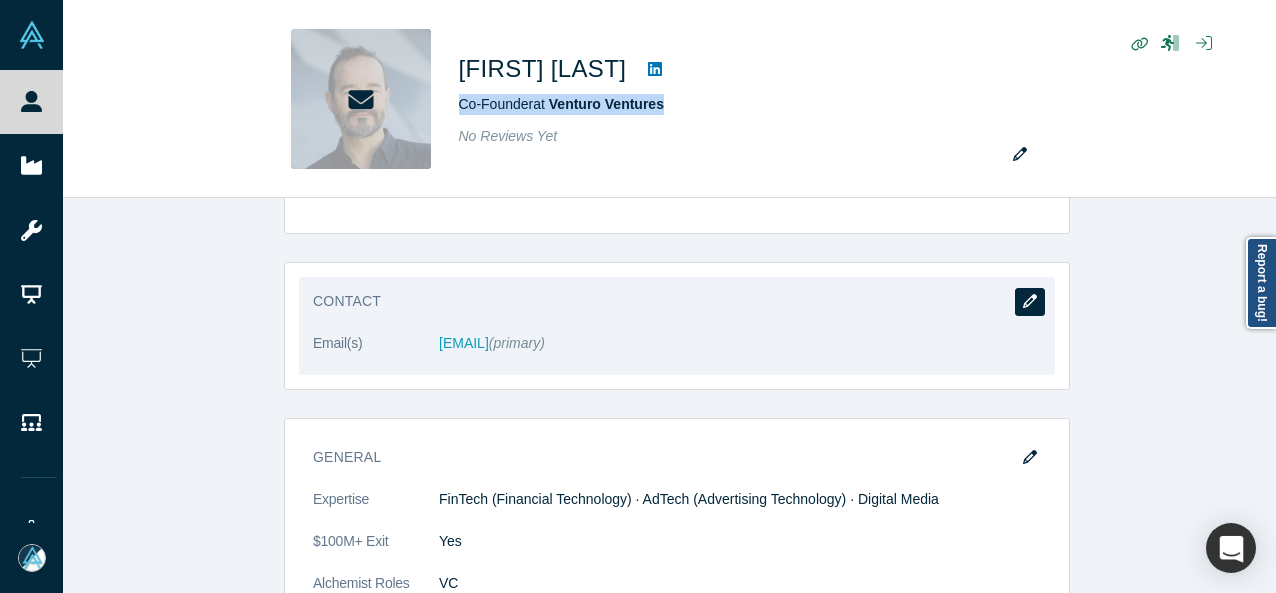 click at bounding box center [1030, 302] 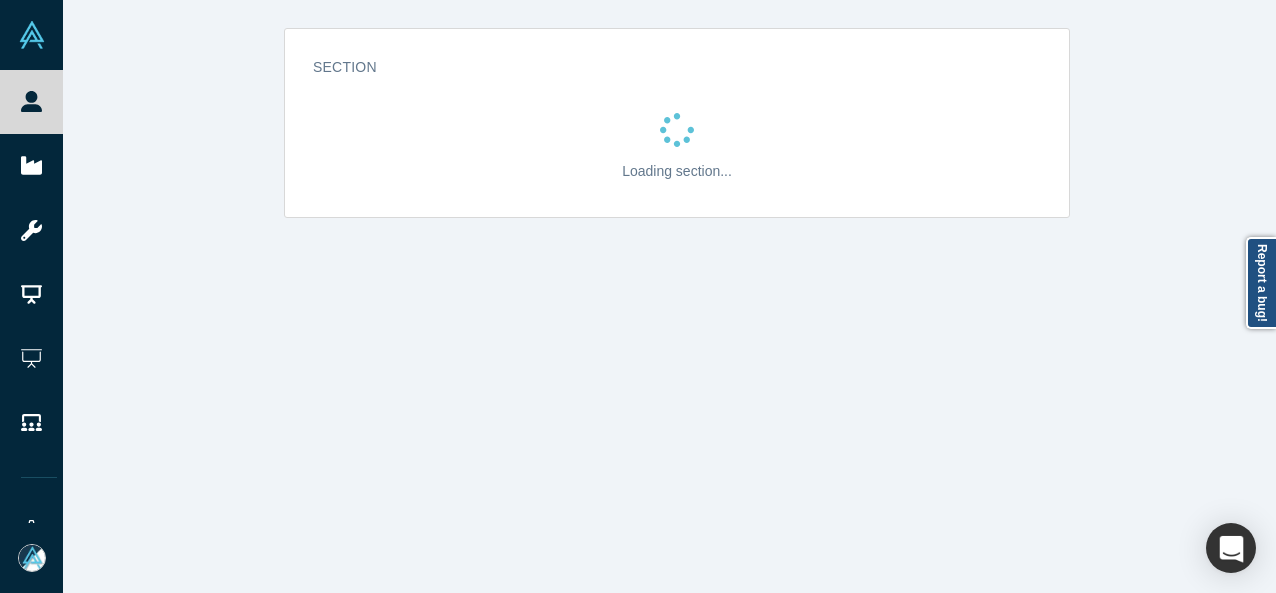 scroll, scrollTop: 0, scrollLeft: 0, axis: both 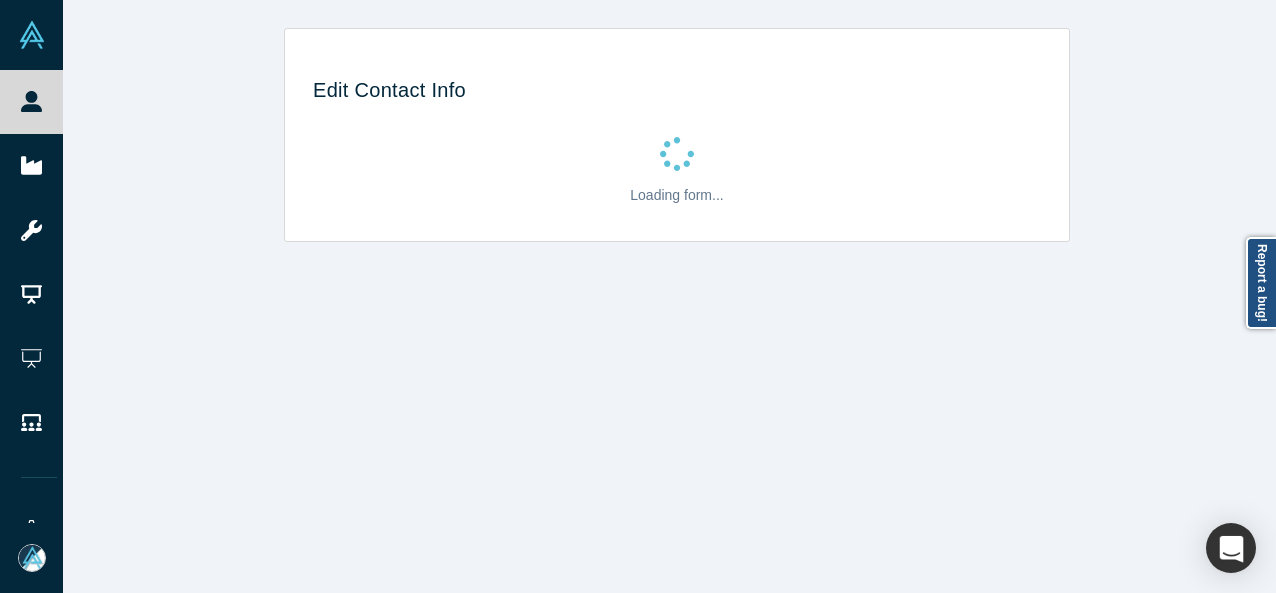 select on "US" 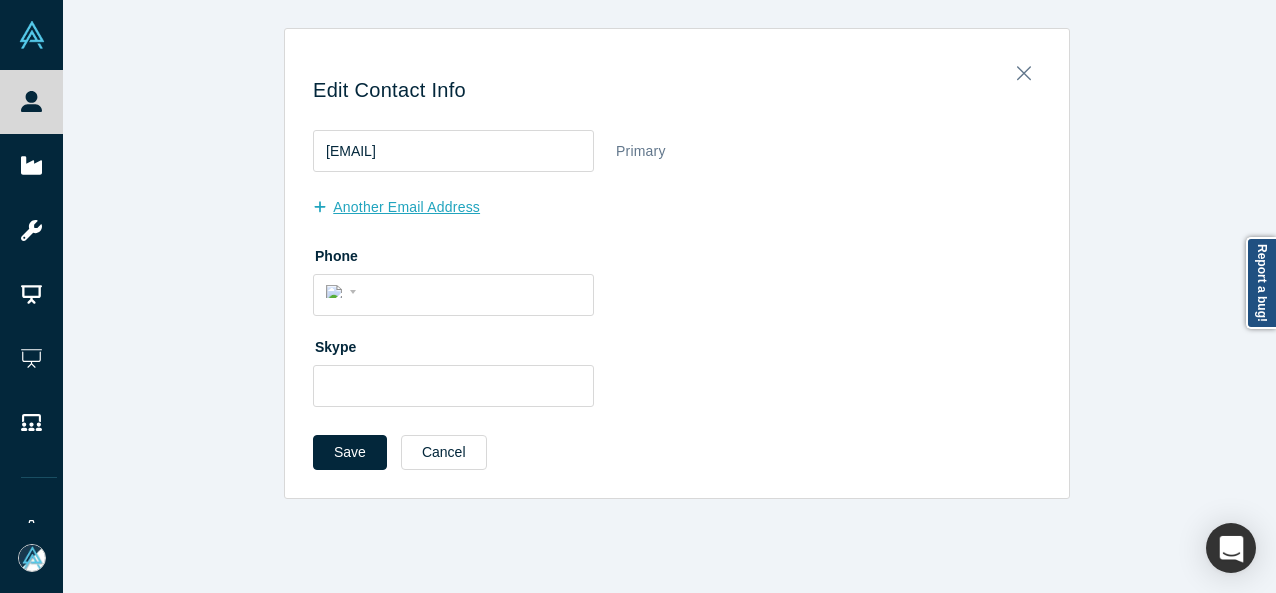click on "another Email Address" at bounding box center (407, 207) 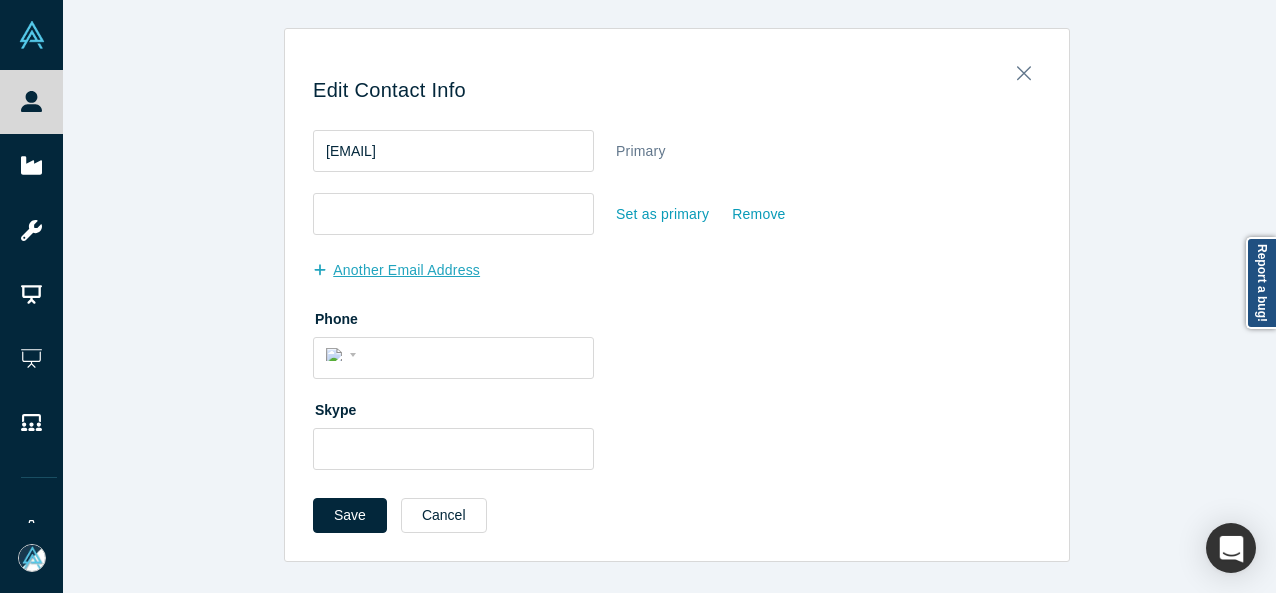 click at bounding box center (453, 214) 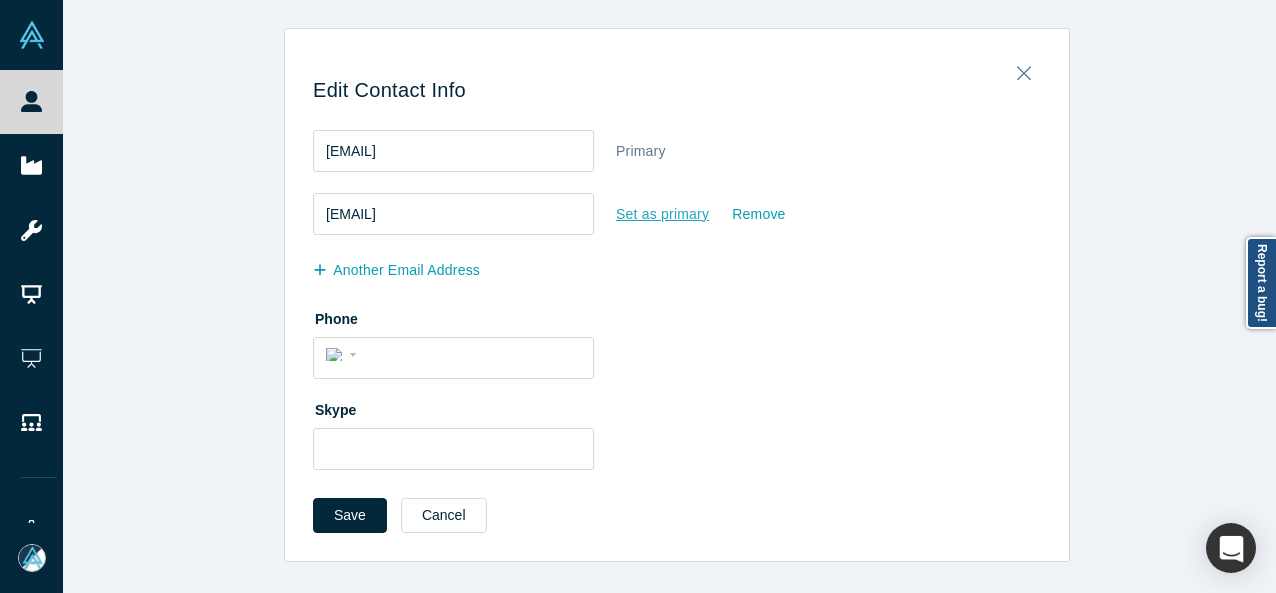 type on "scorredoirajack@hotmail.com" 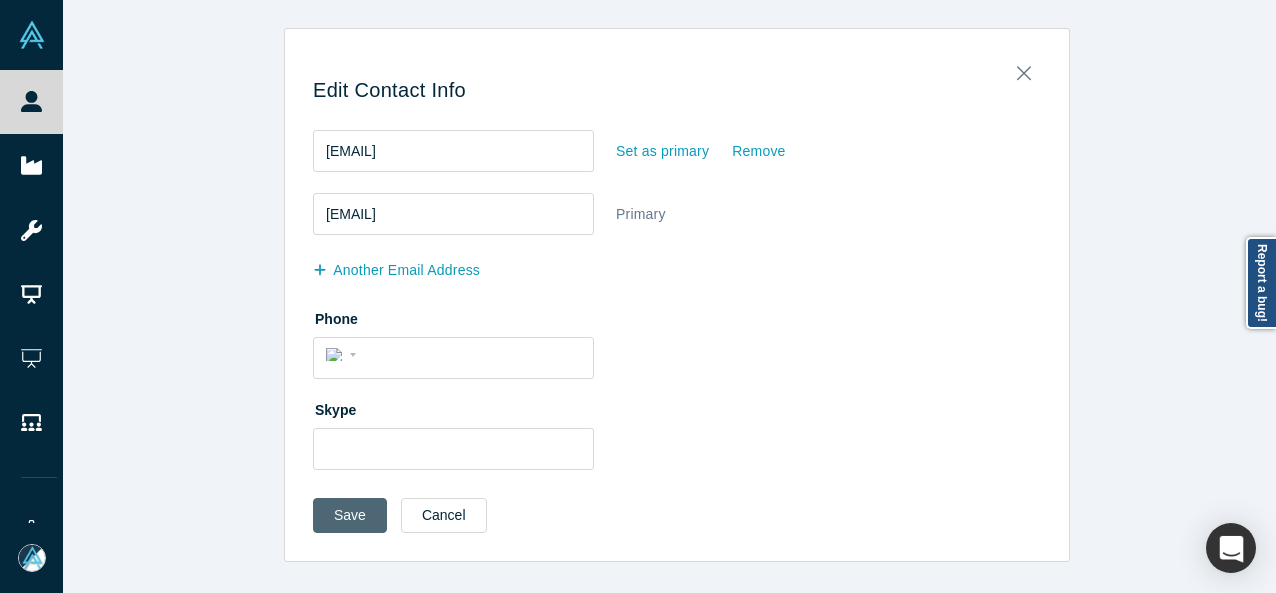 click on "Save" at bounding box center [350, 515] 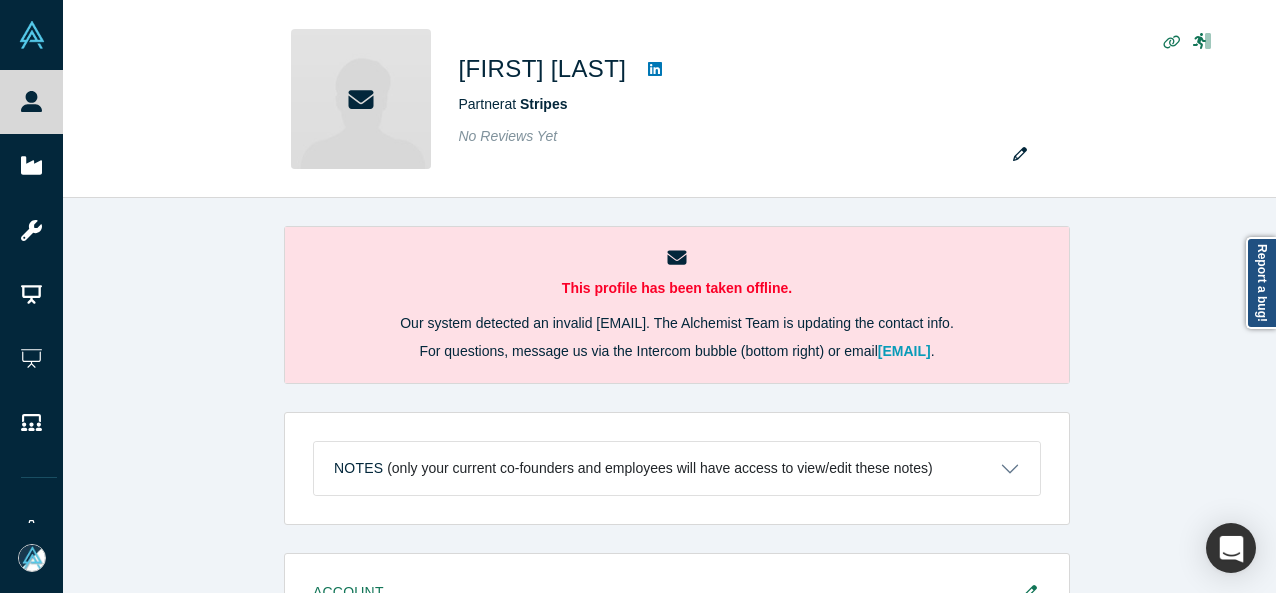 scroll, scrollTop: 0, scrollLeft: 0, axis: both 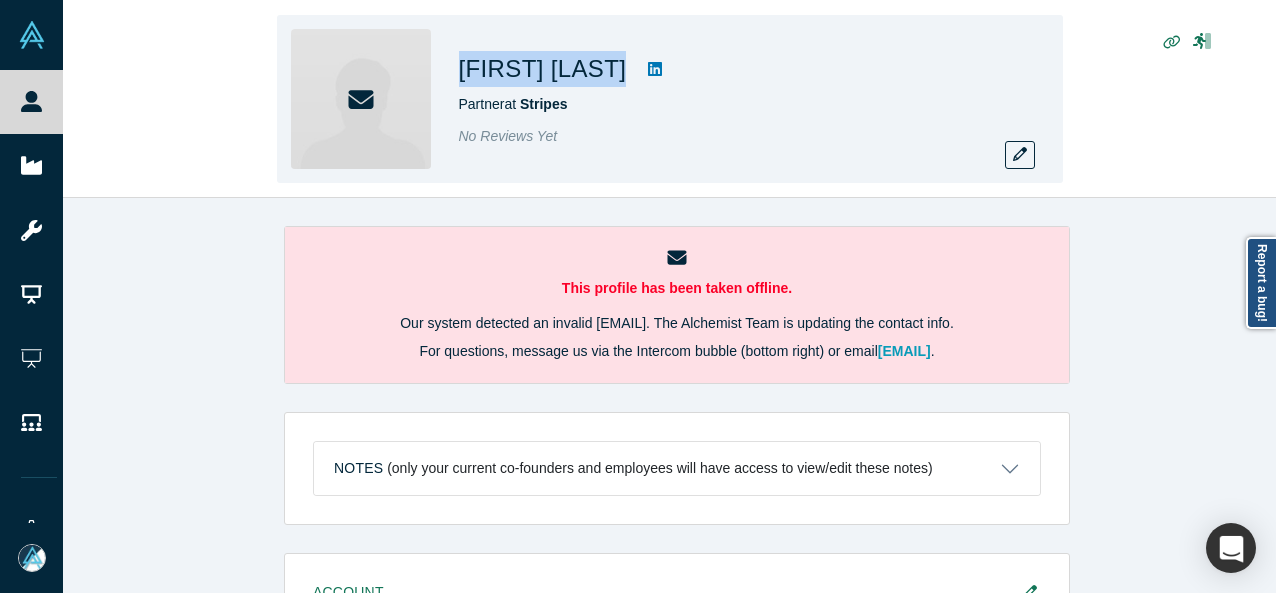 drag, startPoint x: 0, startPoint y: 0, endPoint x: 628, endPoint y: 78, distance: 632.82544 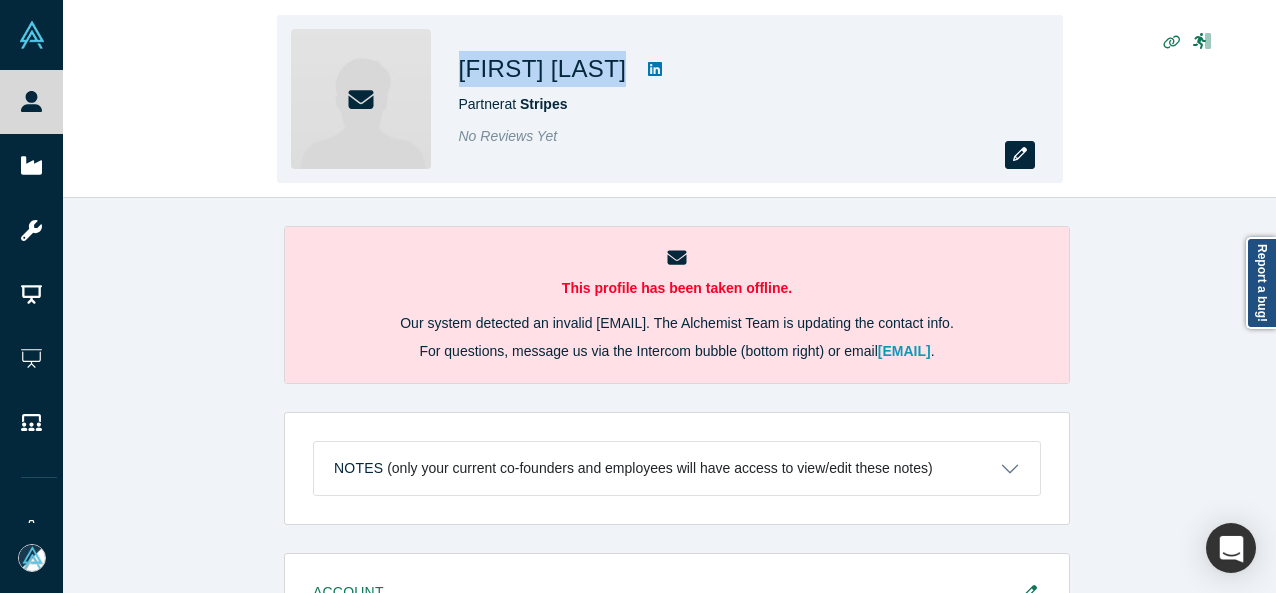 click at bounding box center (1020, 155) 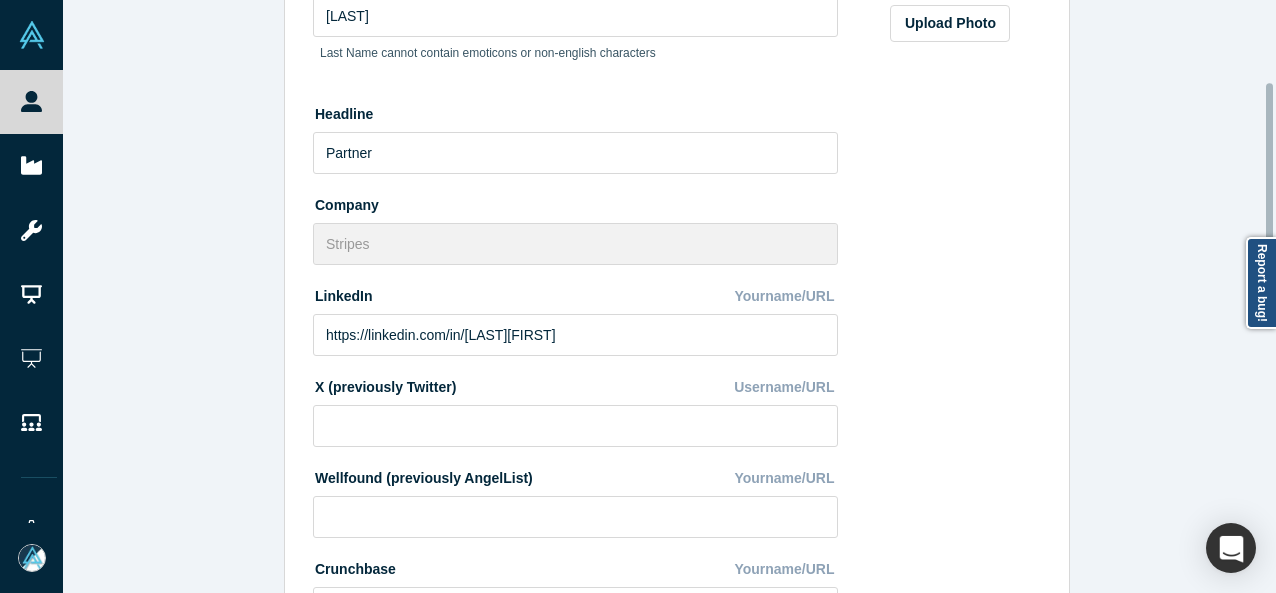 scroll, scrollTop: 0, scrollLeft: 0, axis: both 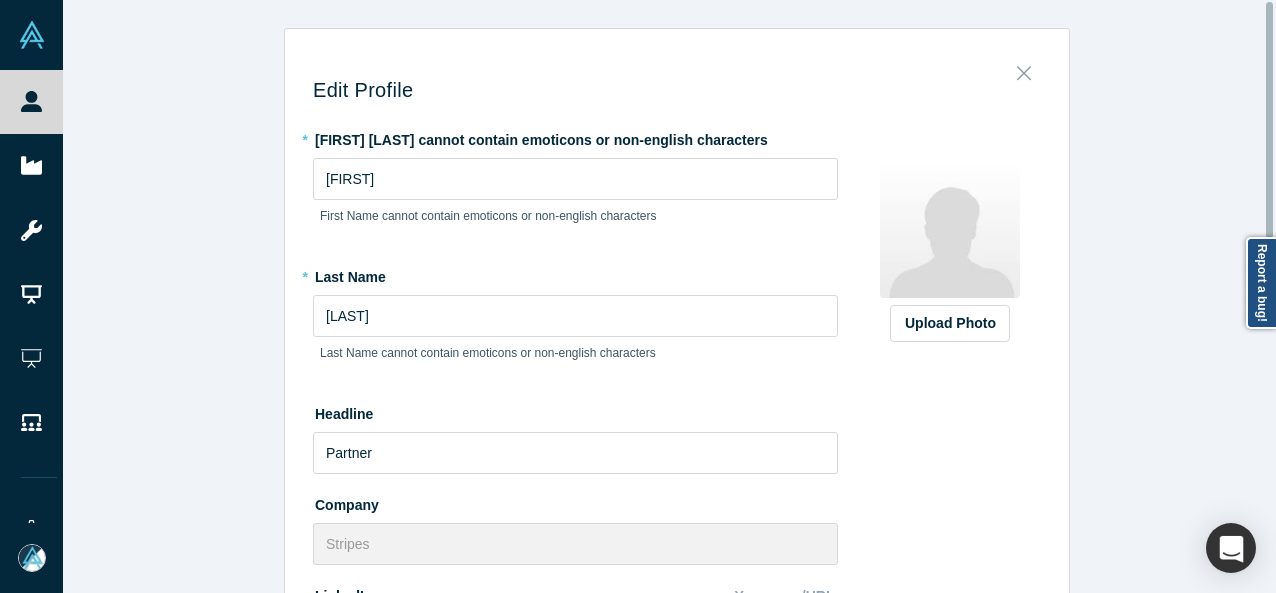 click 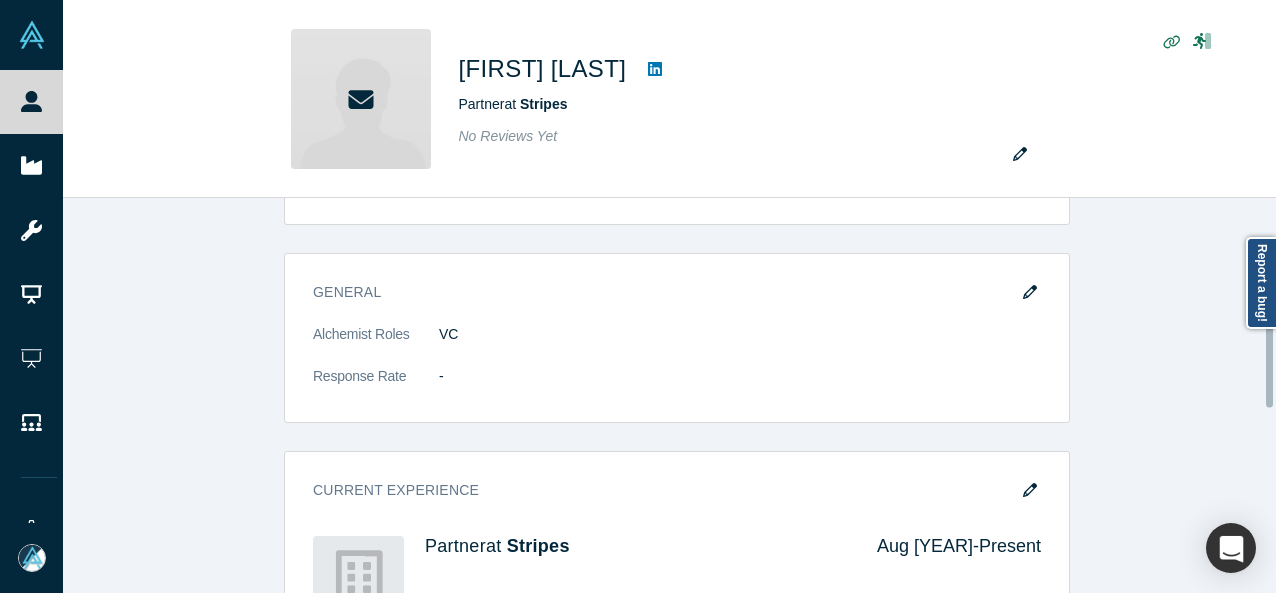 scroll, scrollTop: 700, scrollLeft: 0, axis: vertical 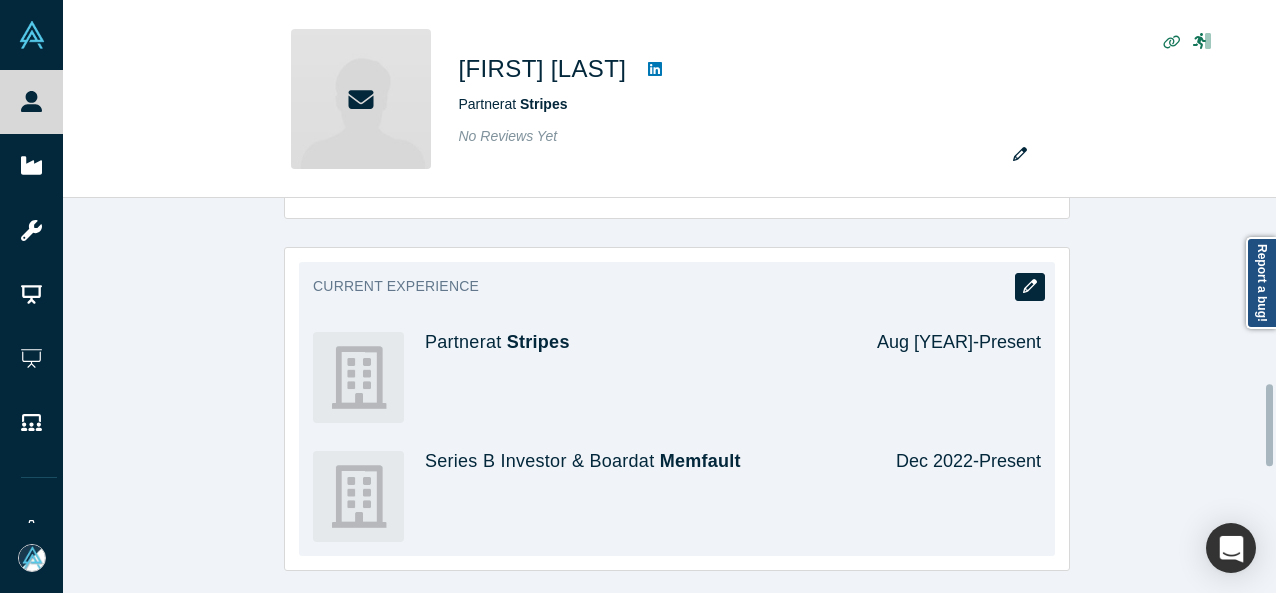 click 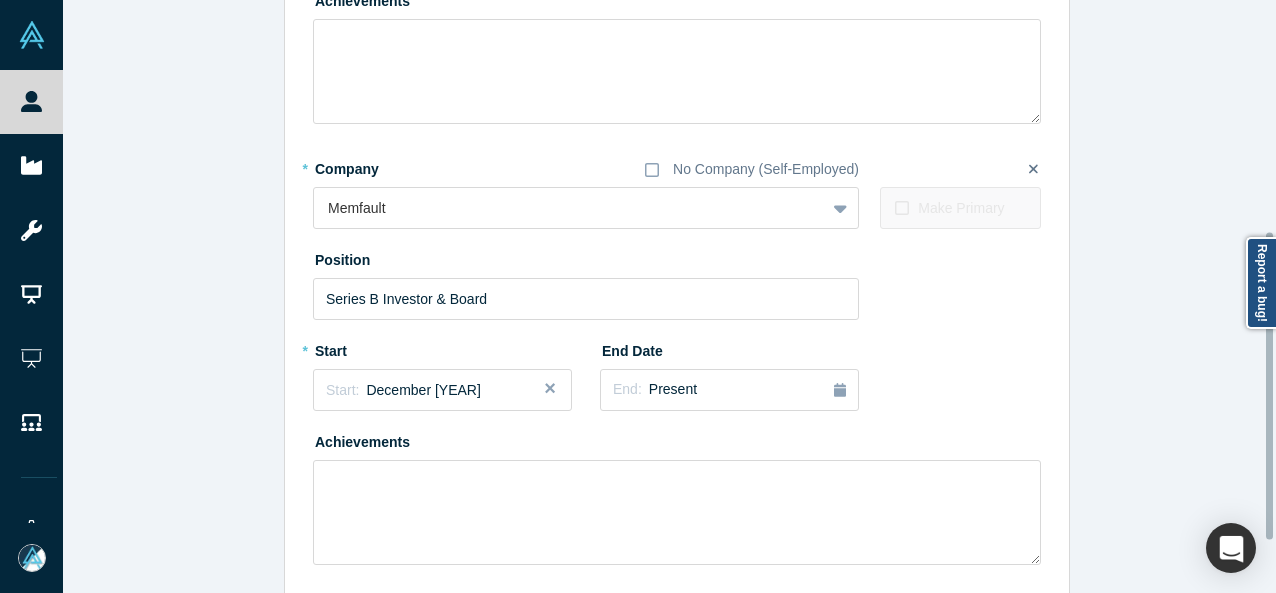 scroll, scrollTop: 548, scrollLeft: 0, axis: vertical 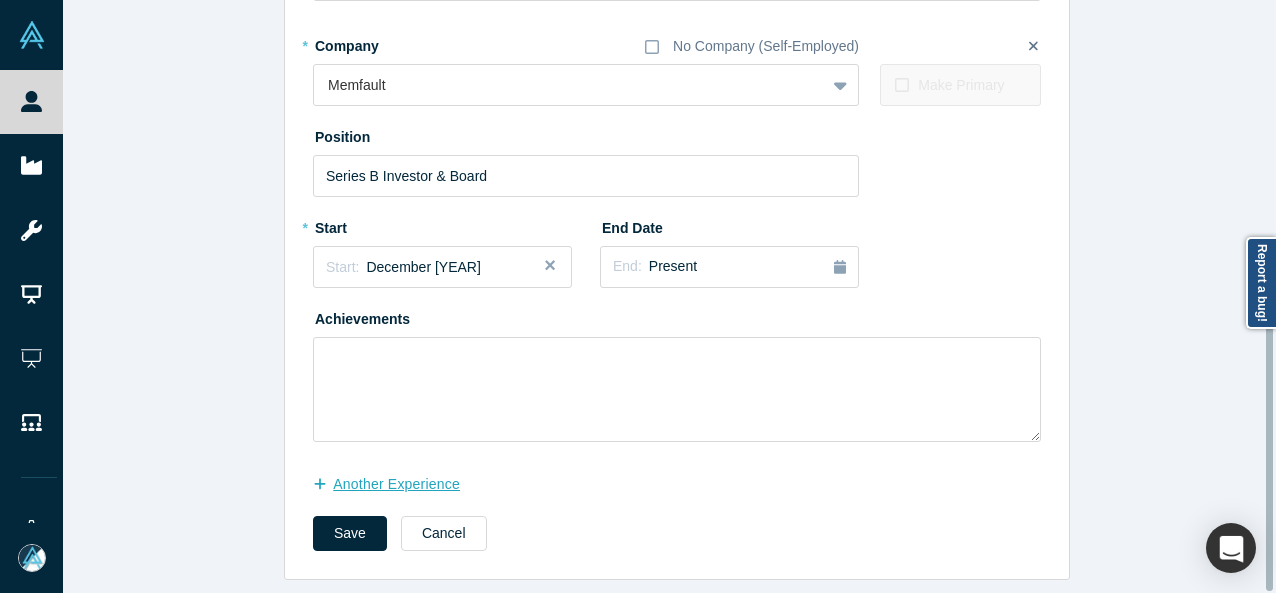 click on "another Experience" at bounding box center [397, 484] 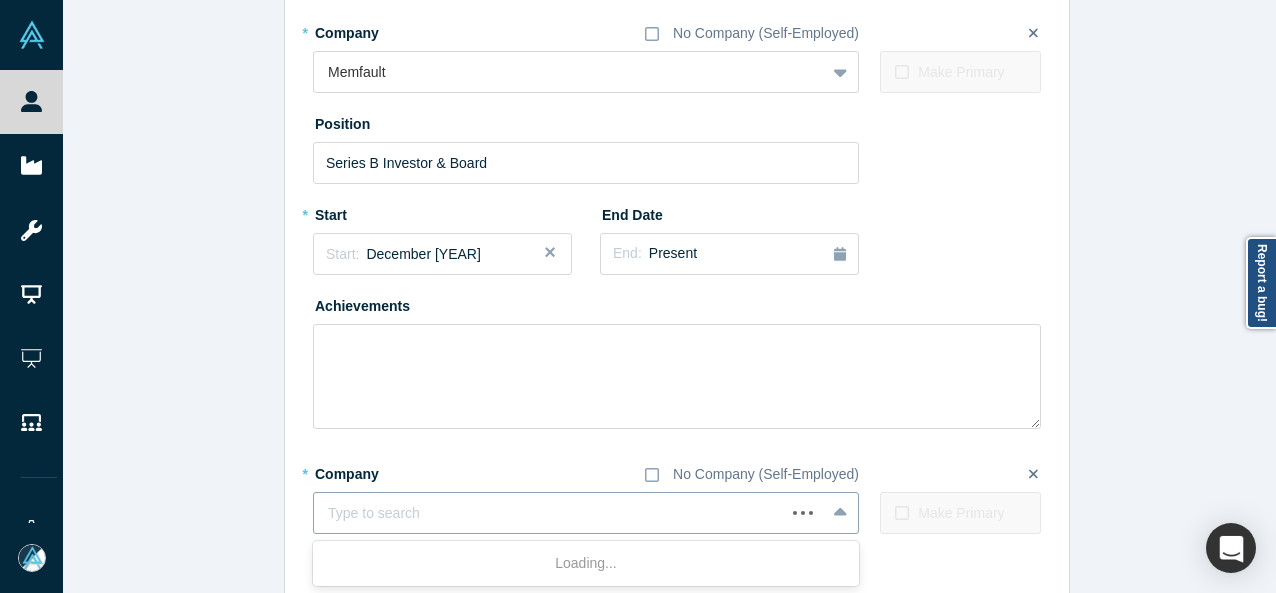 click at bounding box center (549, 513) 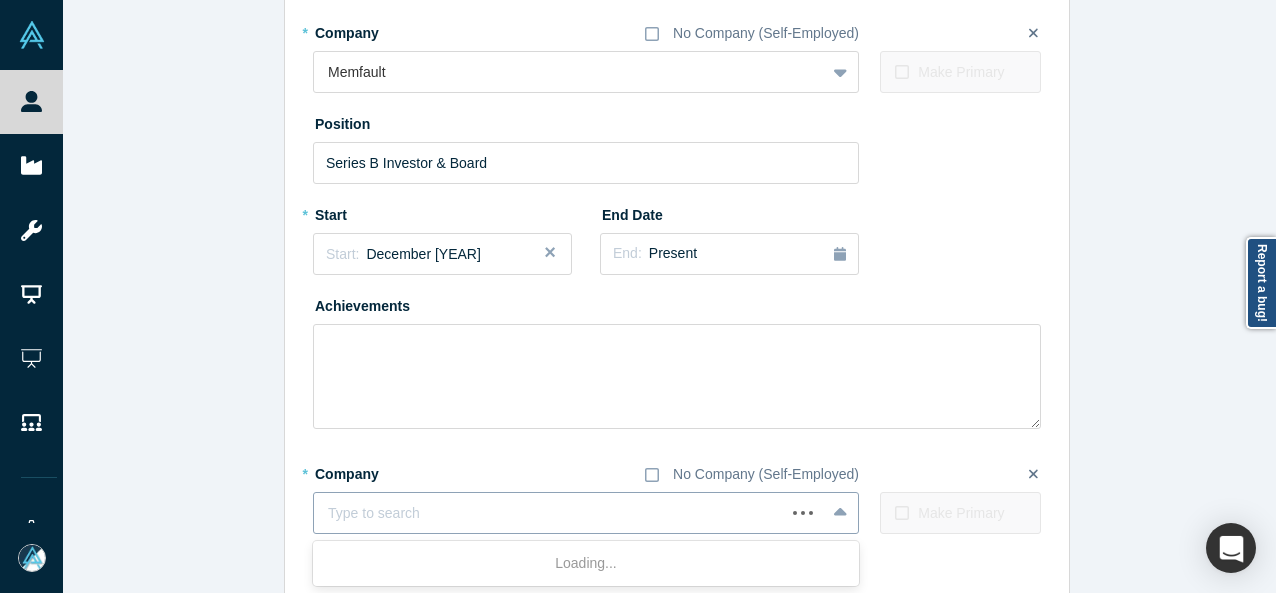 paste on "Ramp logo Investor Investor Ramp" 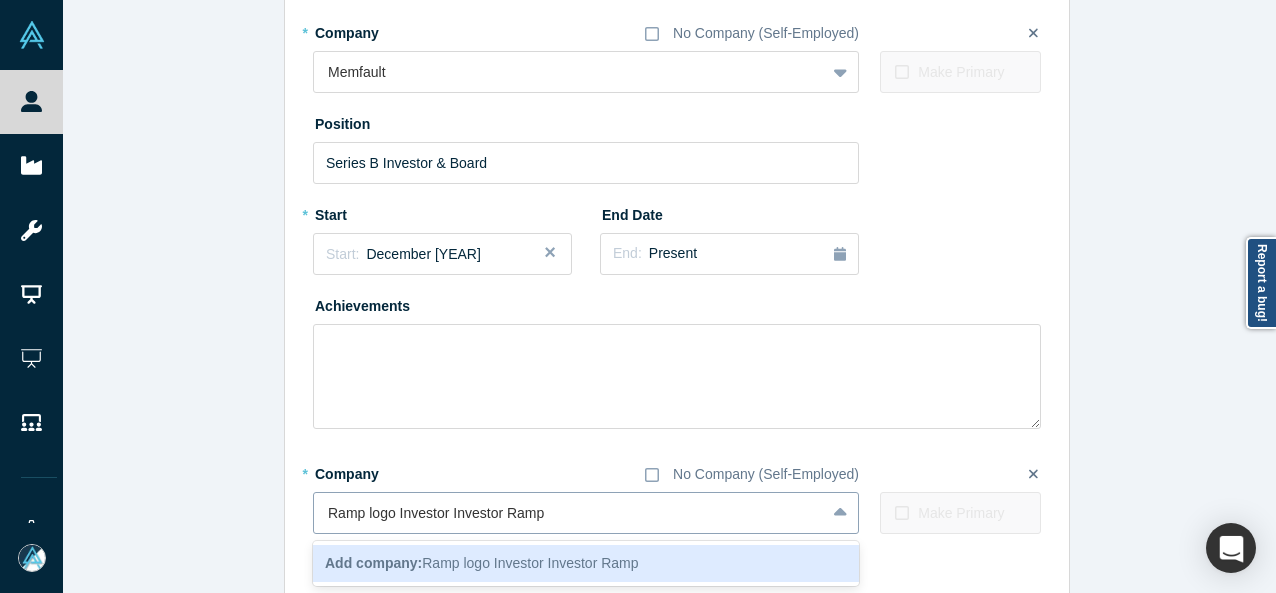 drag, startPoint x: 500, startPoint y: 519, endPoint x: 306, endPoint y: 511, distance: 194.16487 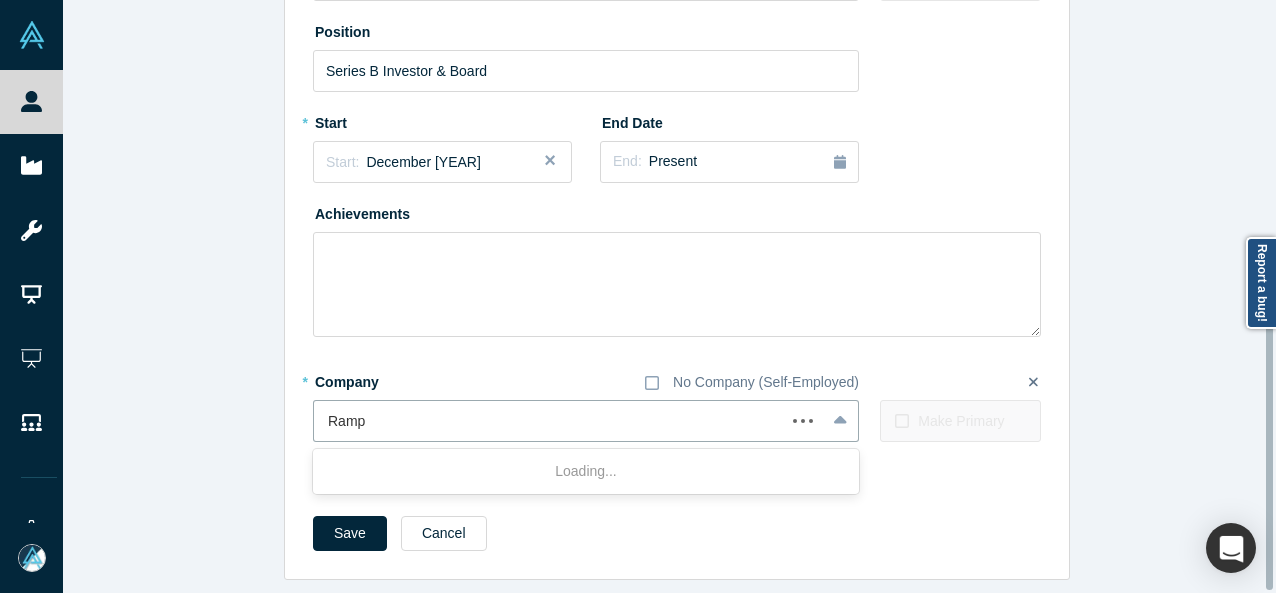 scroll, scrollTop: 652, scrollLeft: 0, axis: vertical 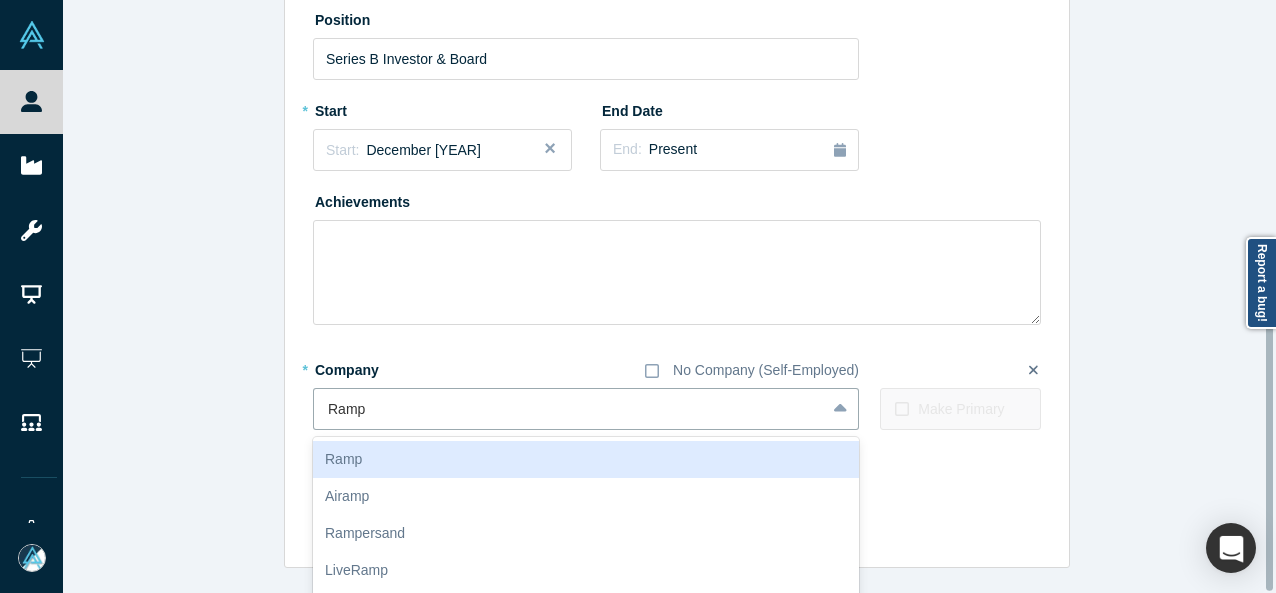 click on "Ramp" at bounding box center (586, 459) 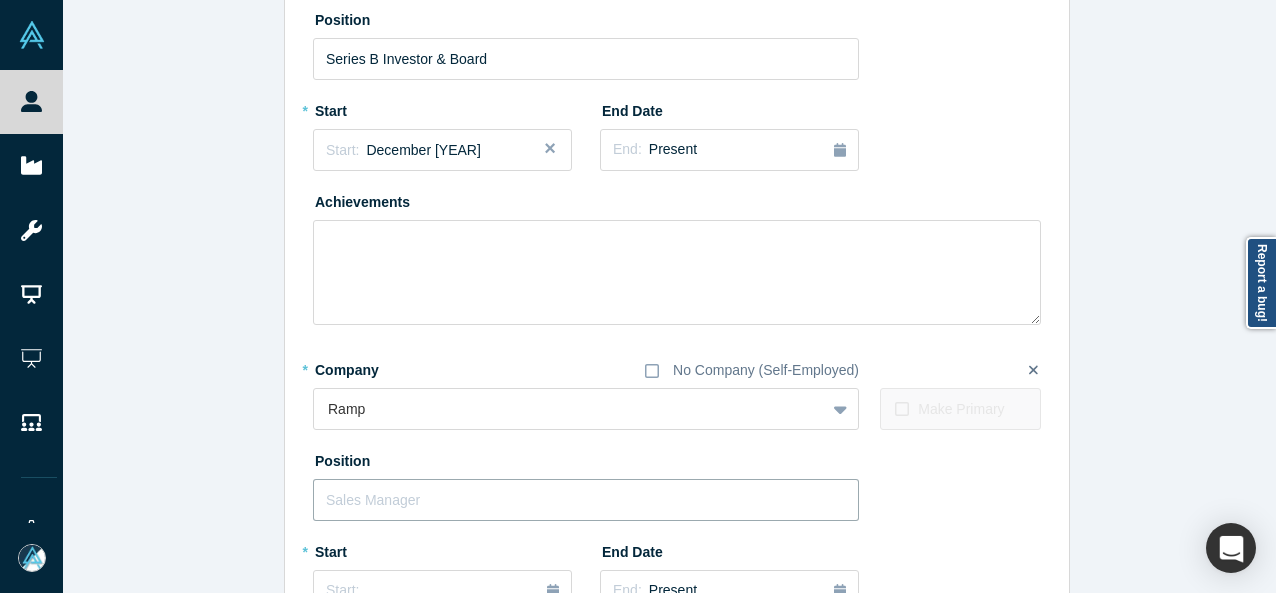 click at bounding box center (586, 500) 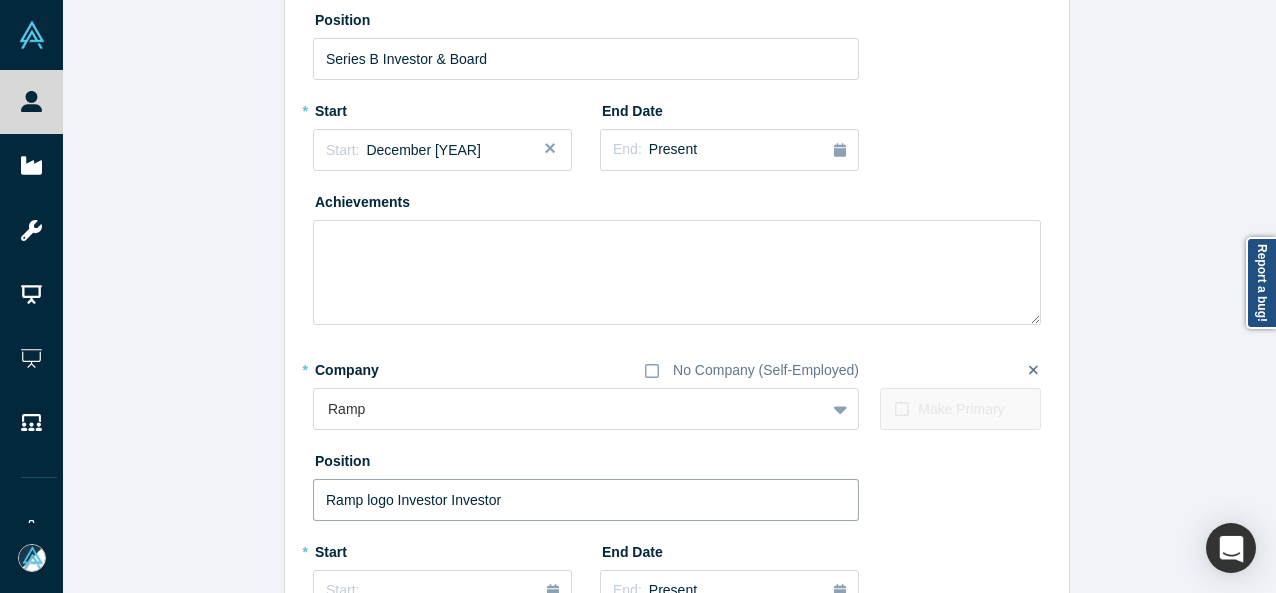 drag, startPoint x: 440, startPoint y: 497, endPoint x: 216, endPoint y: 485, distance: 224.3212 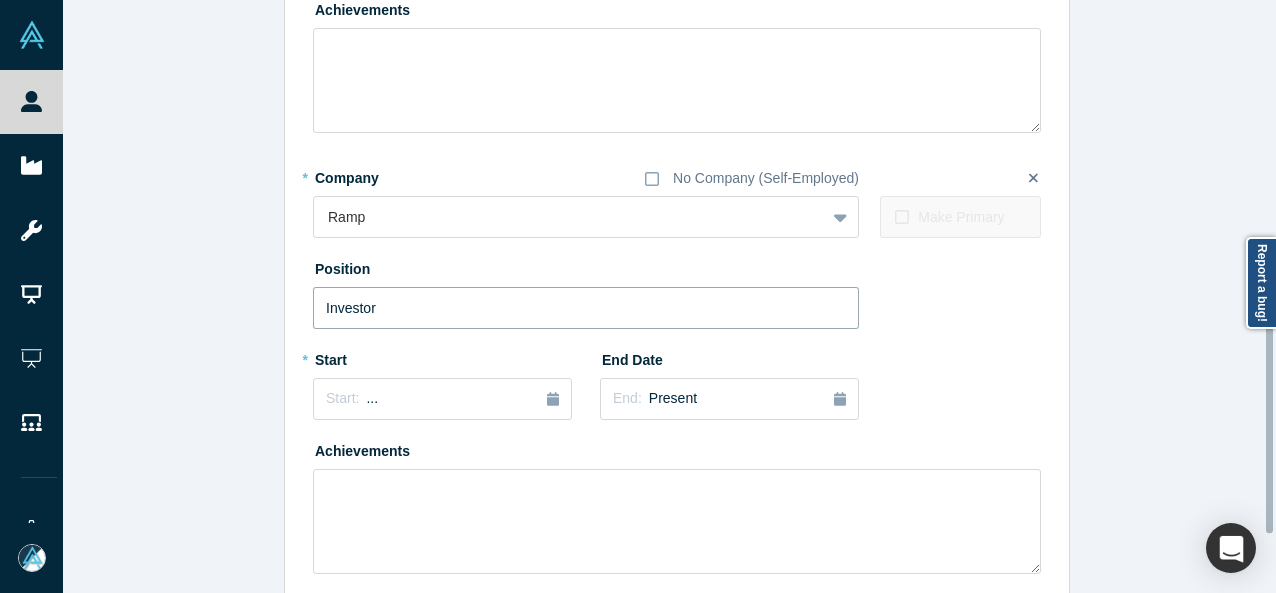 scroll, scrollTop: 852, scrollLeft: 0, axis: vertical 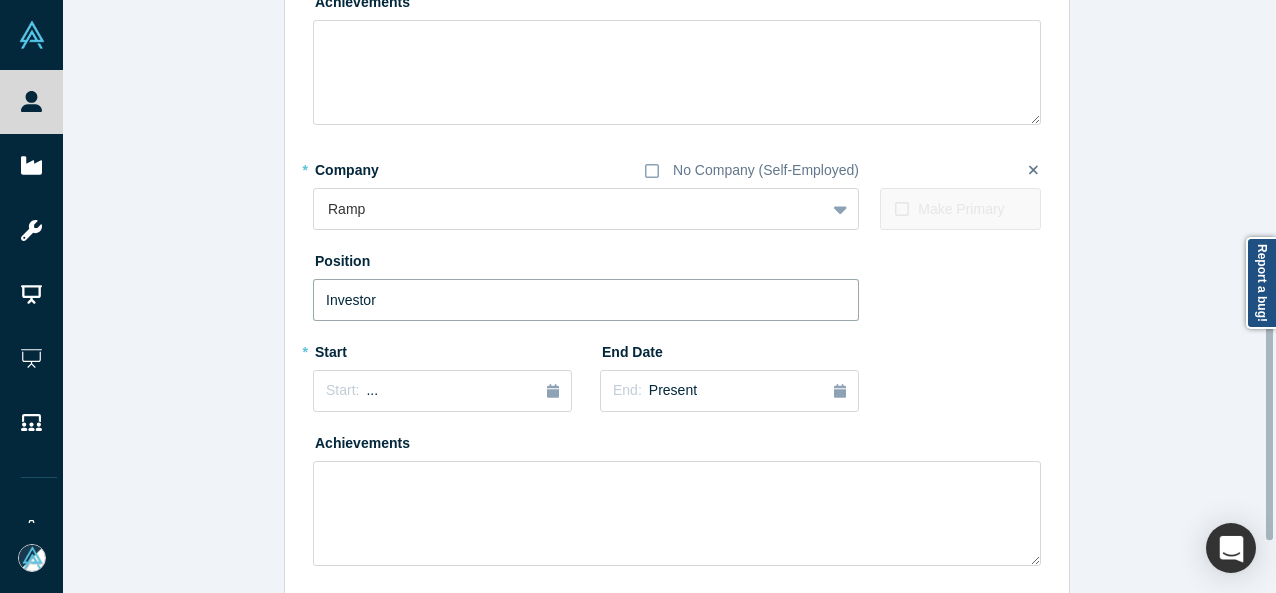 type on "Investor" 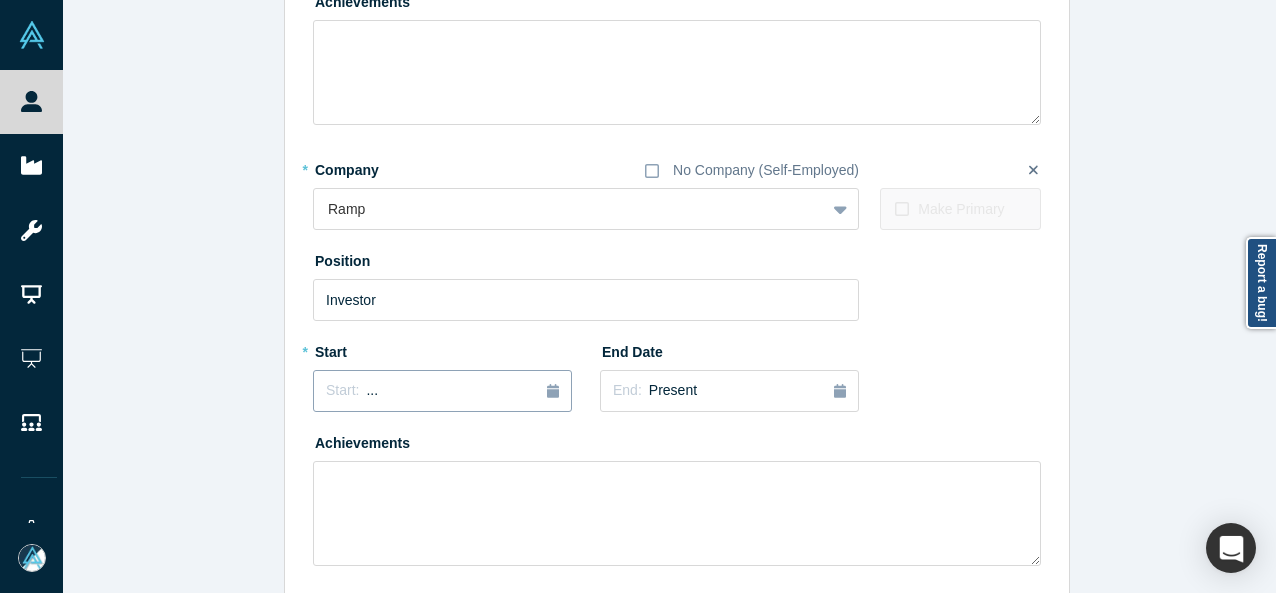 click on "Start: ..." at bounding box center [442, 391] 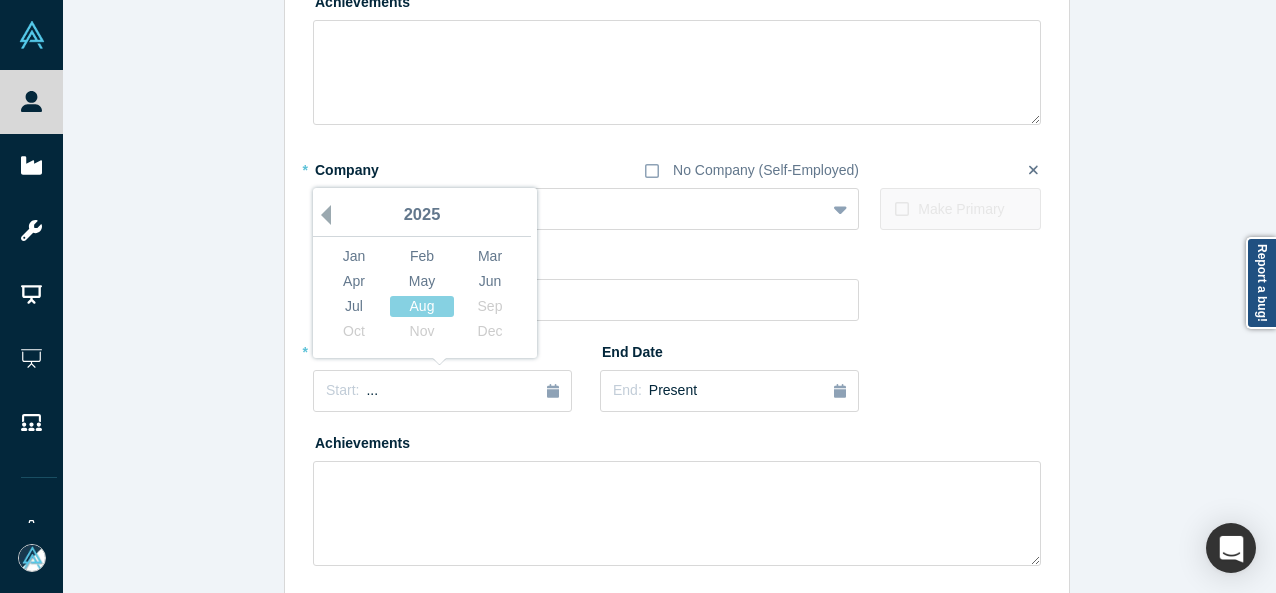 click on "Previous Year" at bounding box center [321, 215] 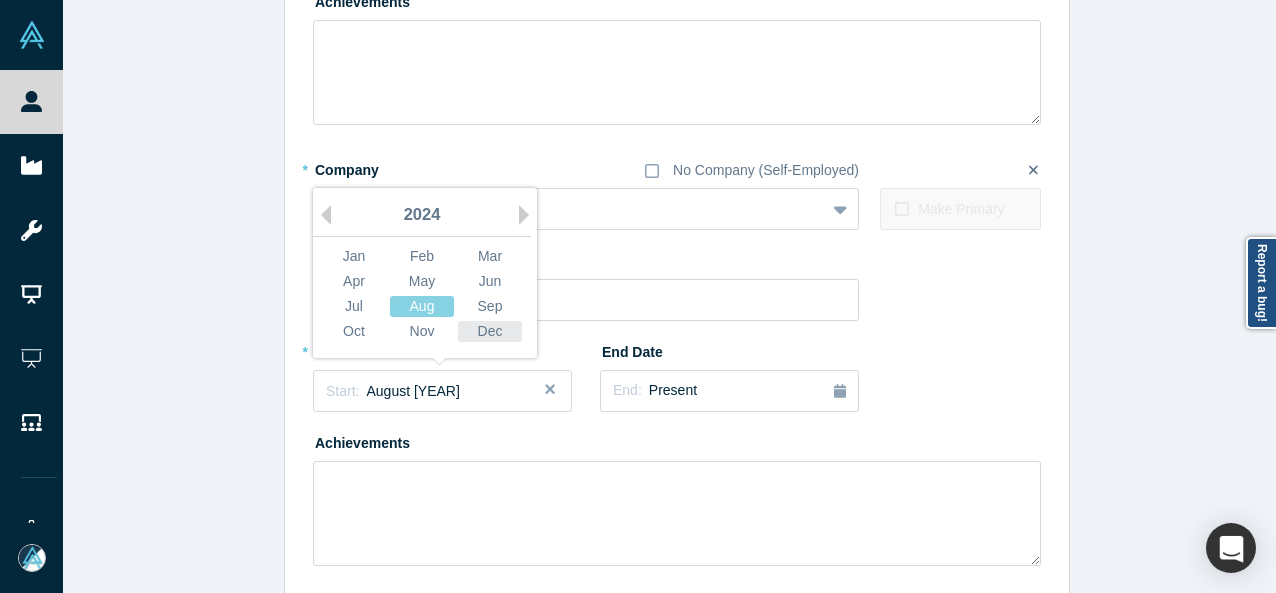 click on "Dec" at bounding box center [490, 331] 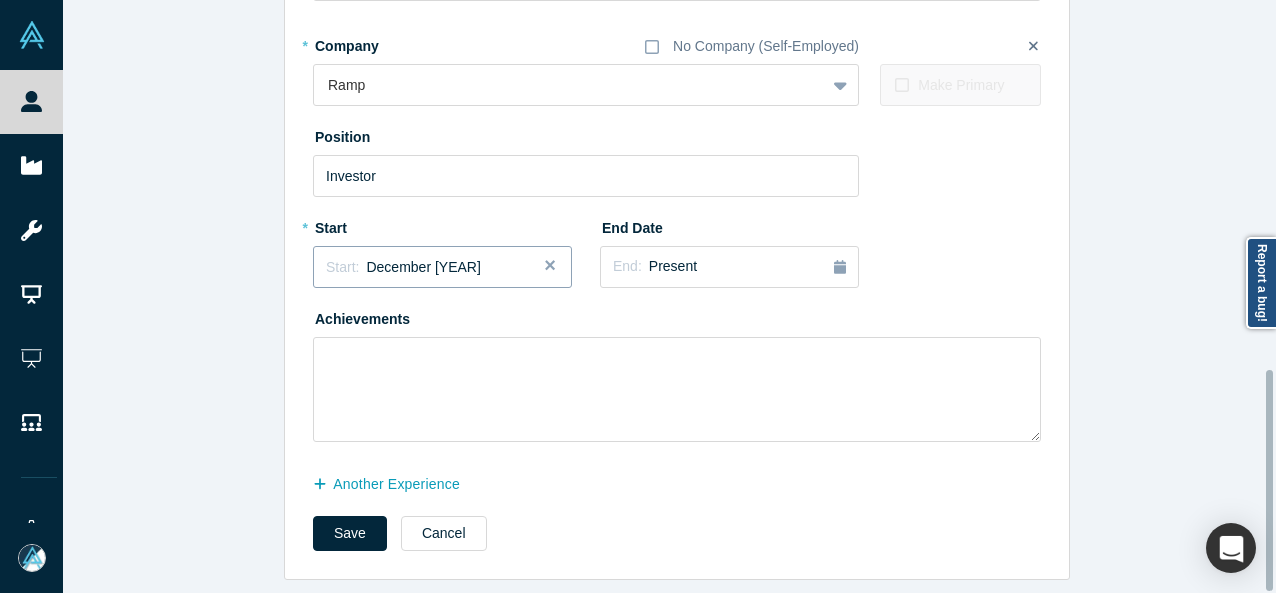 scroll, scrollTop: 988, scrollLeft: 0, axis: vertical 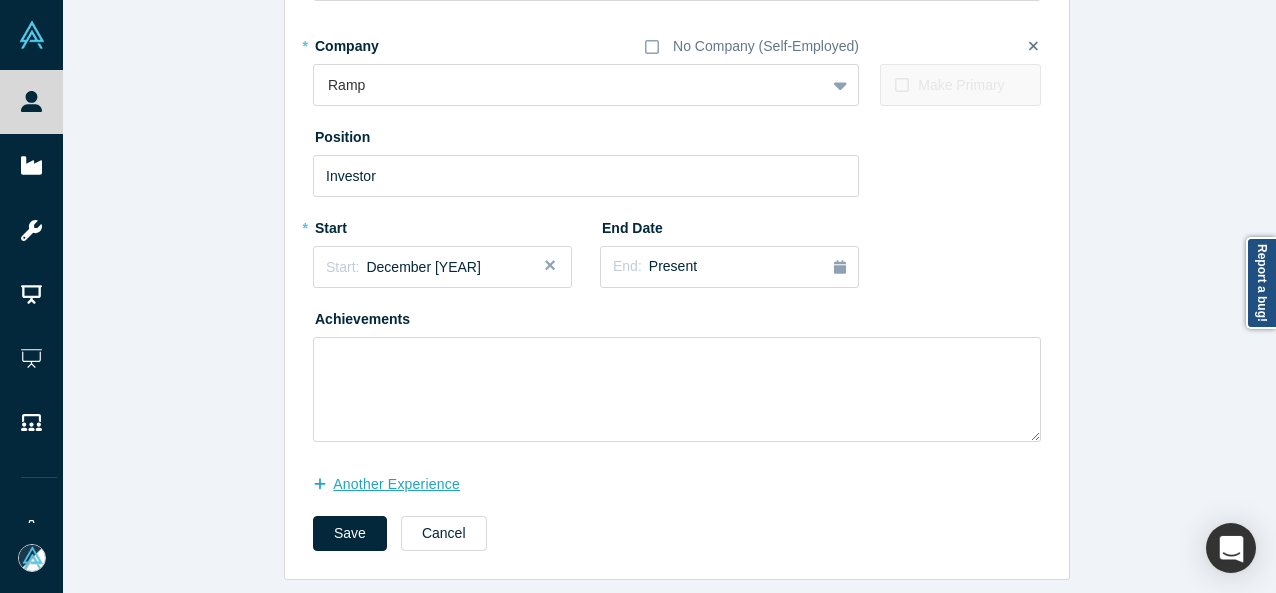 click on "another Experience" at bounding box center (397, 484) 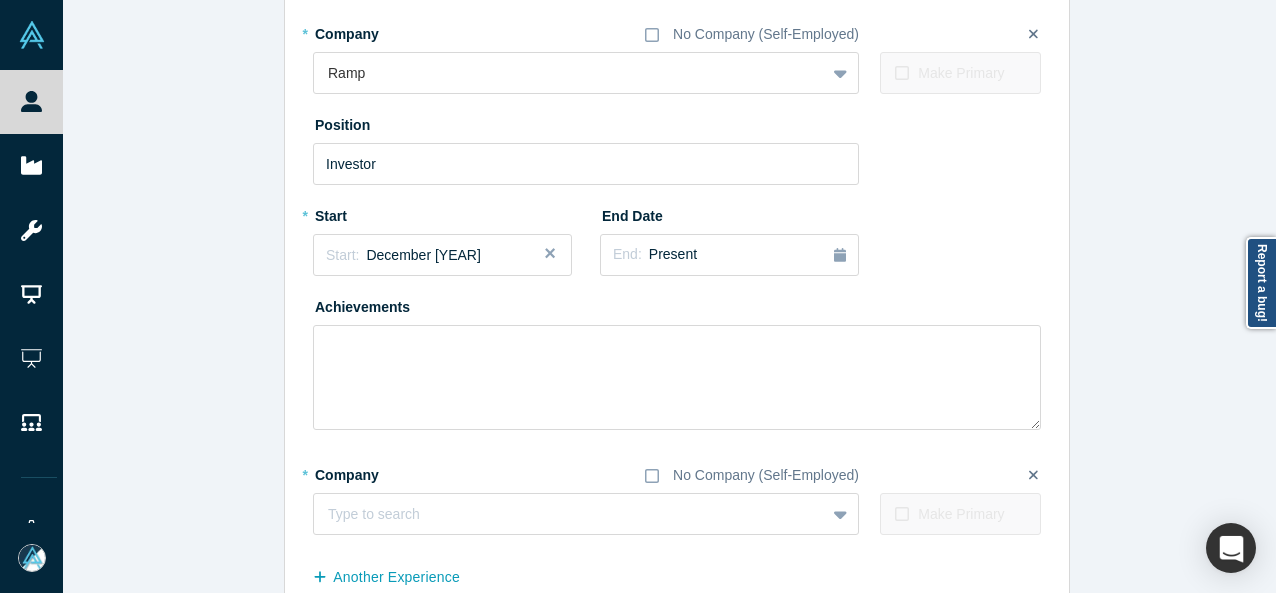 click on "* Company" at bounding box center (369, 472) 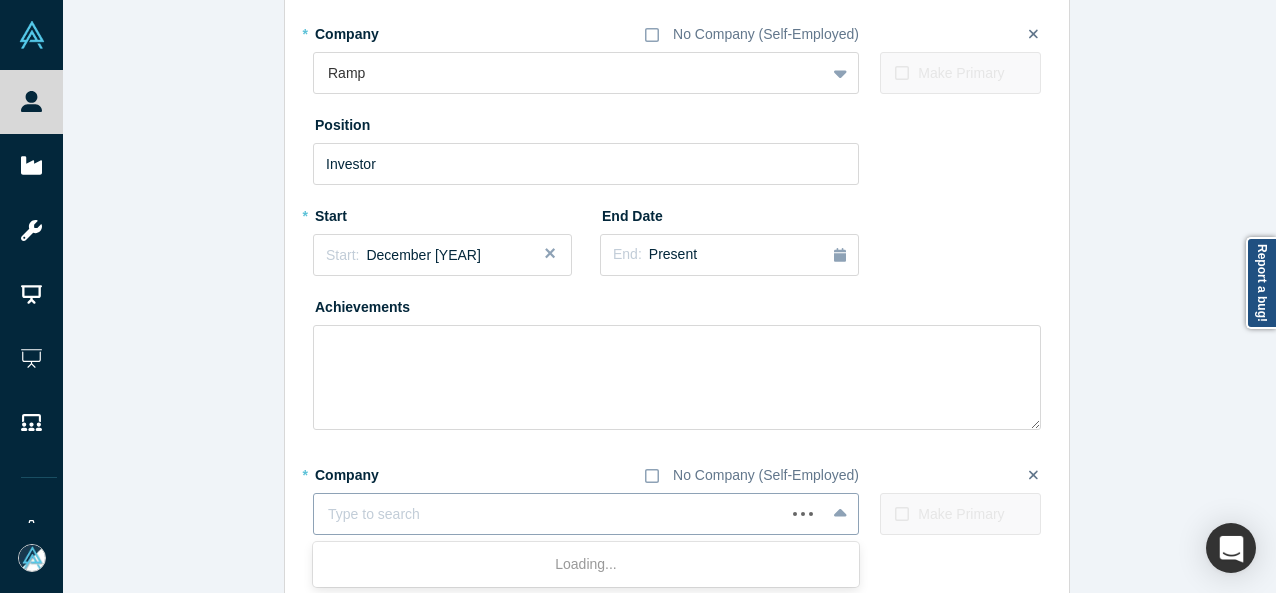 click at bounding box center (549, 514) 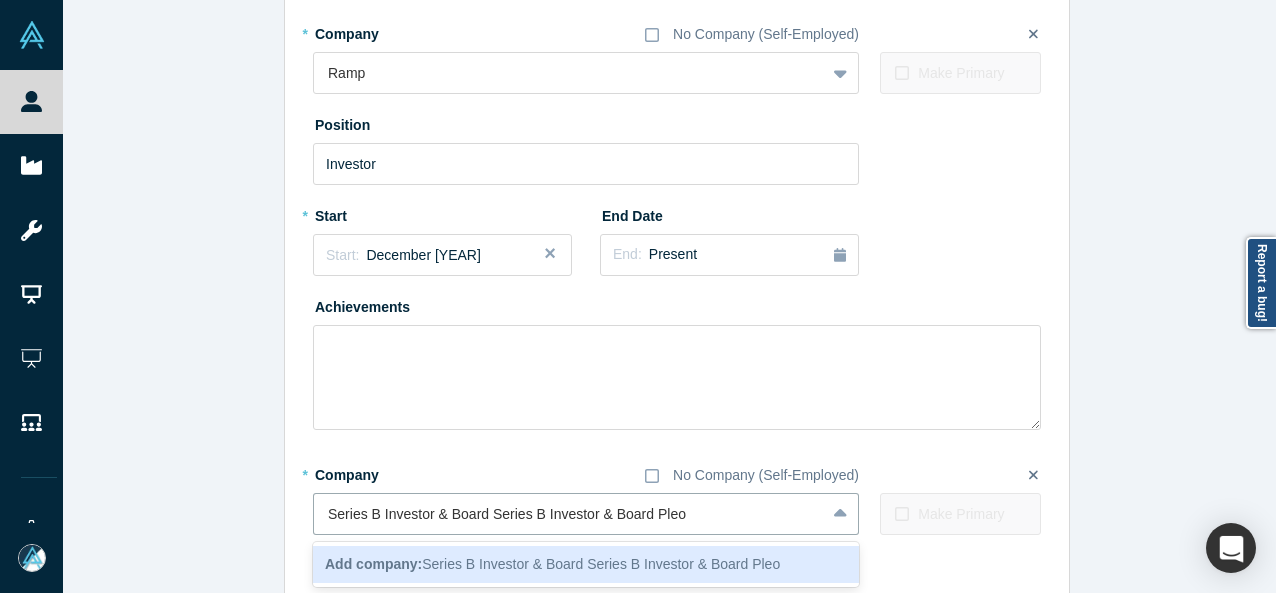 drag, startPoint x: 642, startPoint y: 520, endPoint x: 256, endPoint y: 525, distance: 386.03238 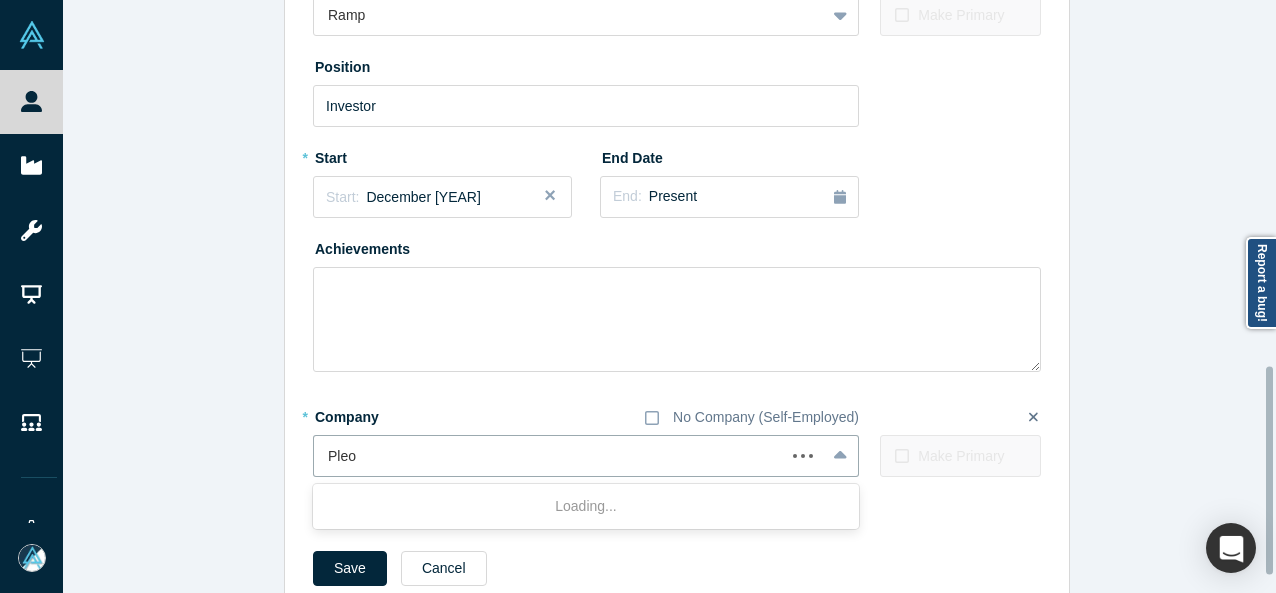 scroll, scrollTop: 1094, scrollLeft: 0, axis: vertical 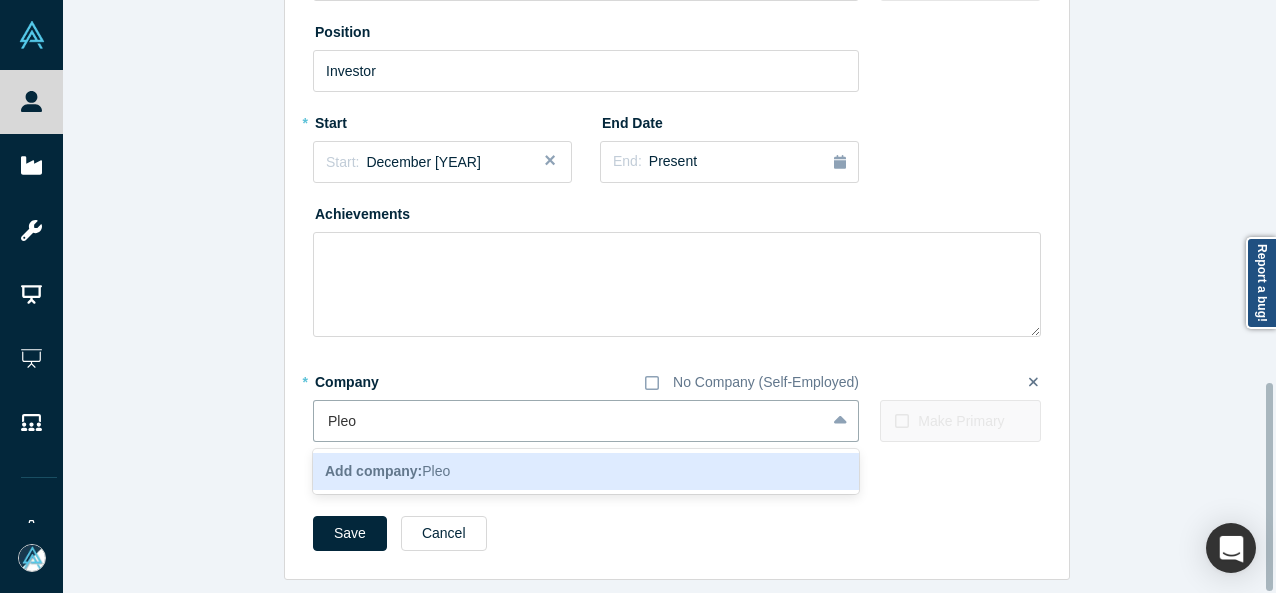 click on "Add company:  Pleo" at bounding box center [586, 471] 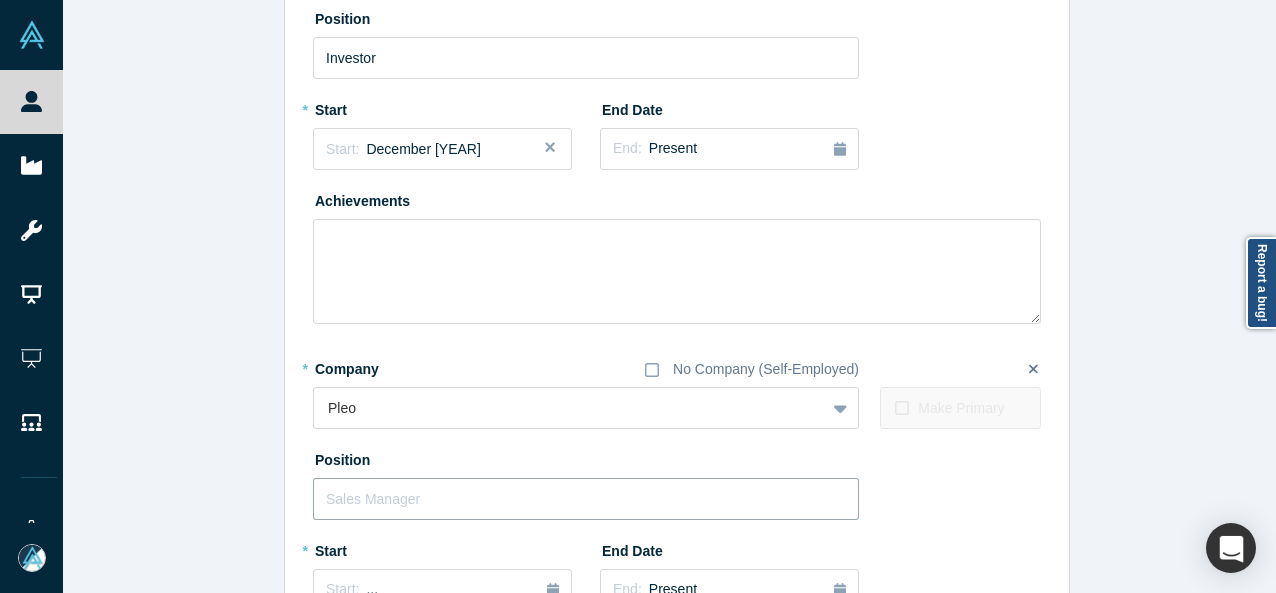 click at bounding box center (586, 499) 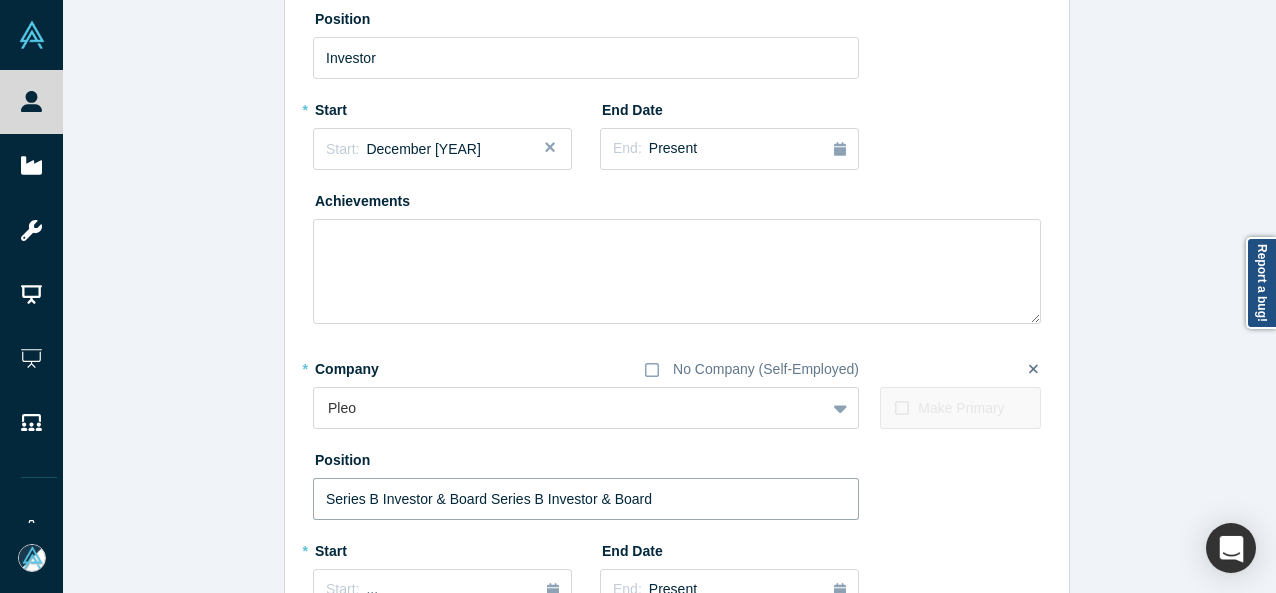 drag, startPoint x: 480, startPoint y: 499, endPoint x: 218, endPoint y: 499, distance: 262 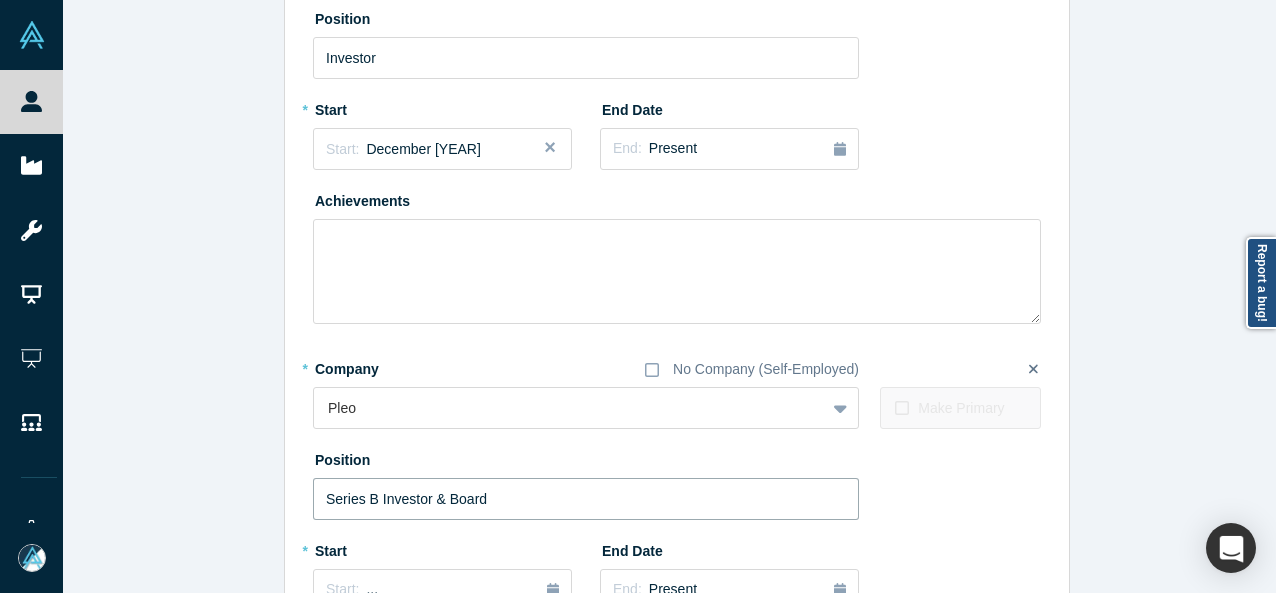 scroll, scrollTop: 1294, scrollLeft: 0, axis: vertical 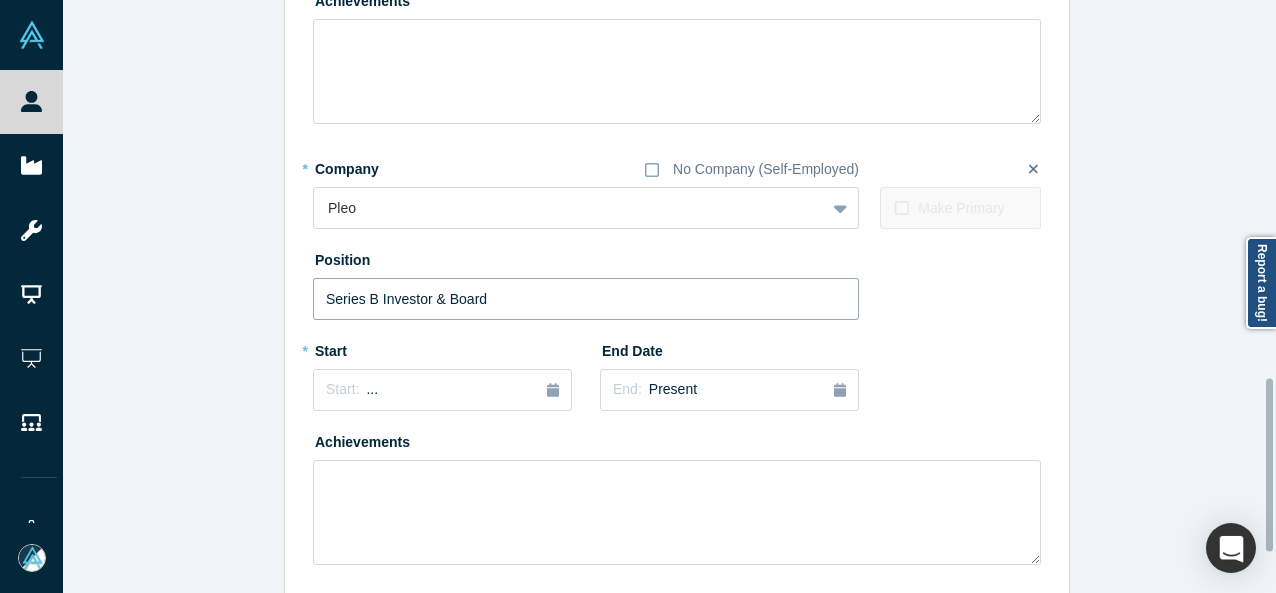 type on "Series B Investor & Board" 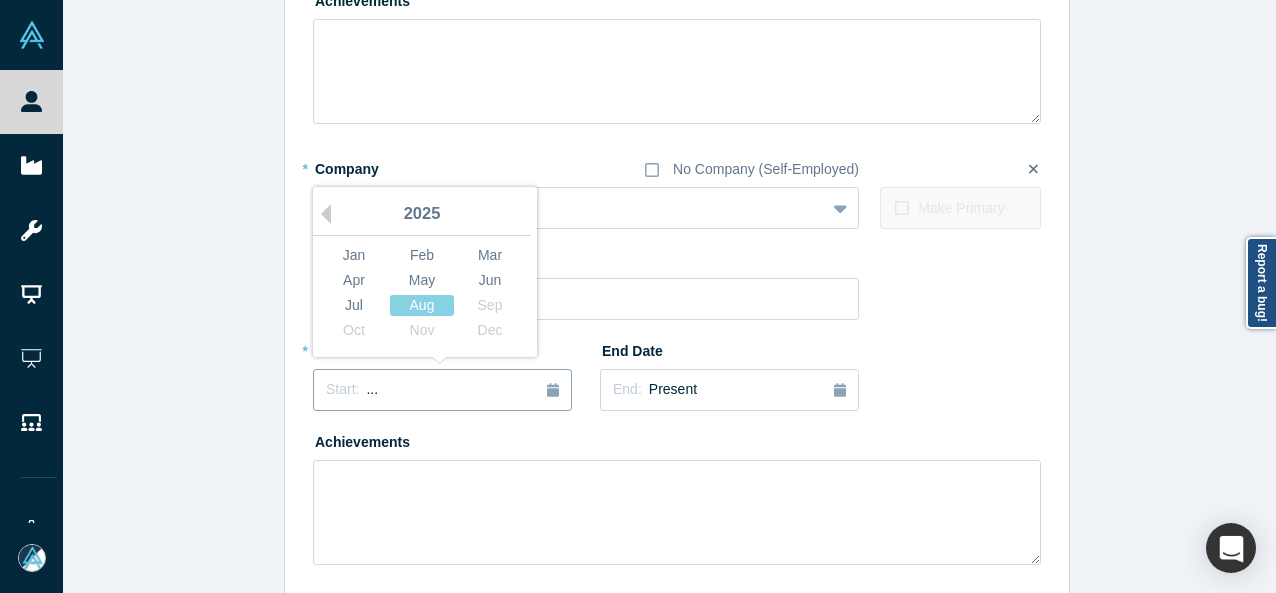 click on "Start: ..." at bounding box center [442, 390] 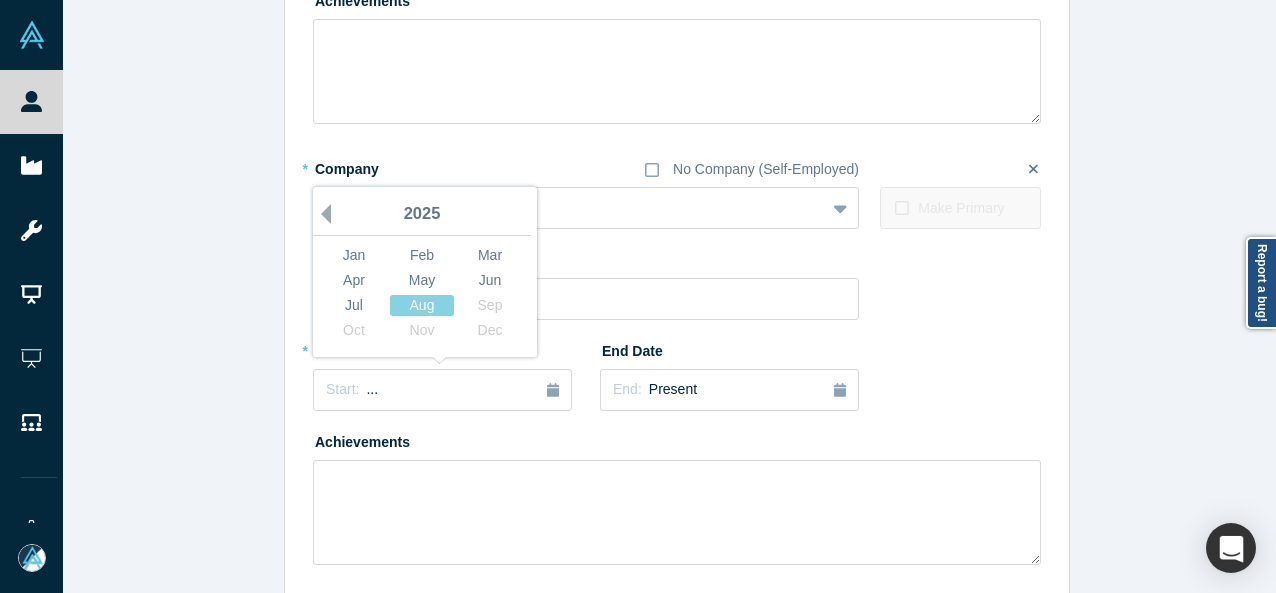 click on "Previous Year" at bounding box center (321, 214) 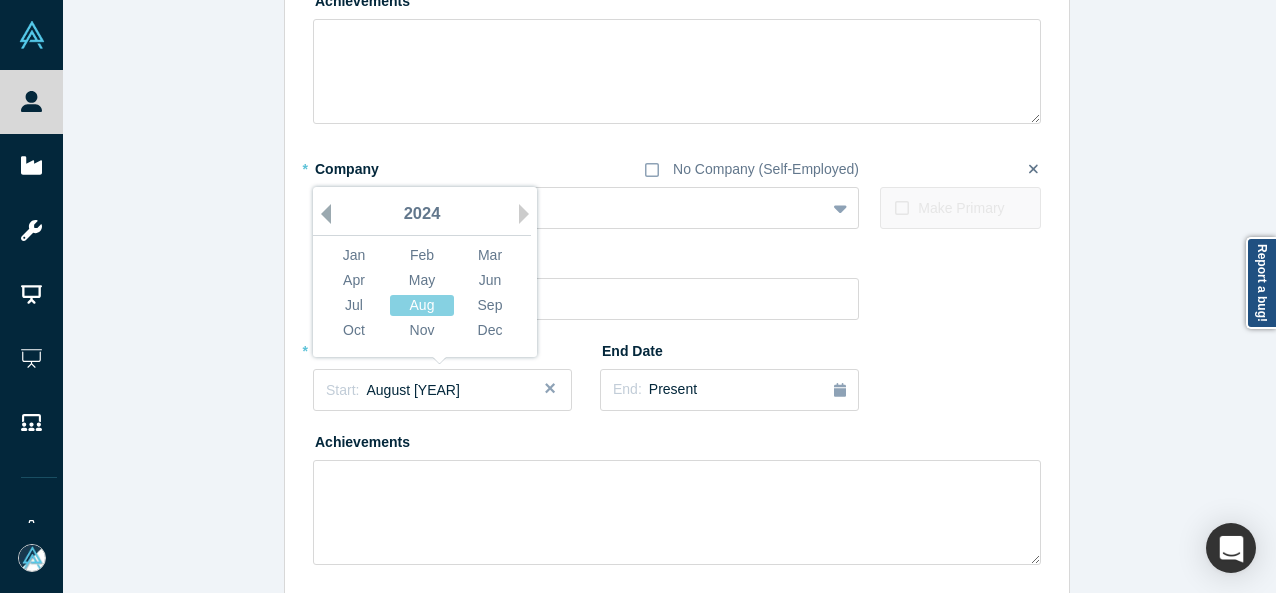 click on "Previous Year" at bounding box center [321, 214] 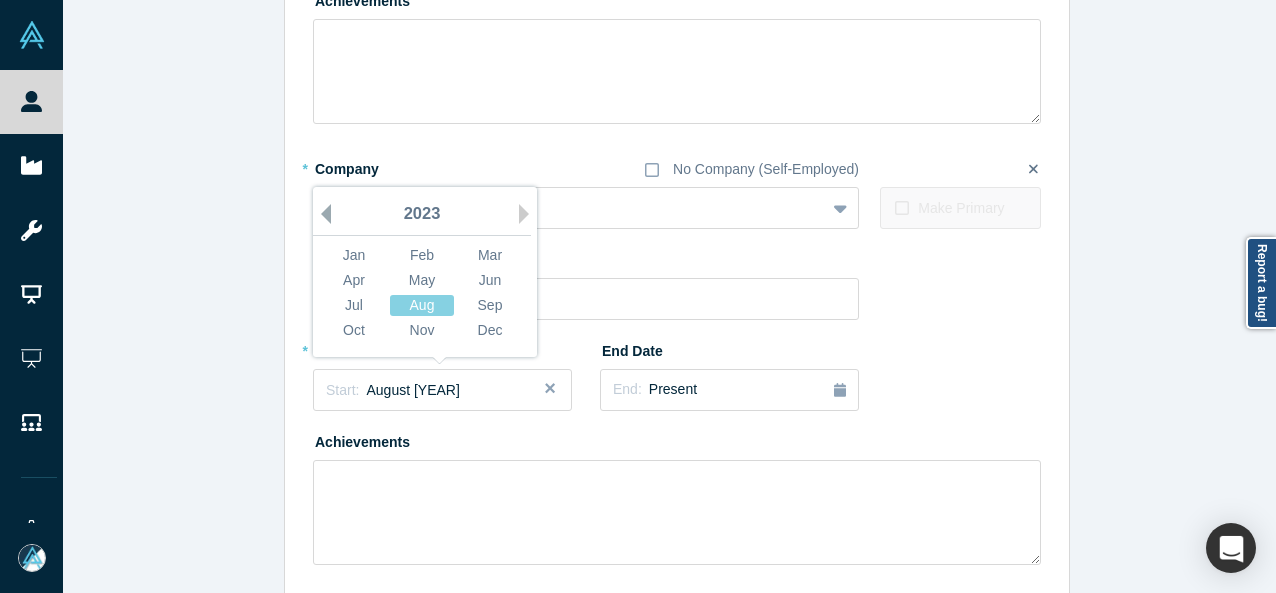 click on "Previous Year" at bounding box center (321, 214) 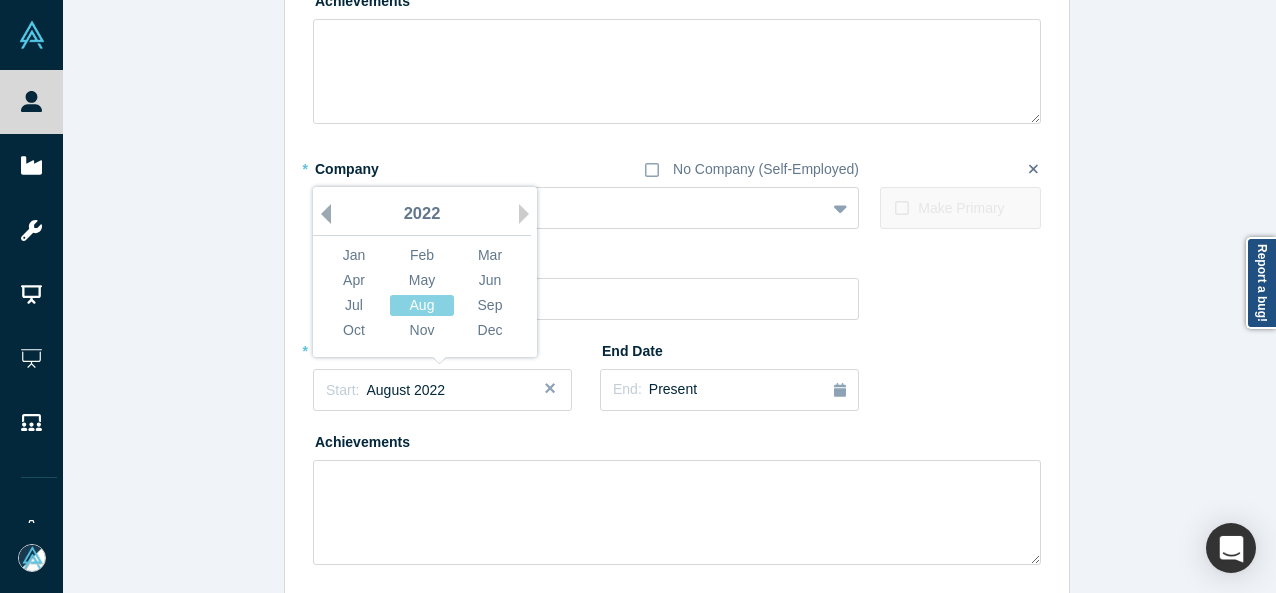 click on "Previous Year" at bounding box center [321, 214] 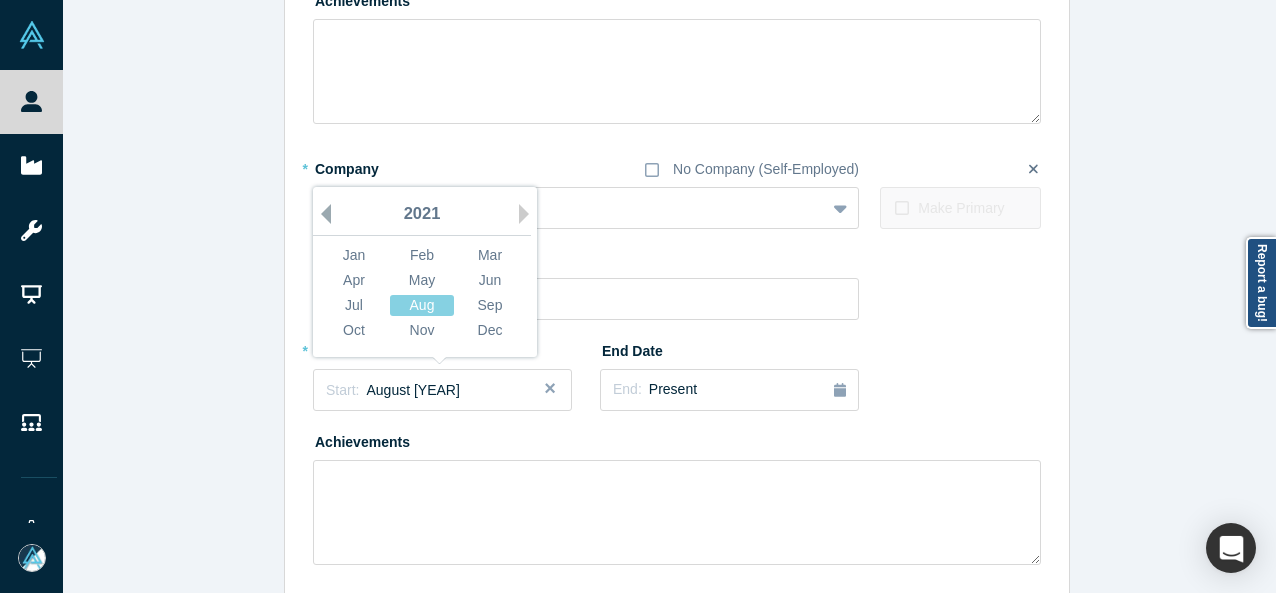click on "Previous Year" at bounding box center [321, 214] 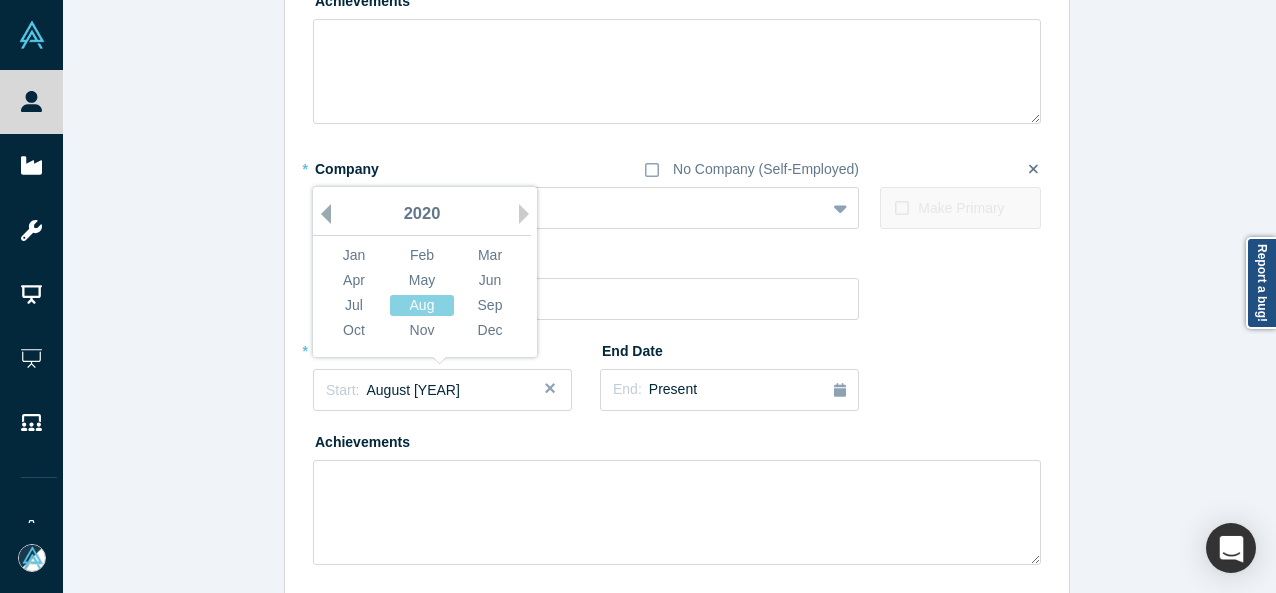 click on "Previous Year" at bounding box center (321, 214) 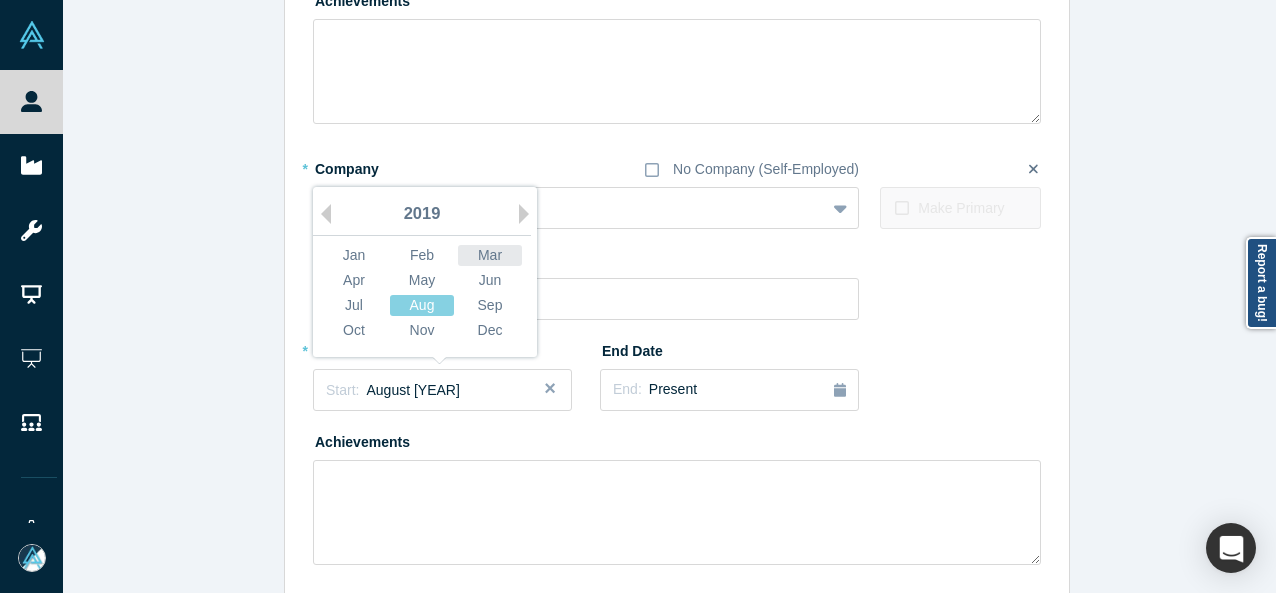 click on "Mar" at bounding box center (490, 255) 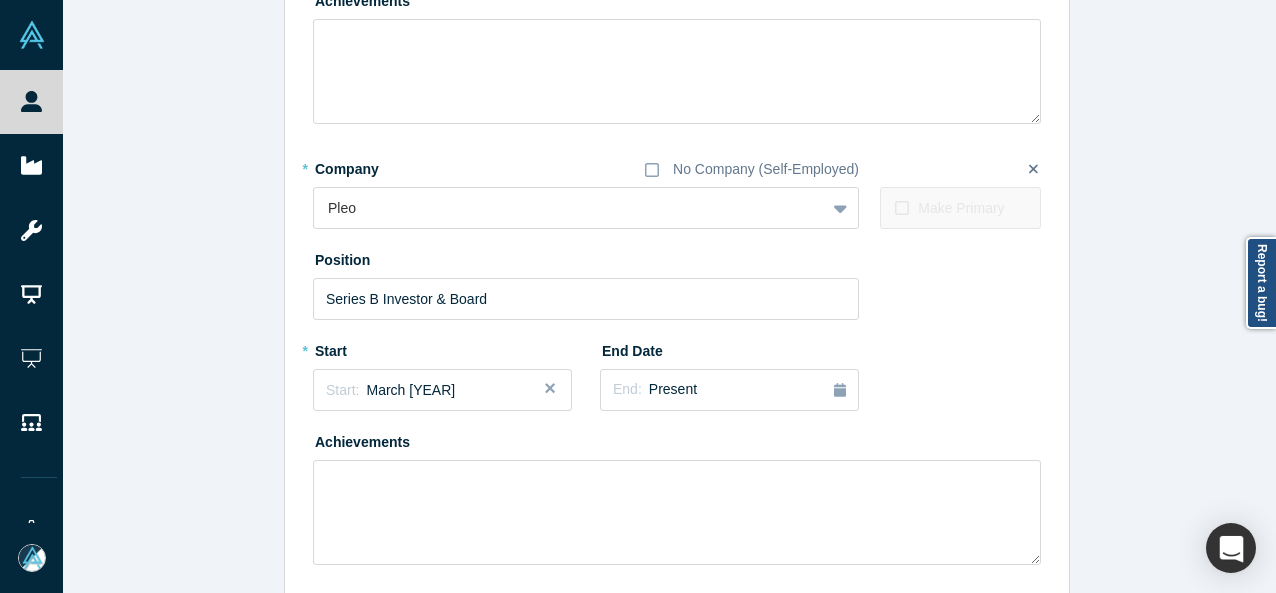 scroll, scrollTop: 1430, scrollLeft: 0, axis: vertical 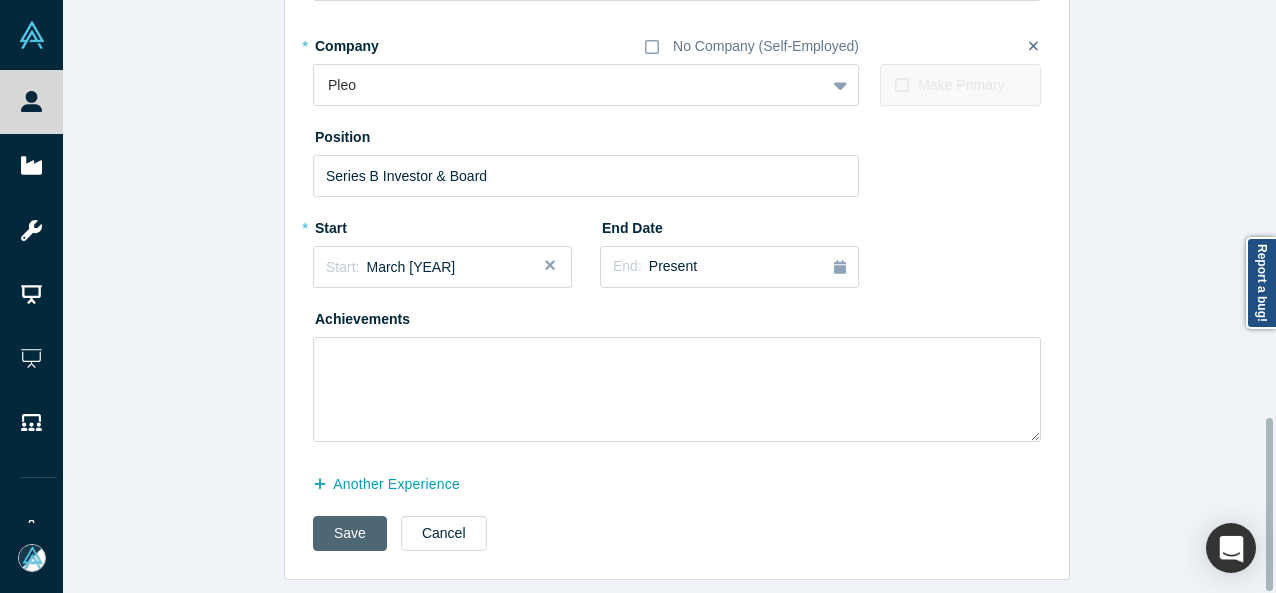 click on "Save" at bounding box center (350, 533) 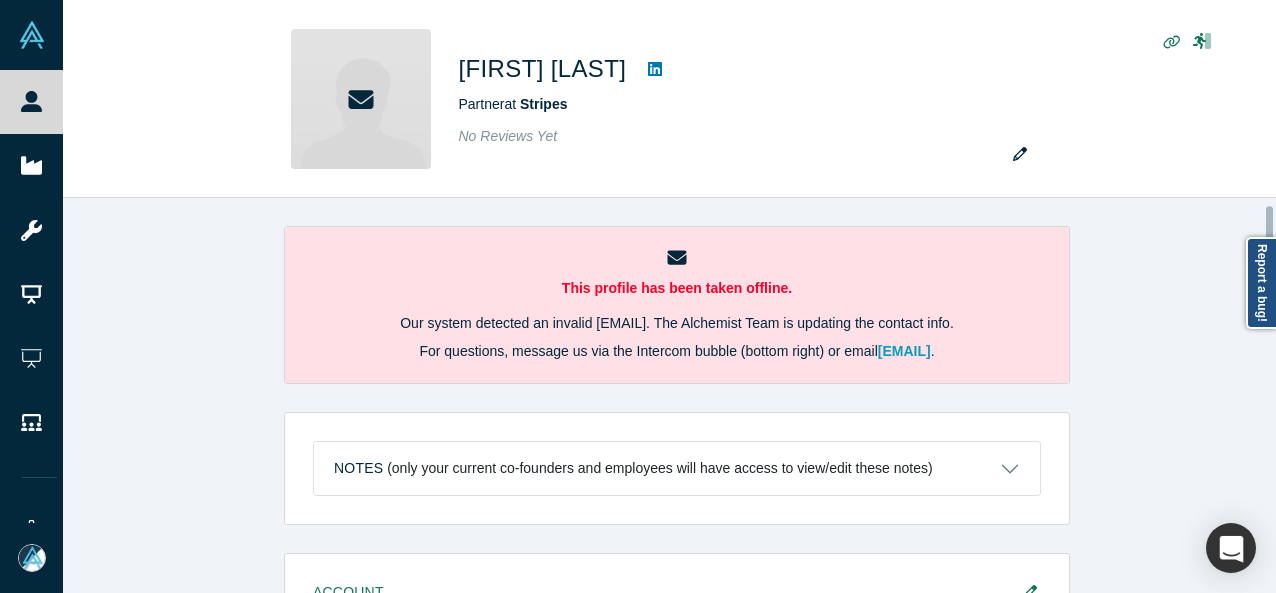 scroll, scrollTop: 400, scrollLeft: 0, axis: vertical 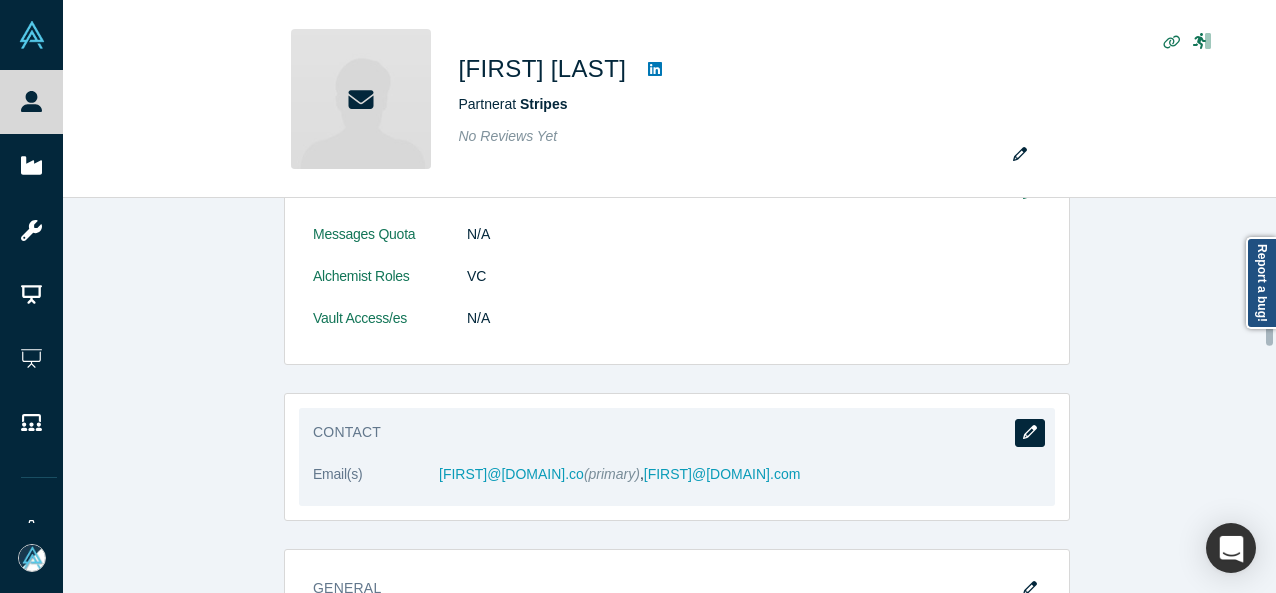 click 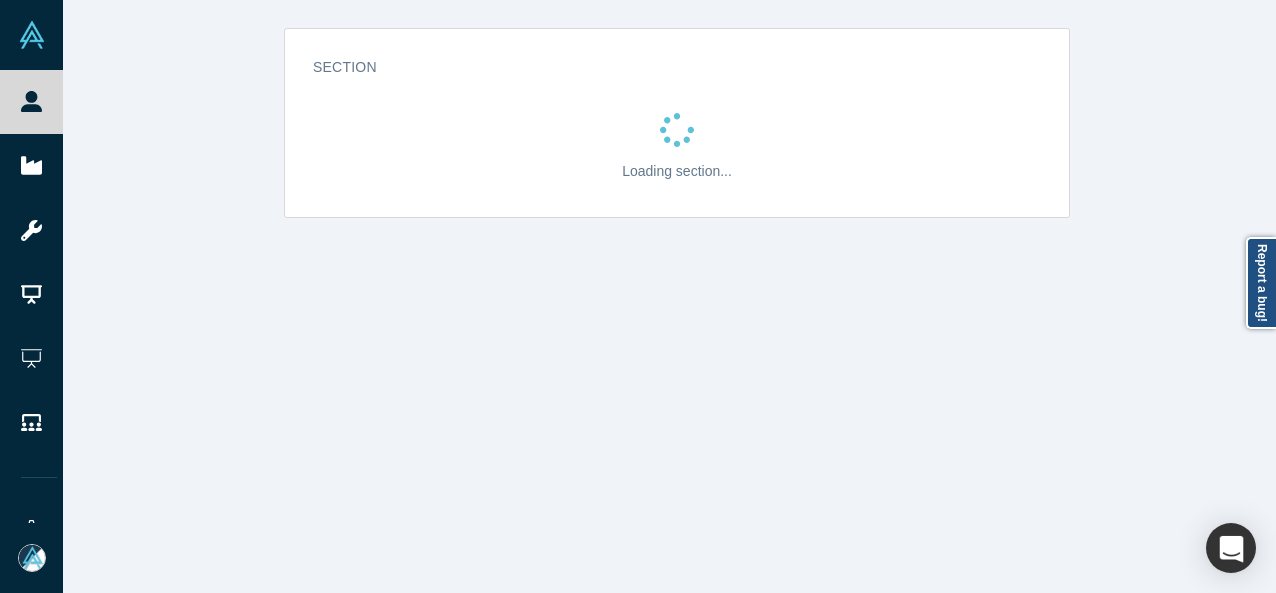scroll, scrollTop: 0, scrollLeft: 0, axis: both 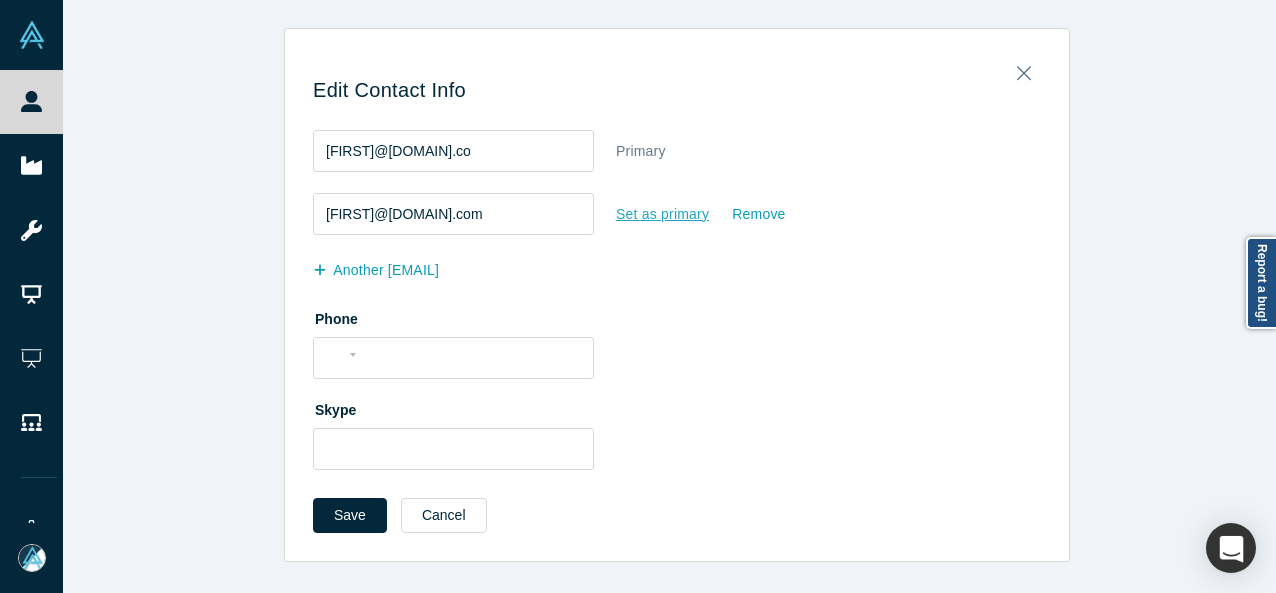 click on "Set as primary" at bounding box center [662, 214] 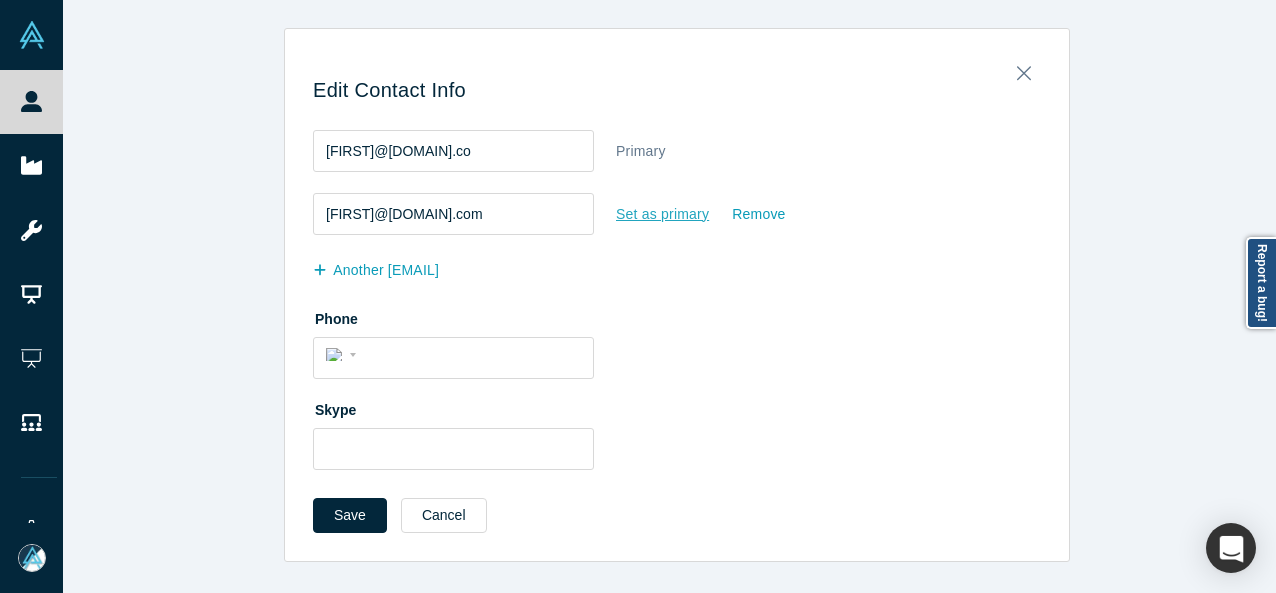 click on "Set as primary" at bounding box center [0, 0] 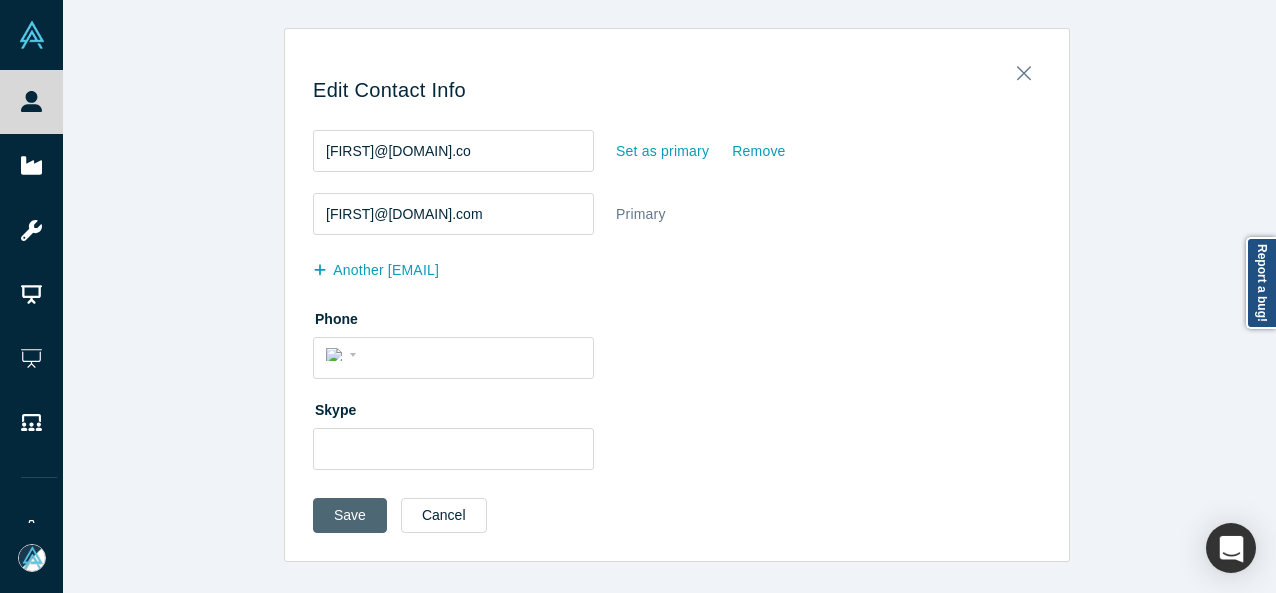 click on "Save" at bounding box center [350, 515] 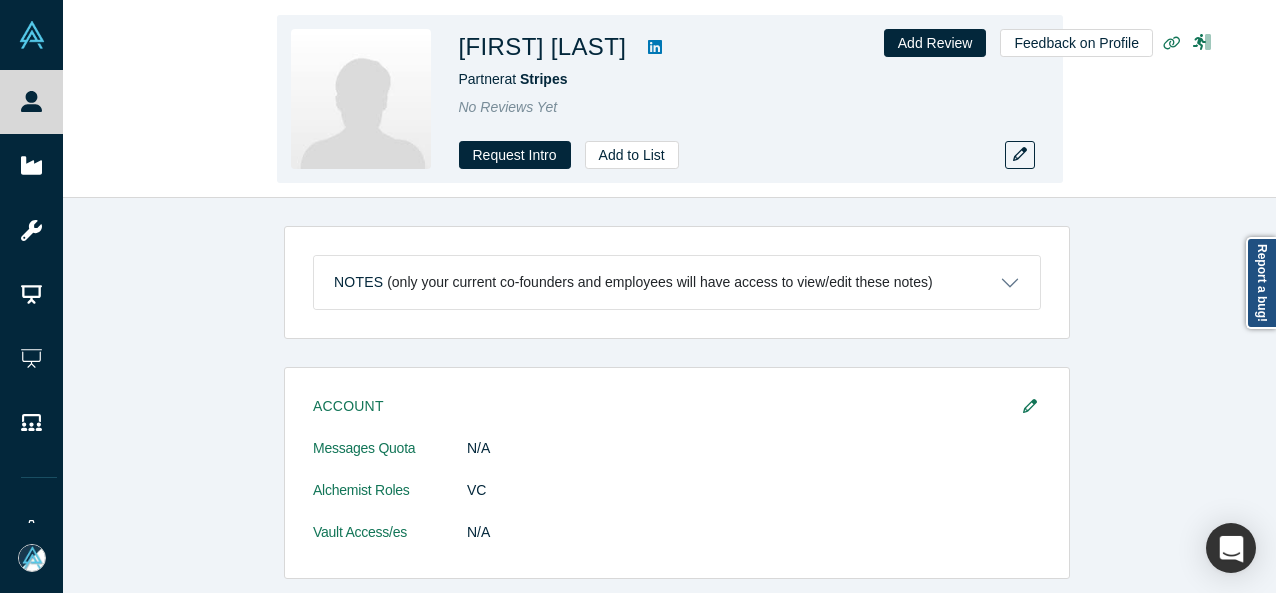 click on "Saagar Kulkarni Partner  at   Stripes No Reviews Yet Request Intro Add to List" at bounding box center (670, 99) 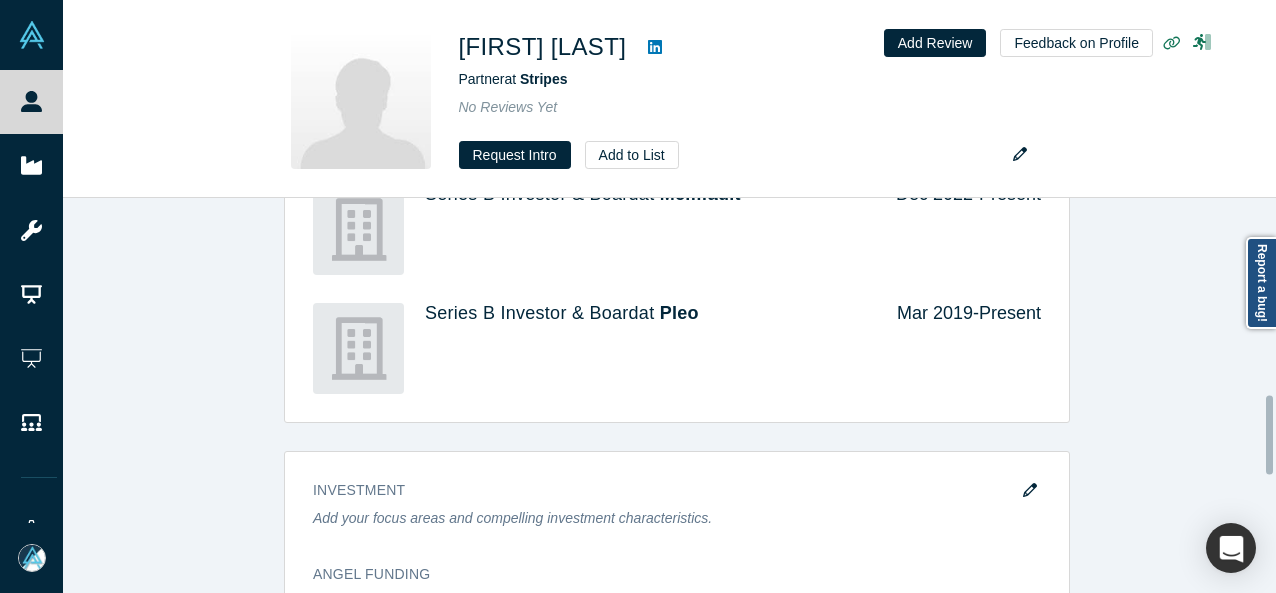 scroll, scrollTop: 800, scrollLeft: 0, axis: vertical 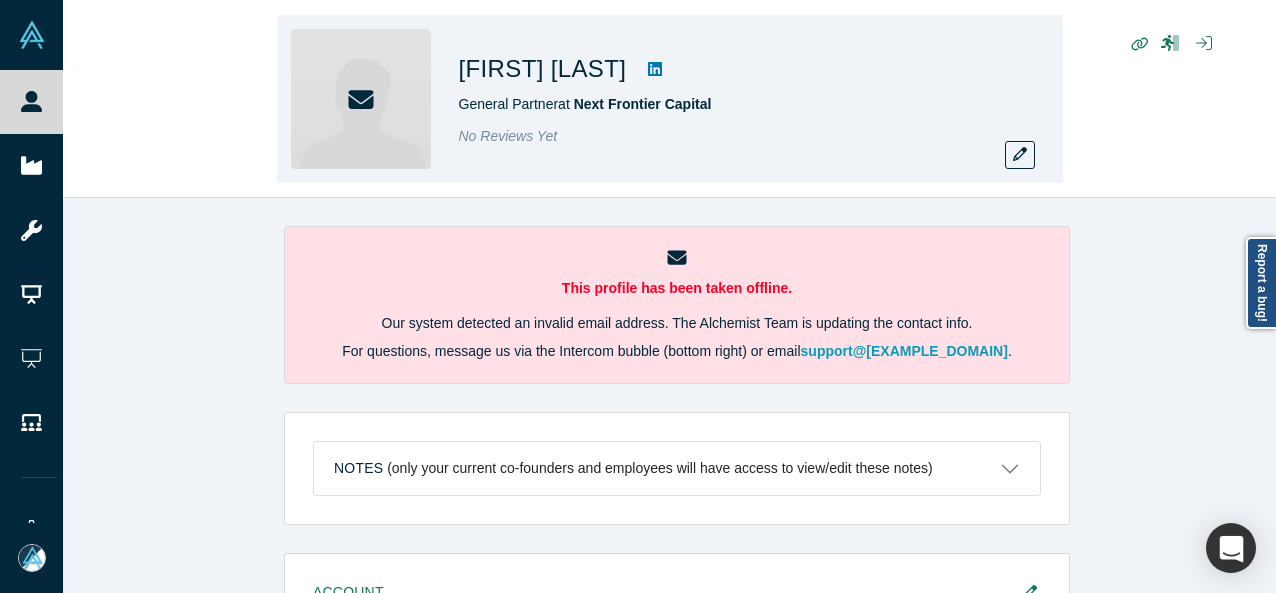 drag, startPoint x: 447, startPoint y: 76, endPoint x: 630, endPoint y: 75, distance: 183.00273 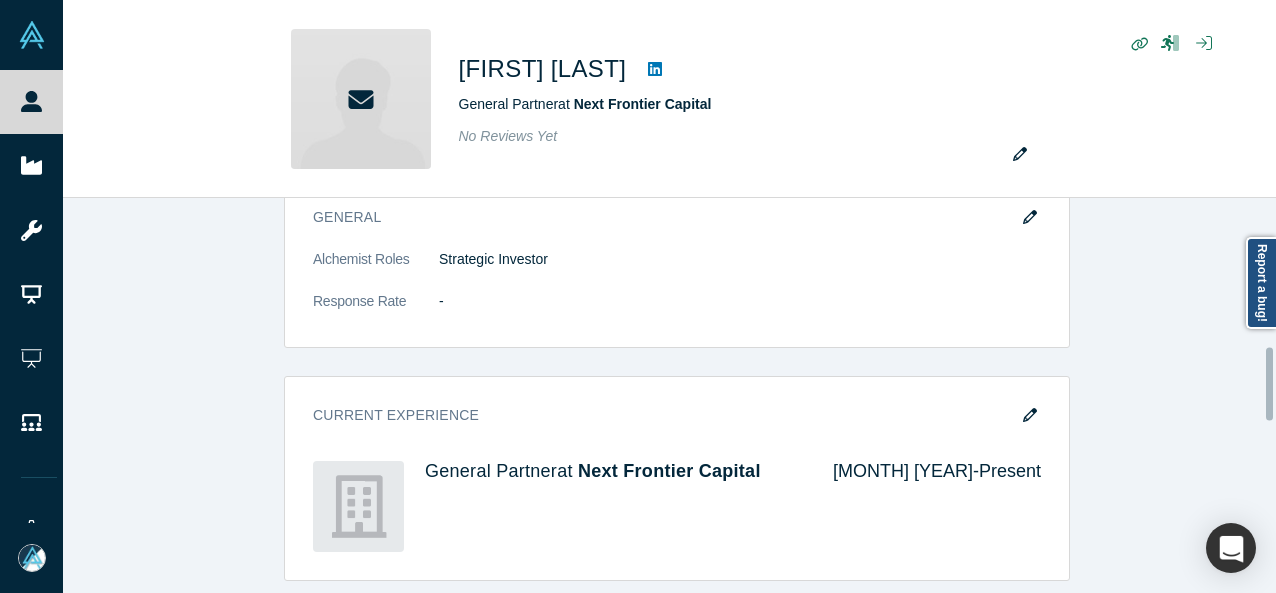 scroll, scrollTop: 800, scrollLeft: 0, axis: vertical 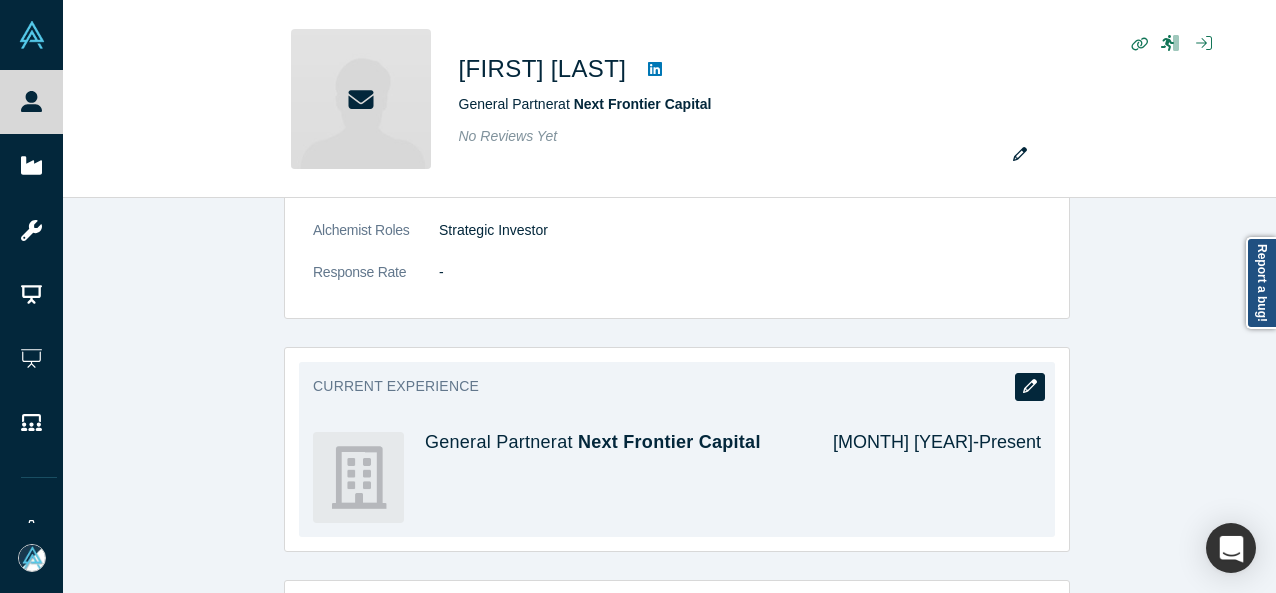click at bounding box center [1030, 387] 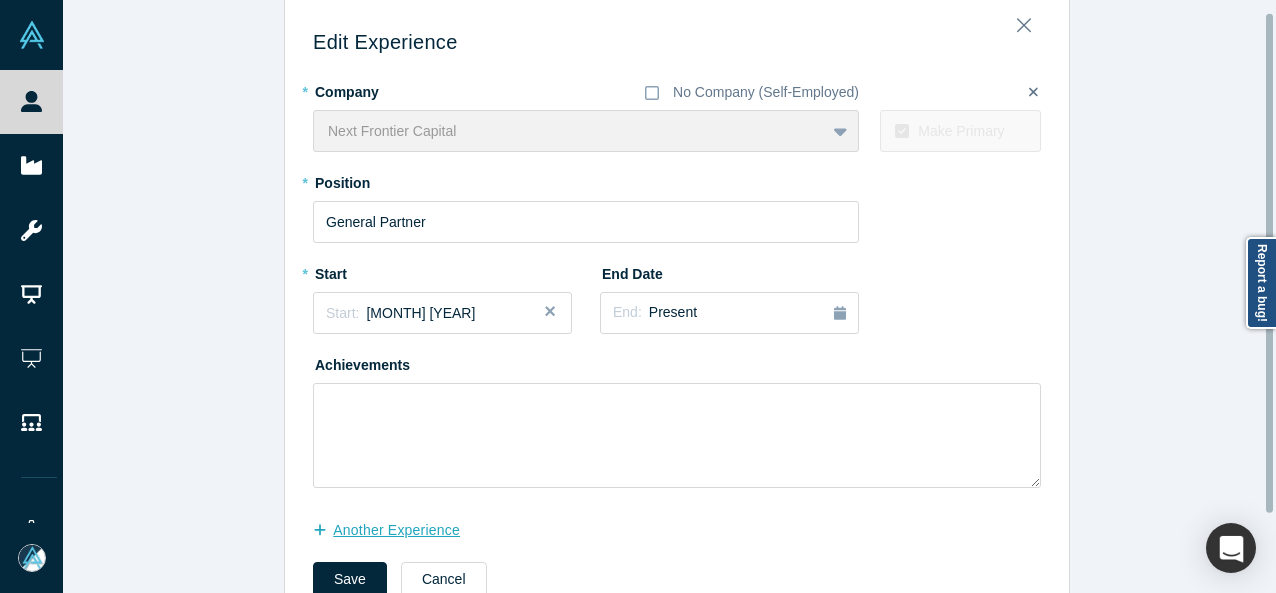 scroll, scrollTop: 106, scrollLeft: 0, axis: vertical 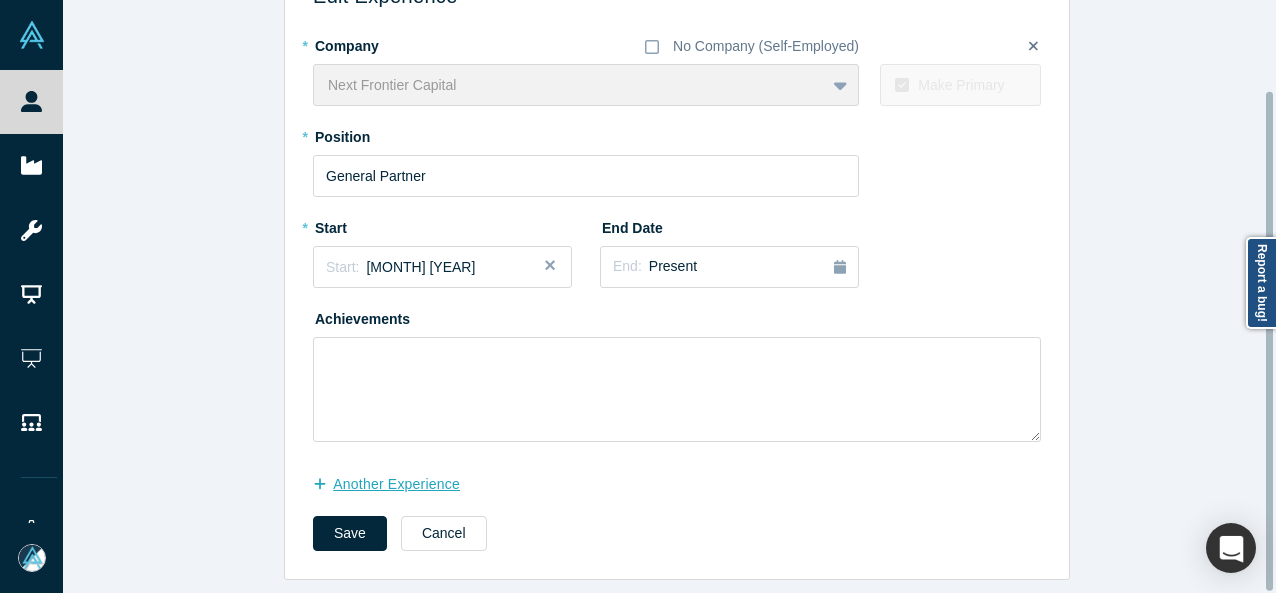 click on "another Experience" at bounding box center (397, 484) 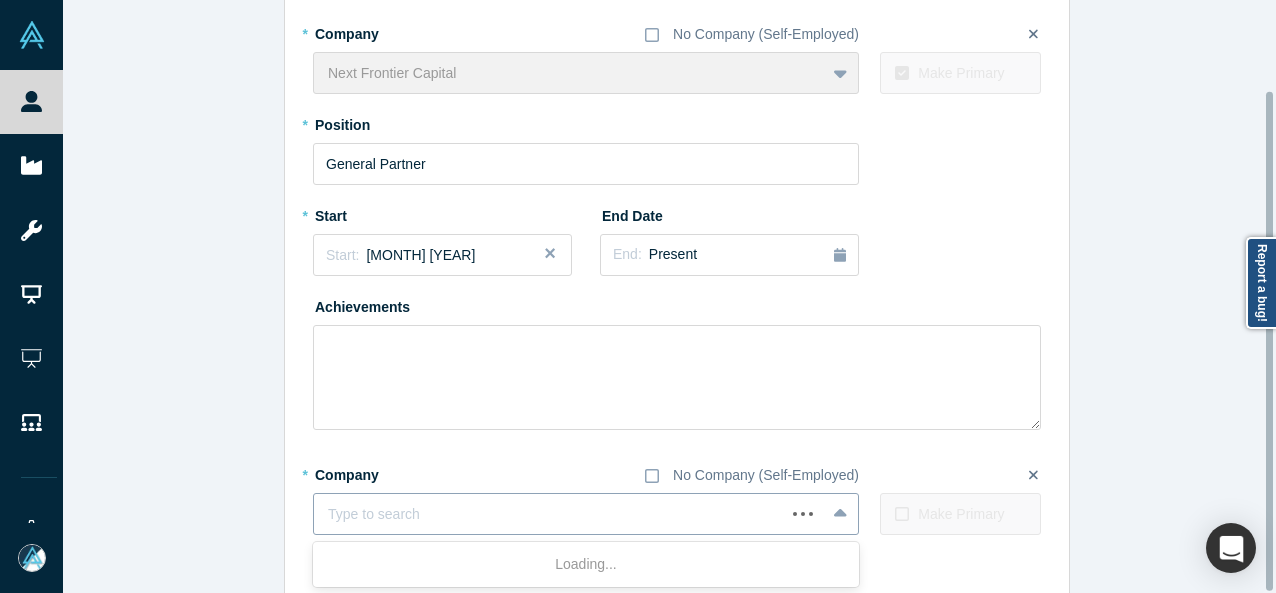 click at bounding box center [549, 514] 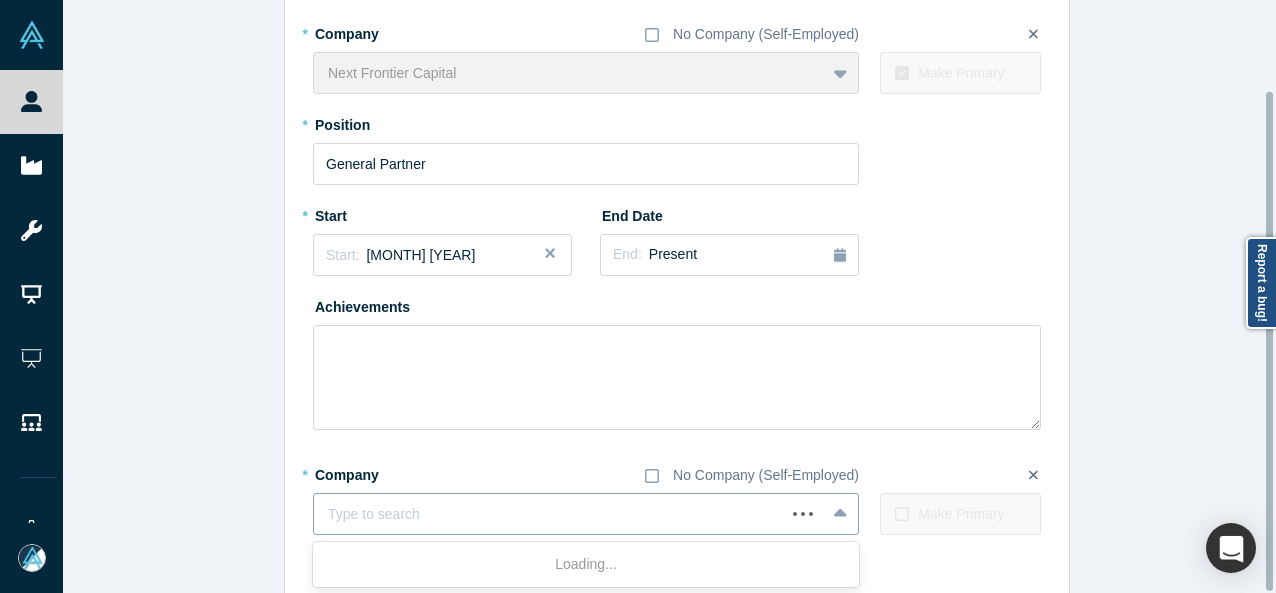 paste on "mpathic logo Board Member Board Member mpathic" 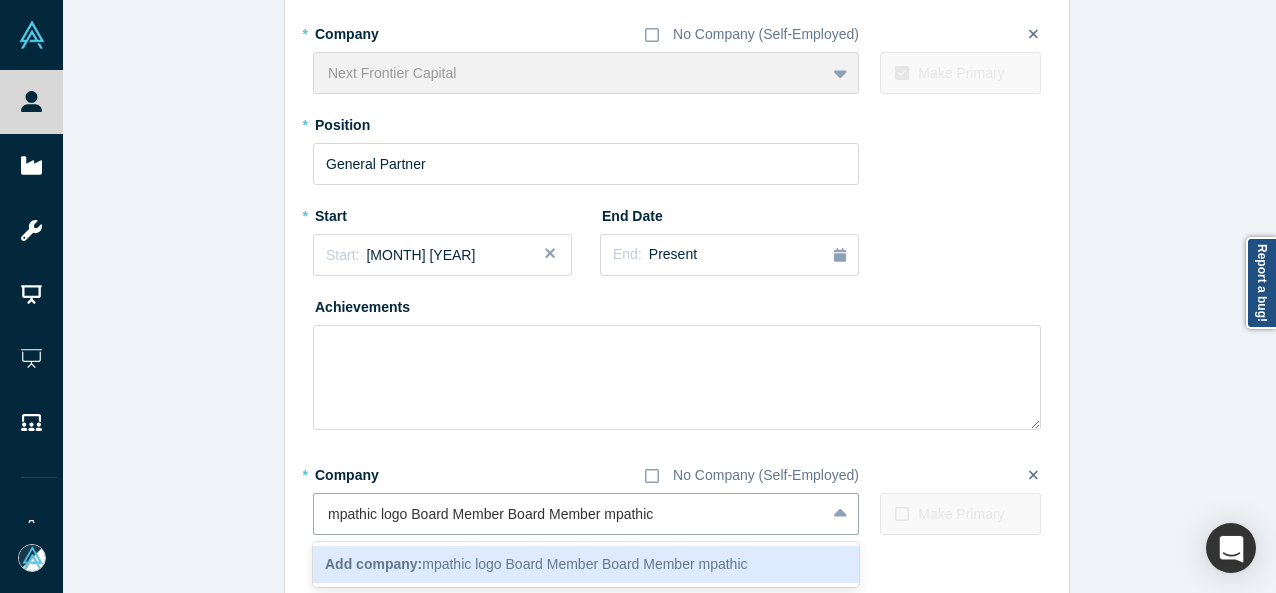 drag, startPoint x: 596, startPoint y: 516, endPoint x: 222, endPoint y: 505, distance: 374.16174 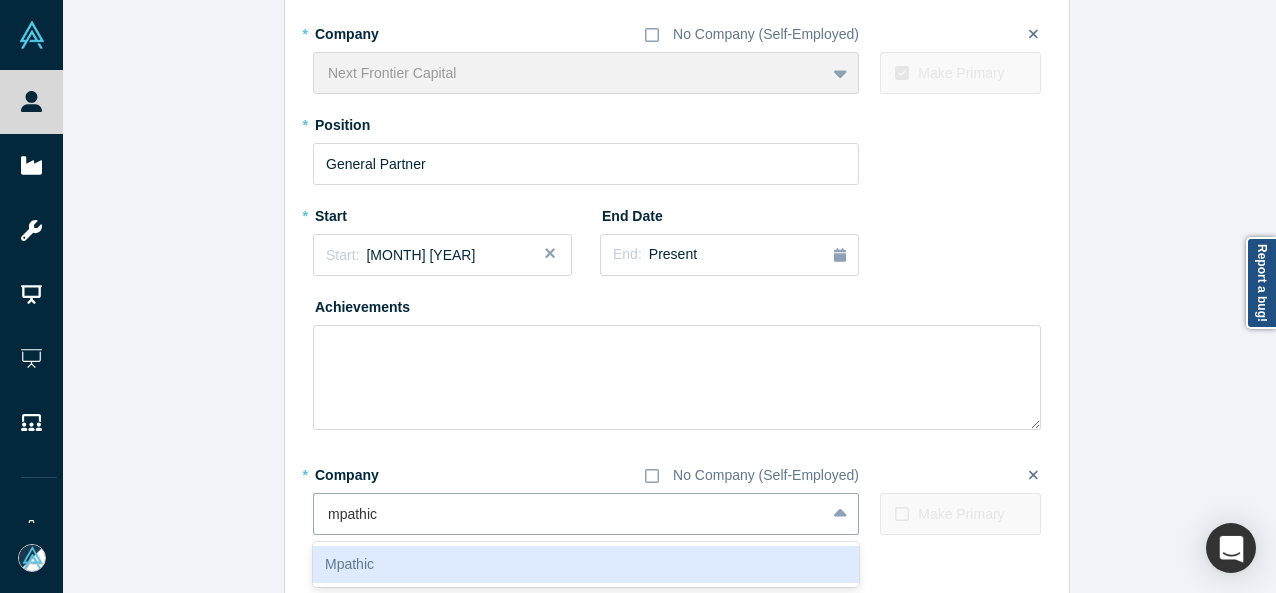 click on "Mpathic" at bounding box center [586, 564] 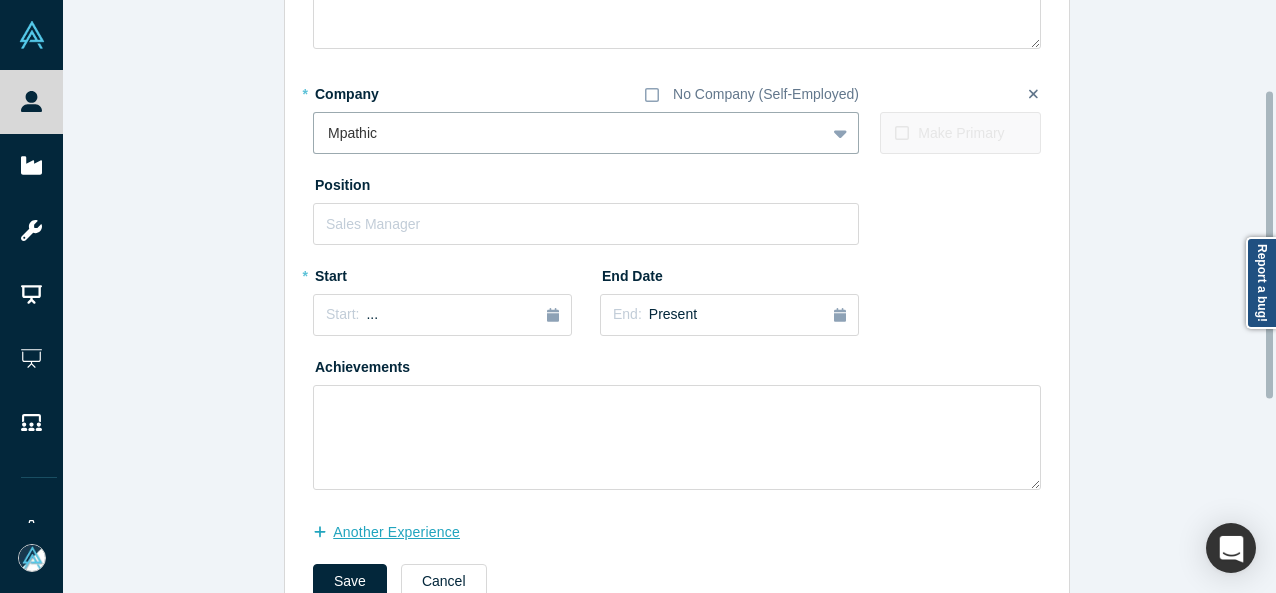 scroll, scrollTop: 506, scrollLeft: 0, axis: vertical 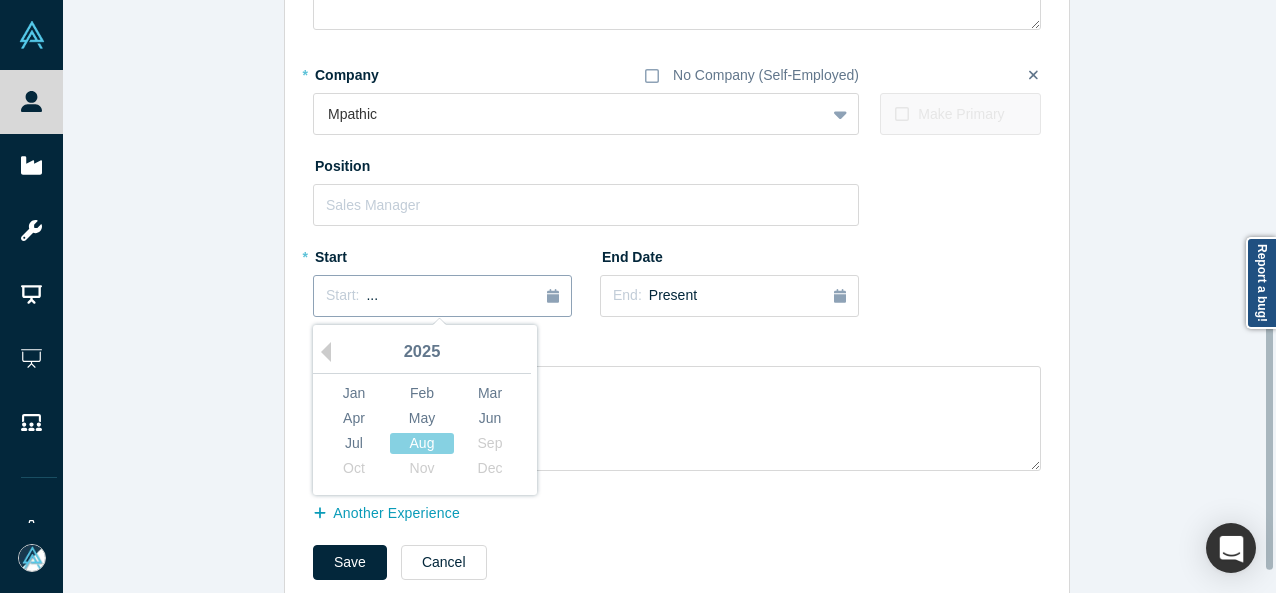 click on "Start: ..." at bounding box center (442, 296) 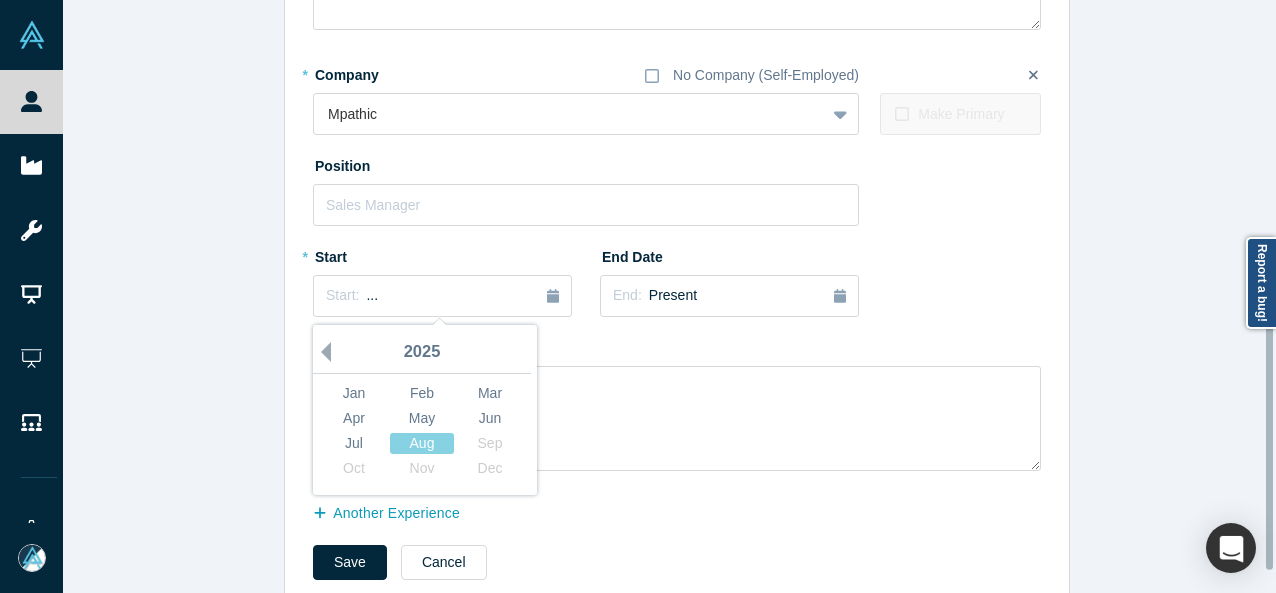 click on "Previous Year" at bounding box center (321, 352) 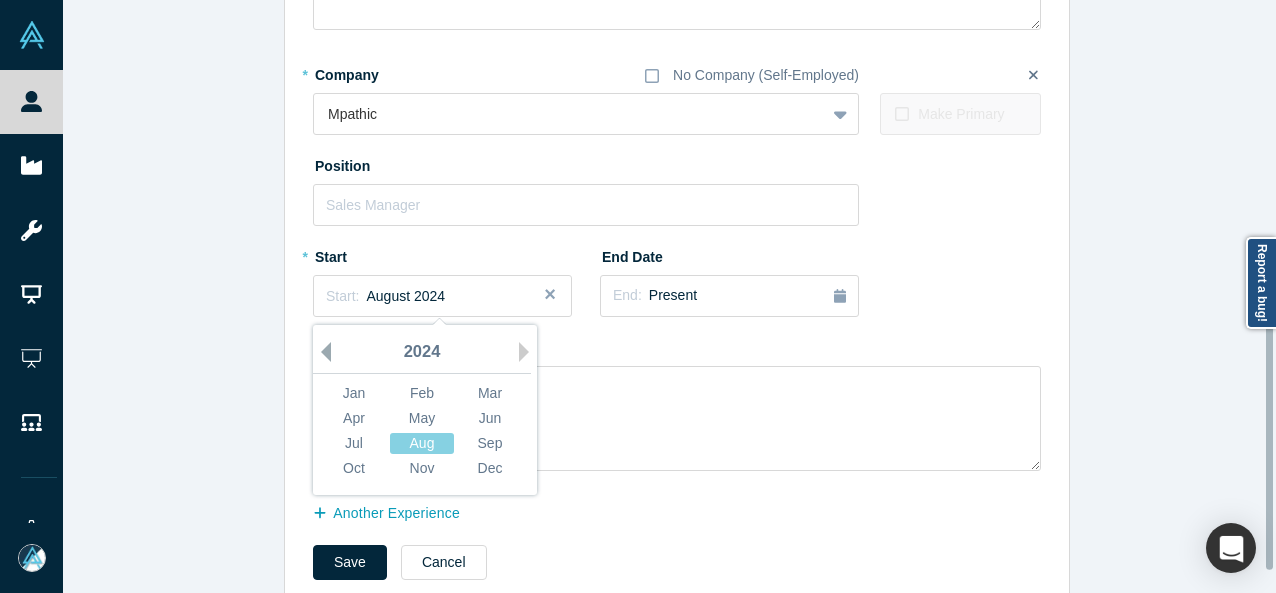 click on "Previous Year" at bounding box center (321, 352) 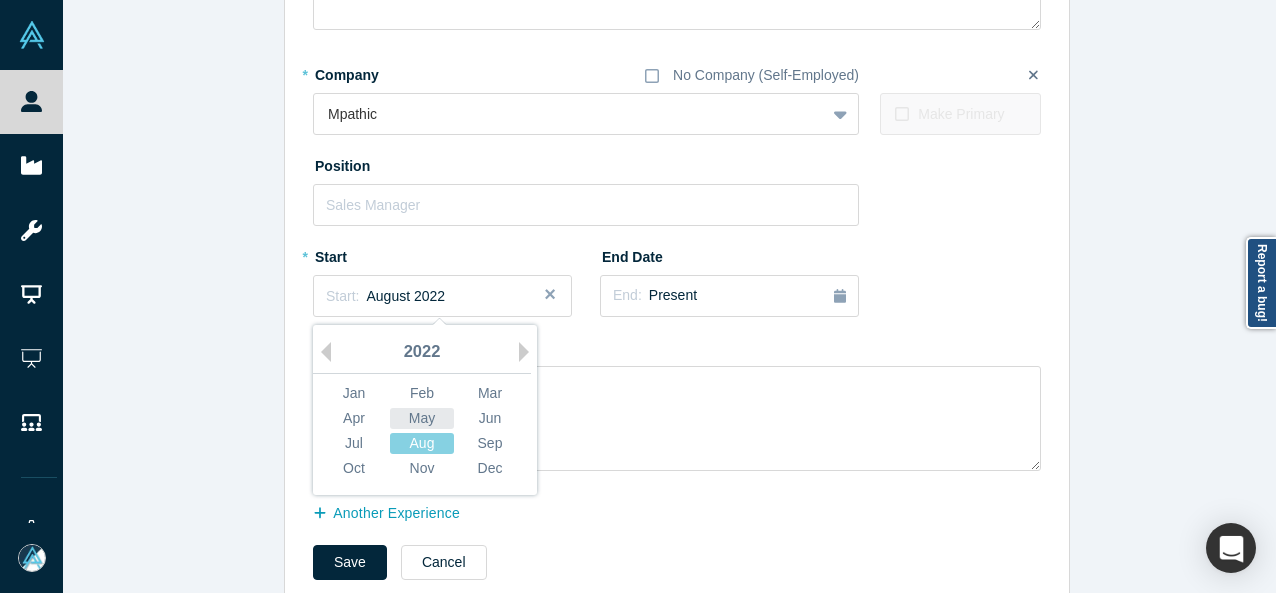 click on "May" at bounding box center (422, 418) 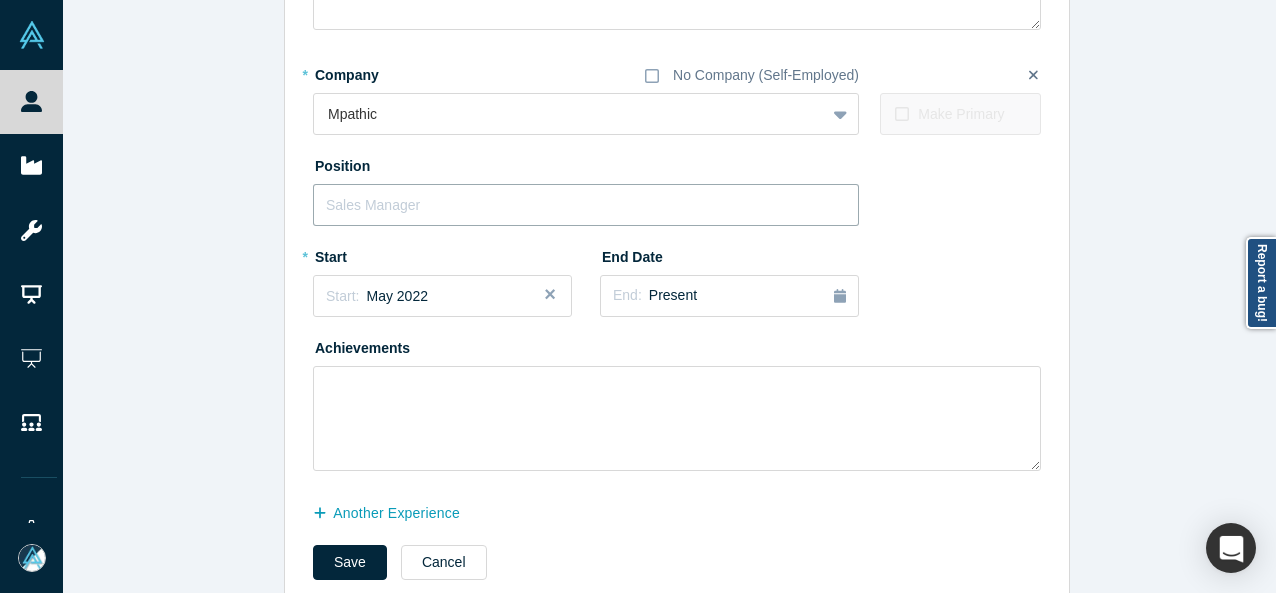 click at bounding box center (586, 205) 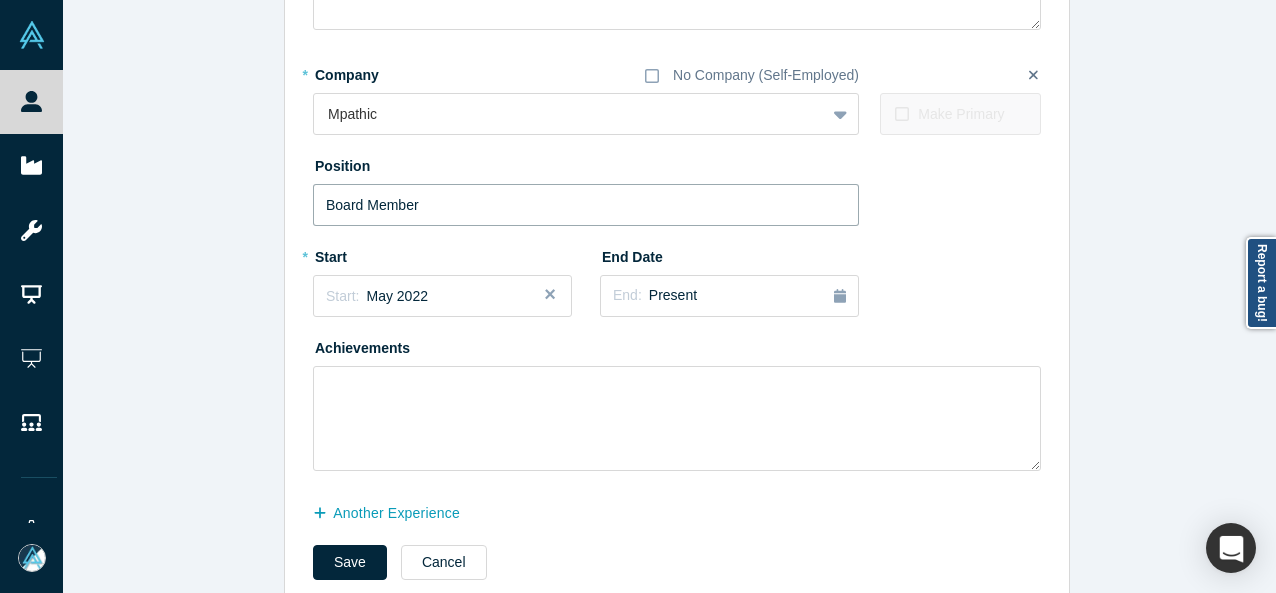 drag, startPoint x: 501, startPoint y: 204, endPoint x: 181, endPoint y: 189, distance: 320.35138 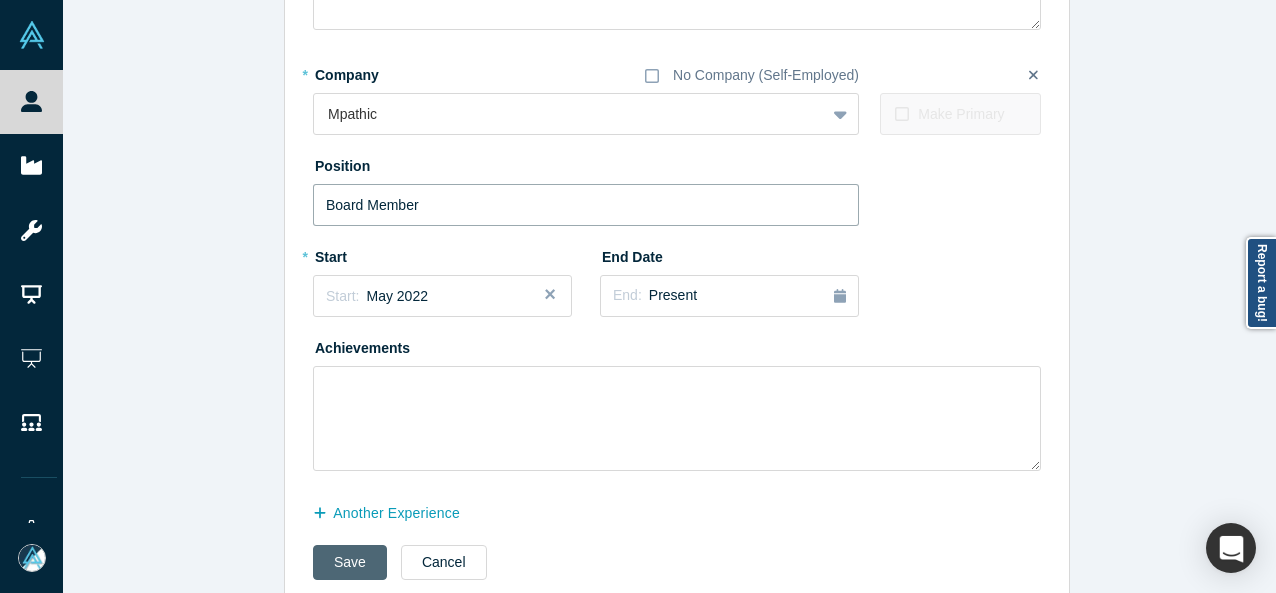 type on "Board Member" 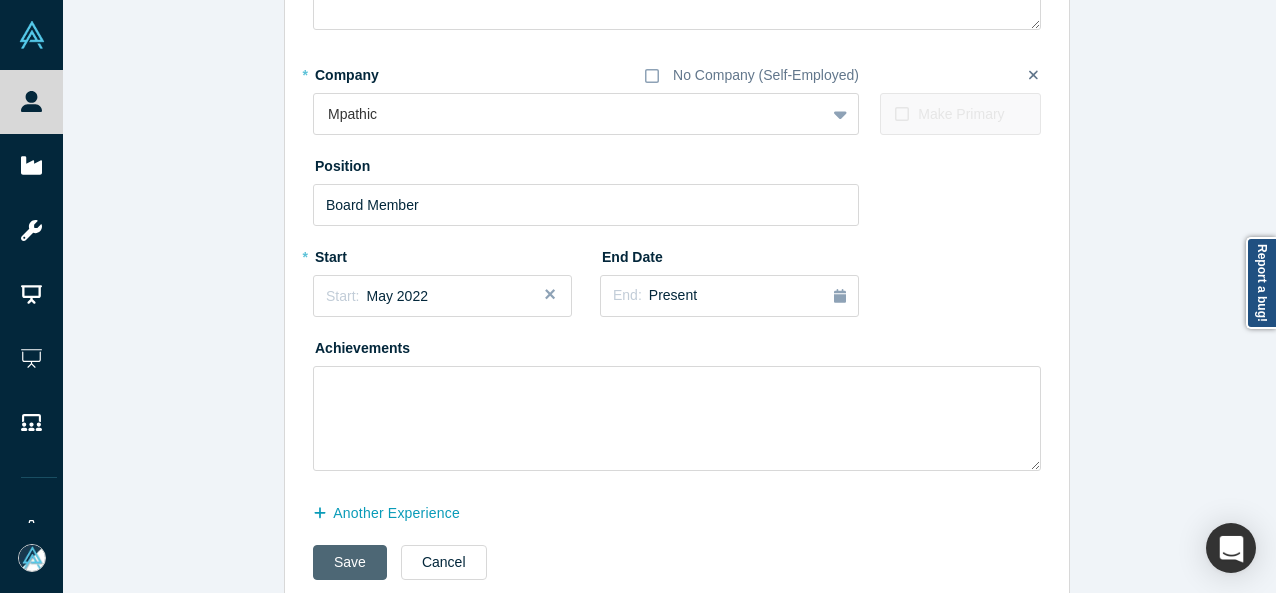 click on "Save" at bounding box center [350, 562] 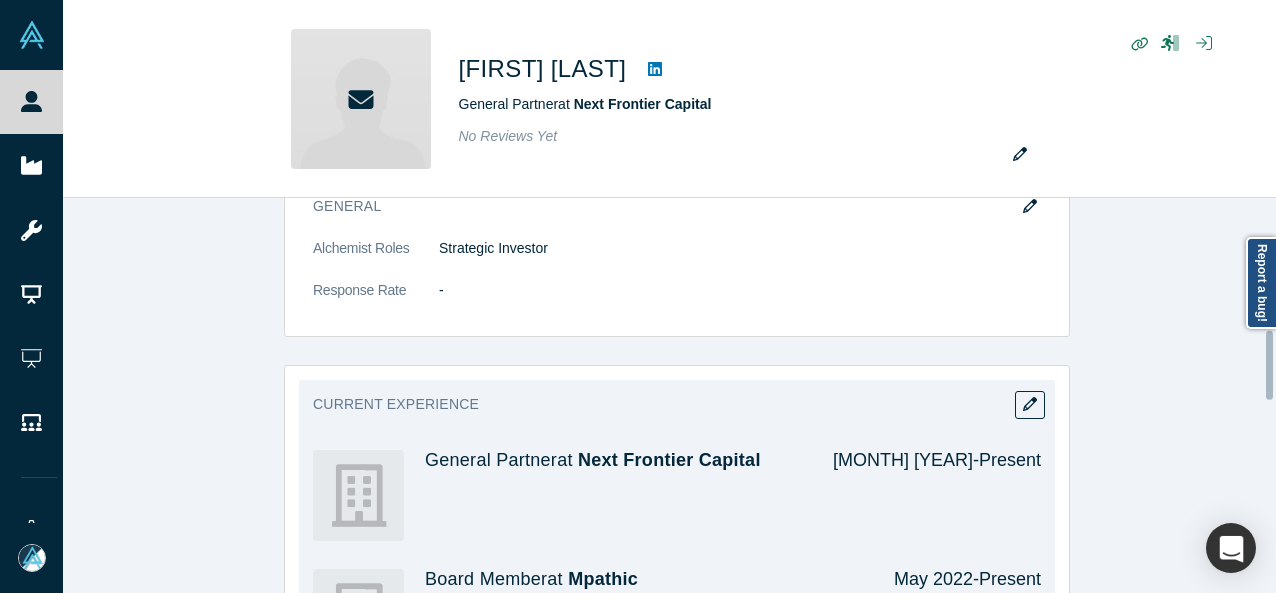 scroll, scrollTop: 600, scrollLeft: 0, axis: vertical 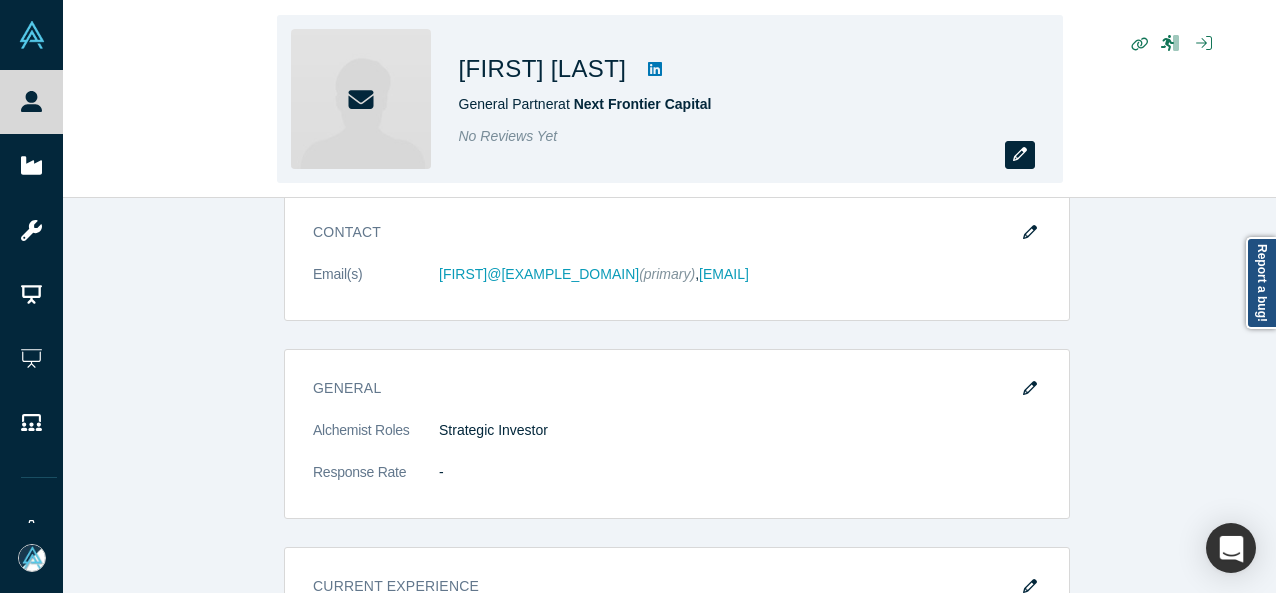 click 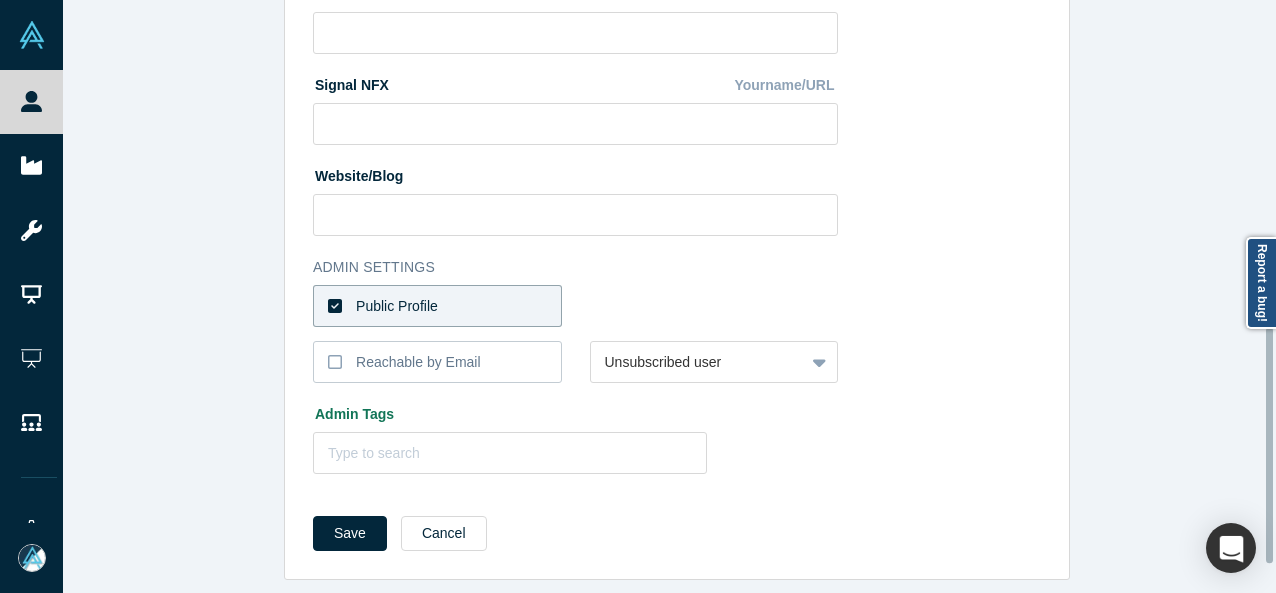 scroll, scrollTop: 888, scrollLeft: 0, axis: vertical 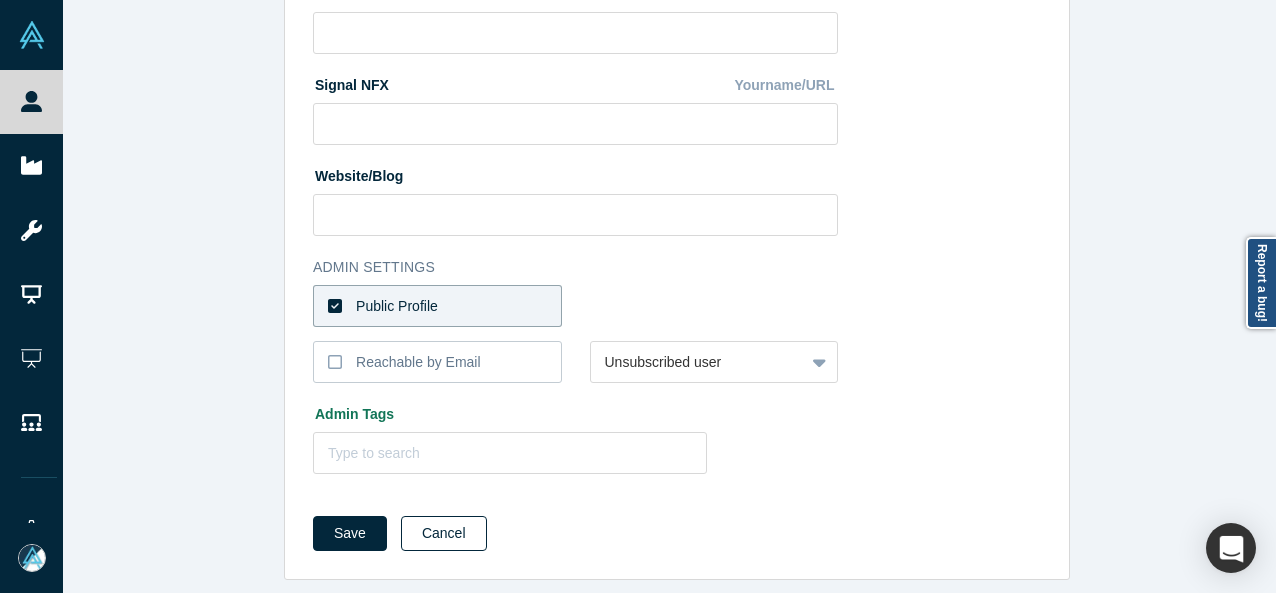 click on "Cancel" at bounding box center [444, 533] 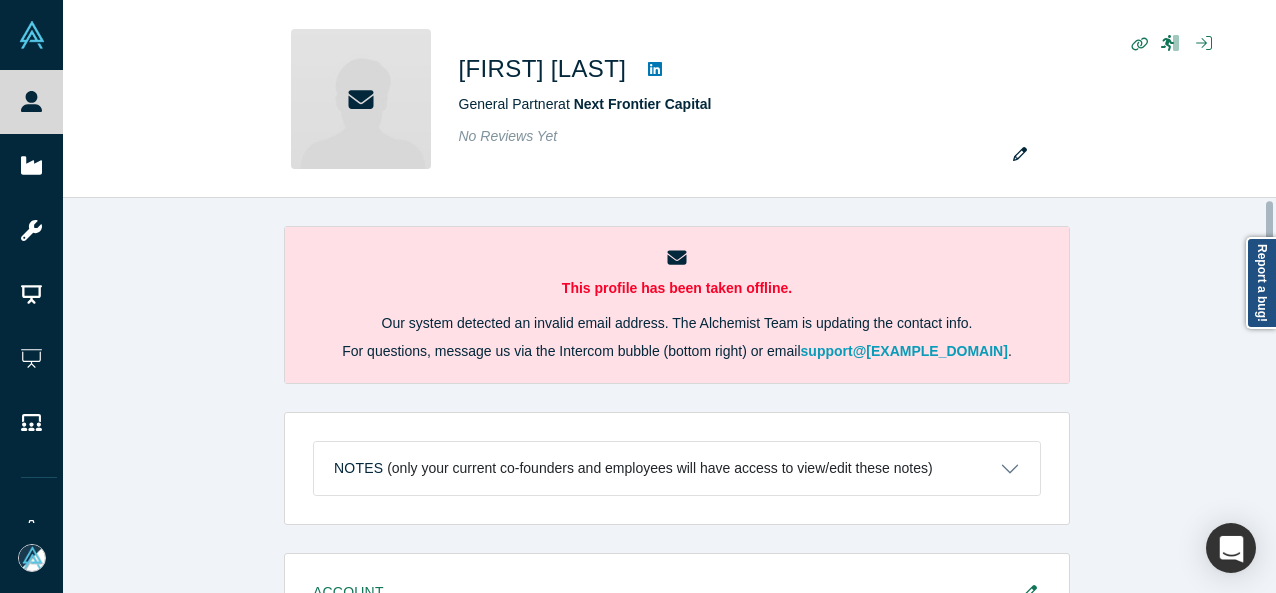 scroll, scrollTop: 400, scrollLeft: 0, axis: vertical 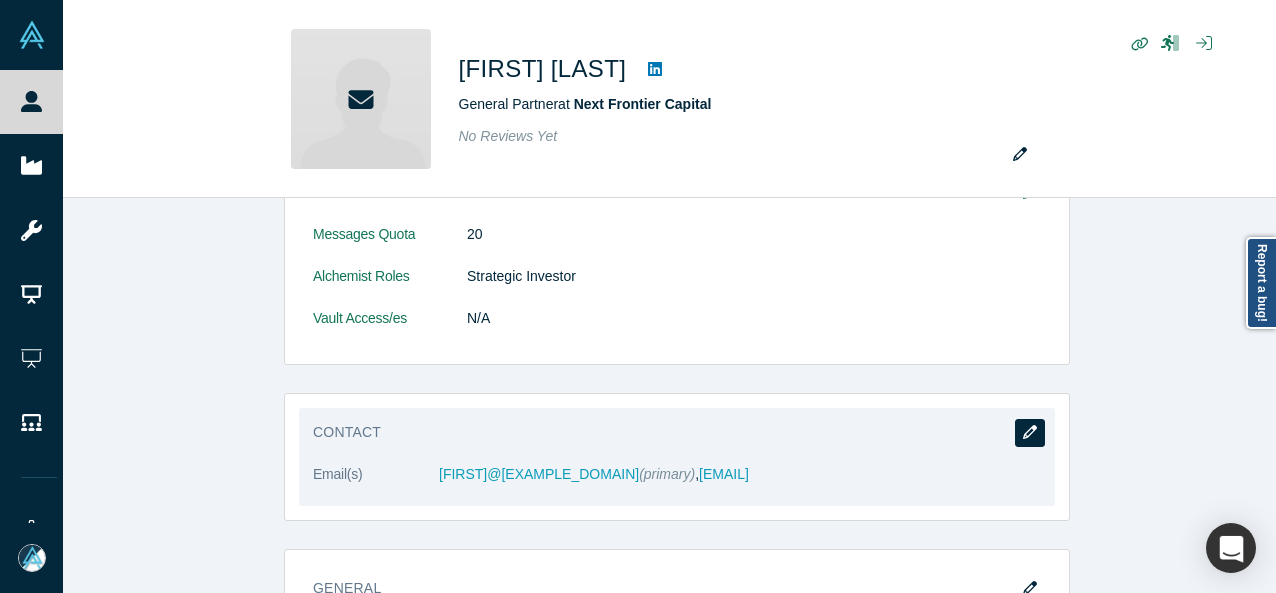 click 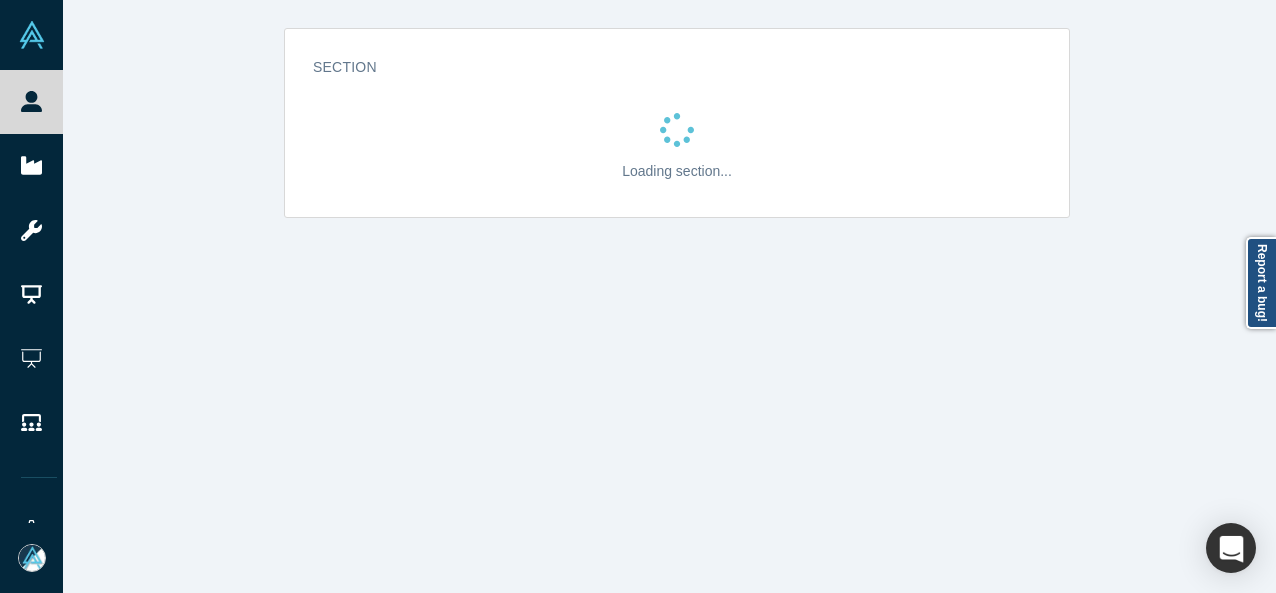 scroll, scrollTop: 0, scrollLeft: 0, axis: both 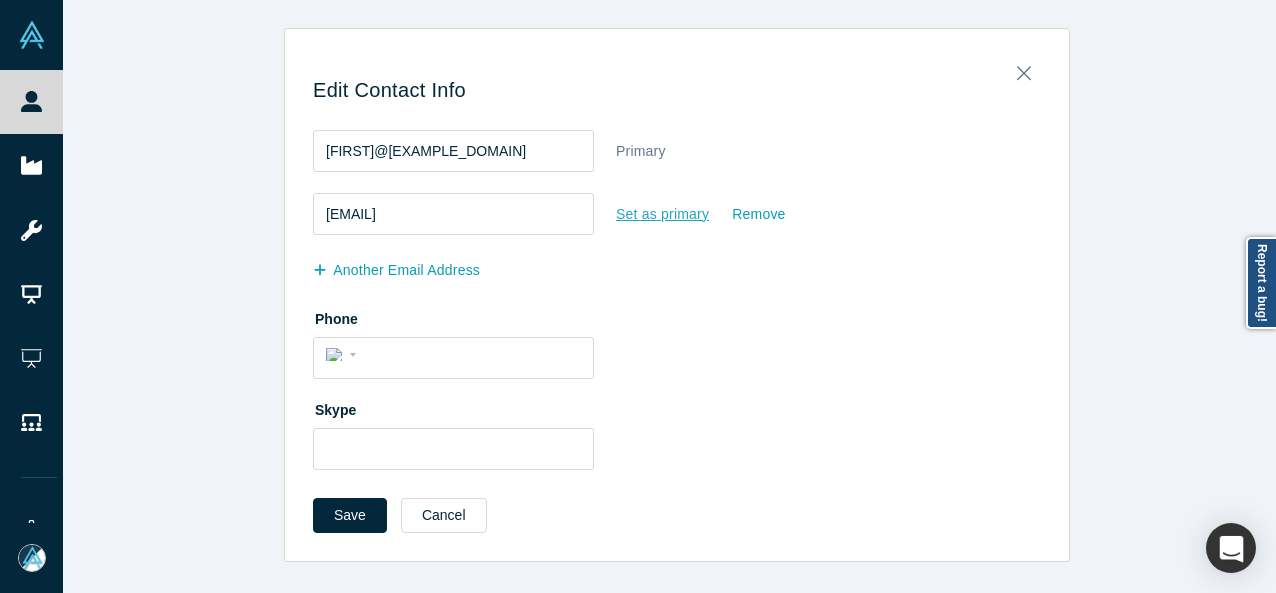 click on "Set as primary" at bounding box center (662, 214) 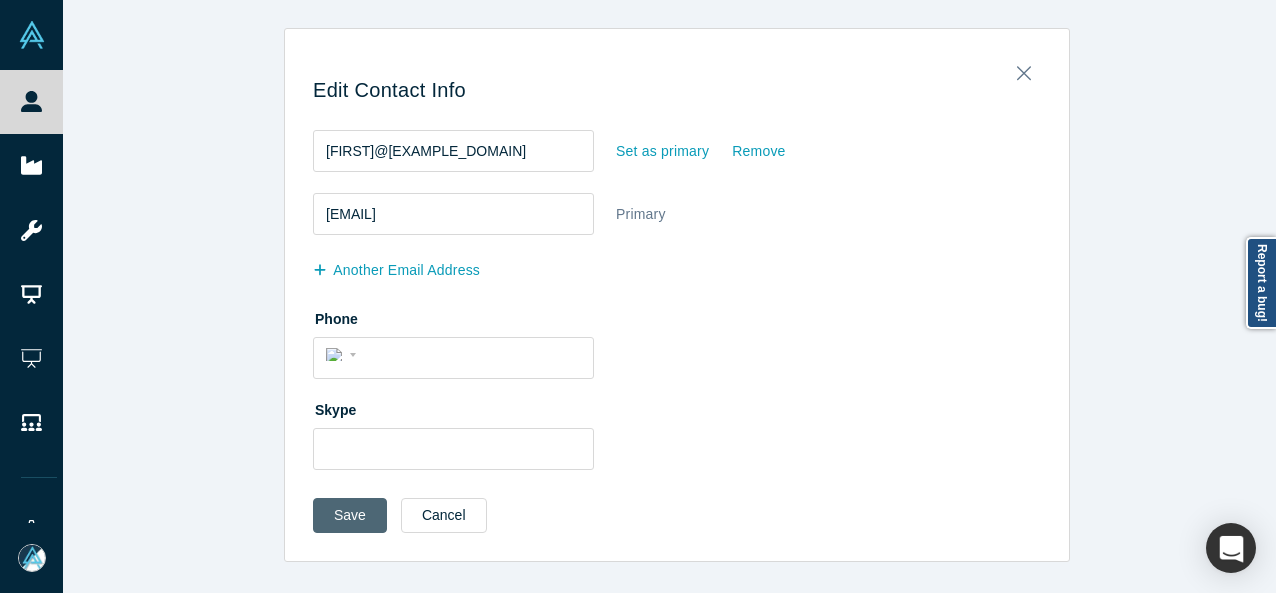 click on "Save" at bounding box center [350, 515] 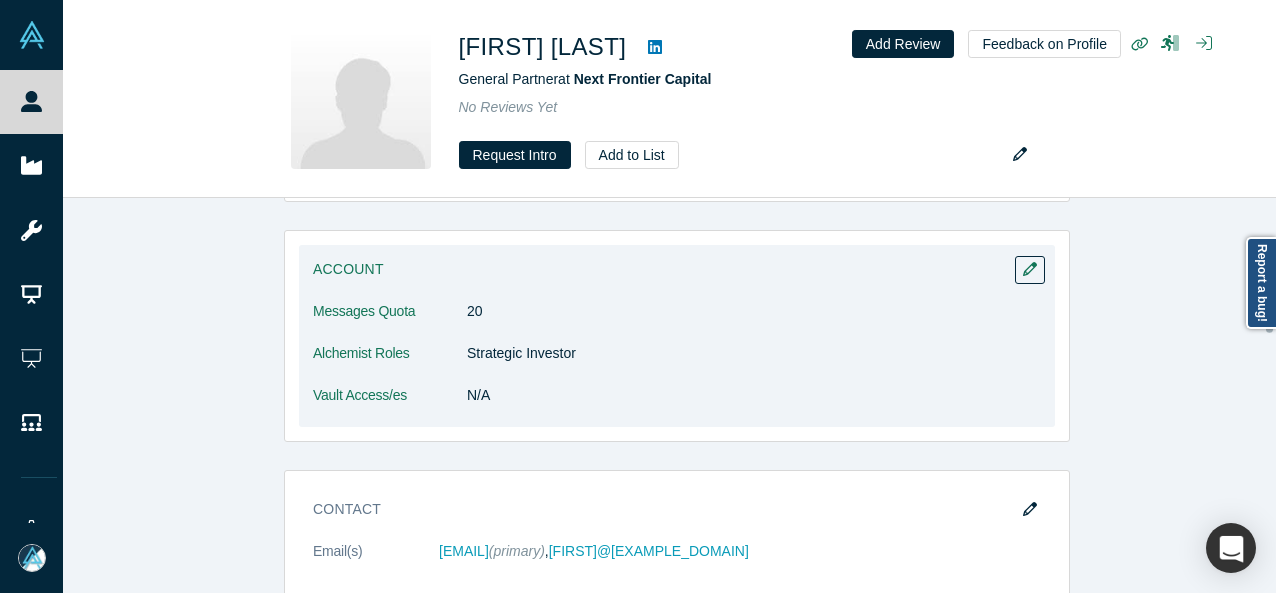 scroll, scrollTop: 300, scrollLeft: 0, axis: vertical 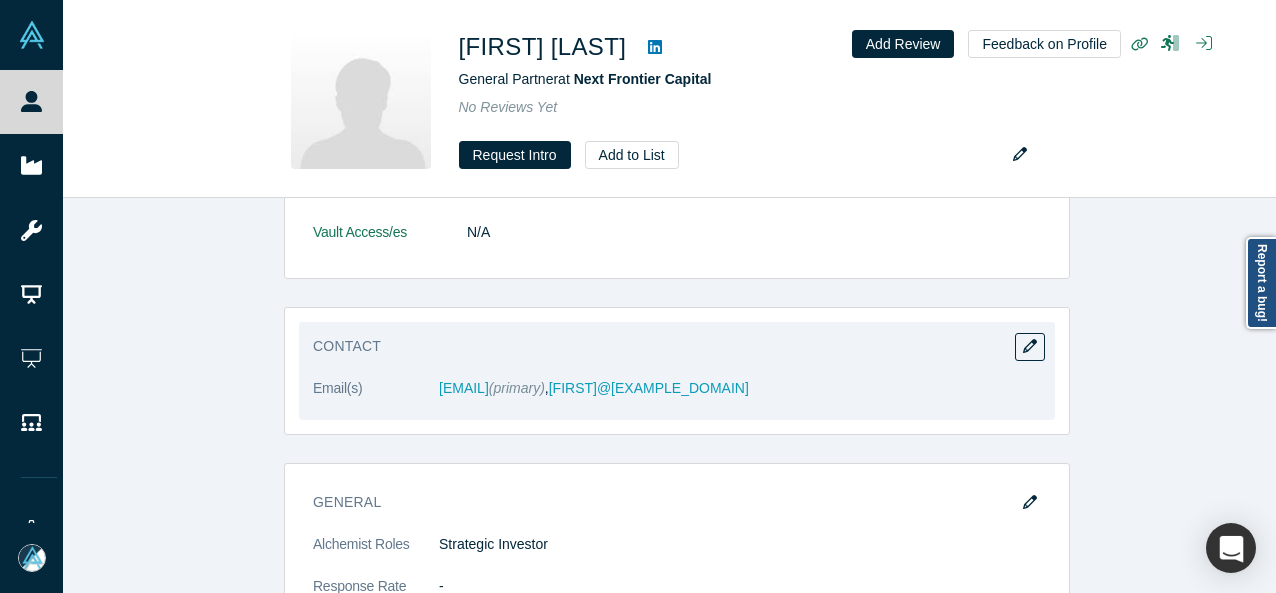 drag, startPoint x: 817, startPoint y: 391, endPoint x: 646, endPoint y: 395, distance: 171.04678 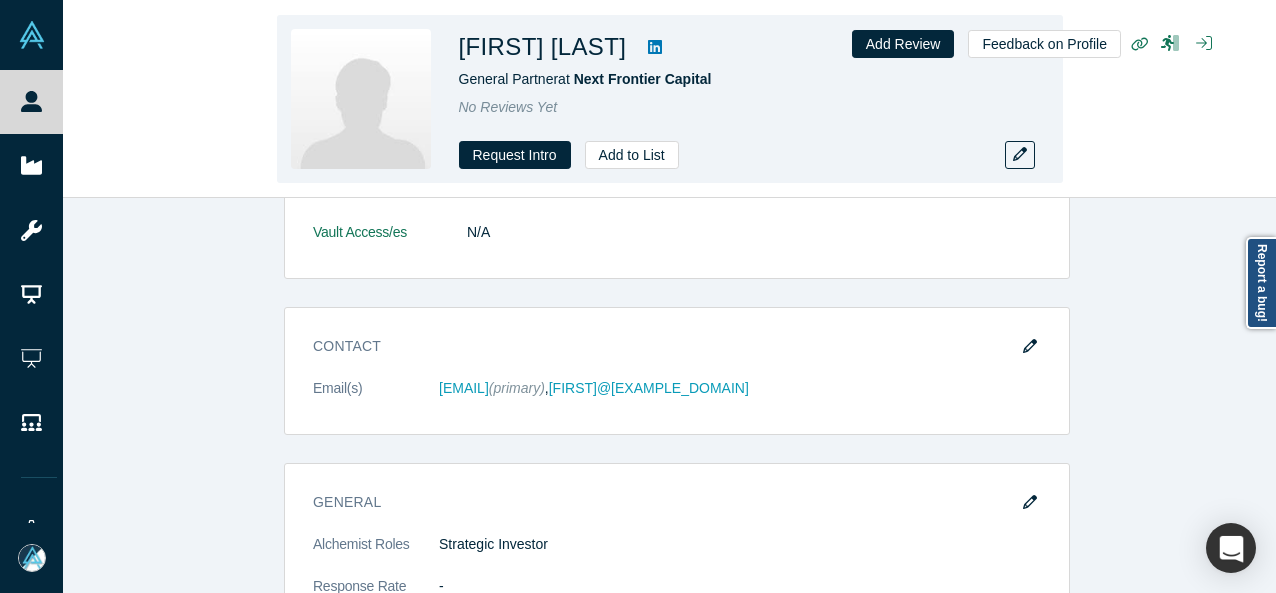copy on "kirsten@nextfrontiercapital.com" 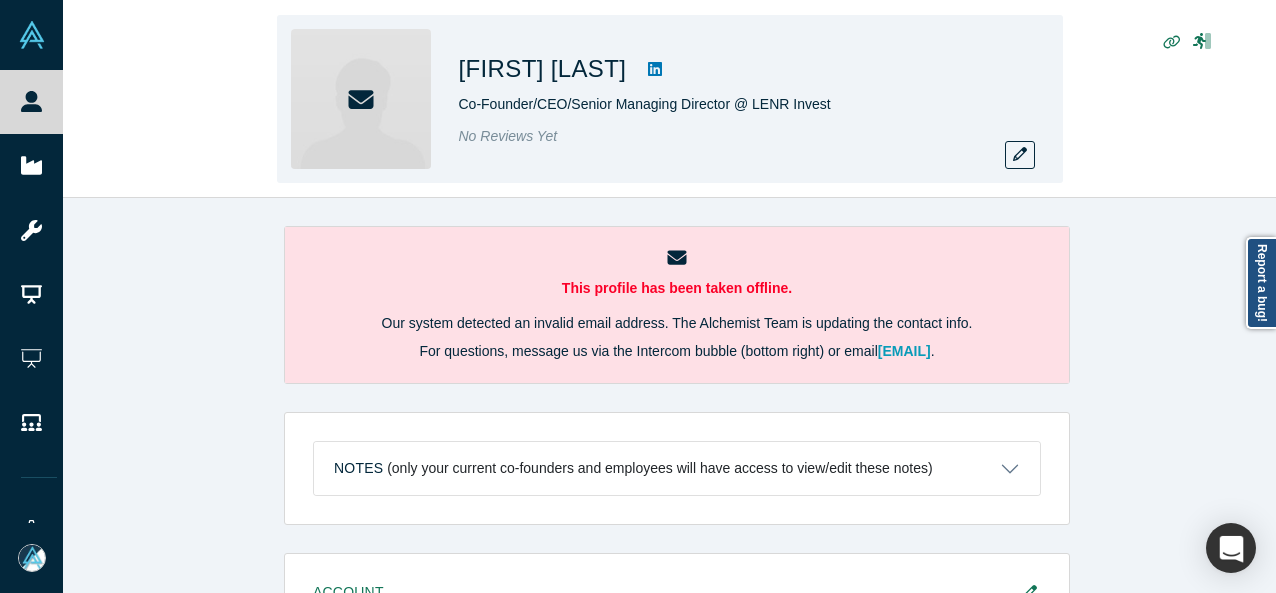 scroll, scrollTop: 0, scrollLeft: 0, axis: both 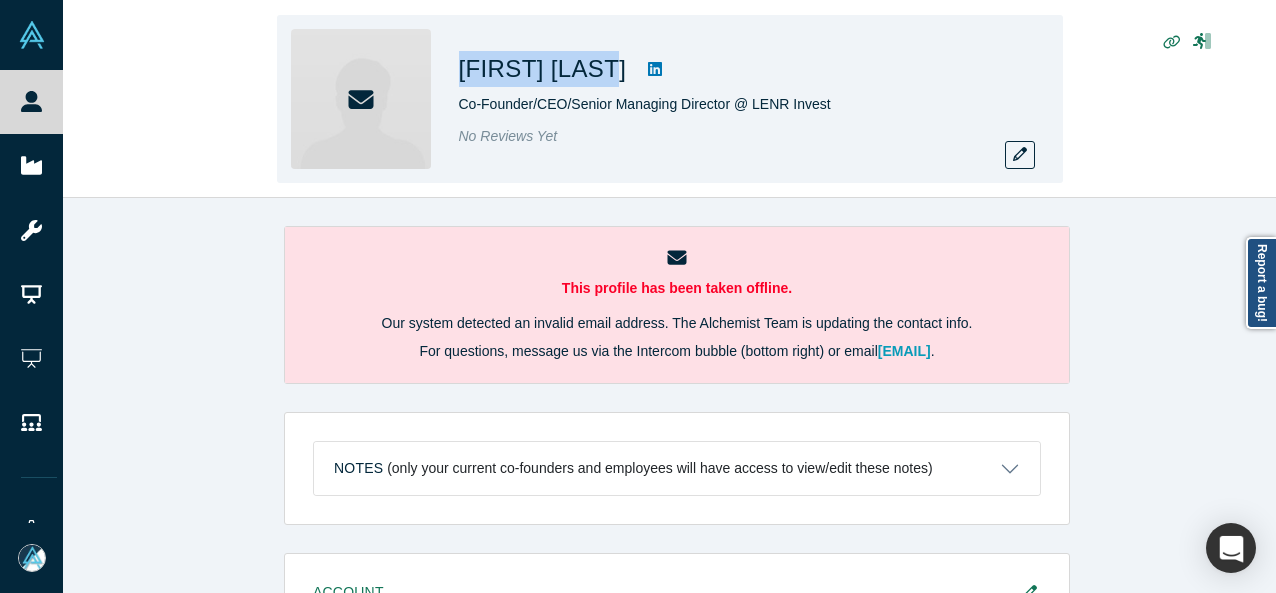 click on "[FIRST] [LAST]" at bounding box center [543, 69] 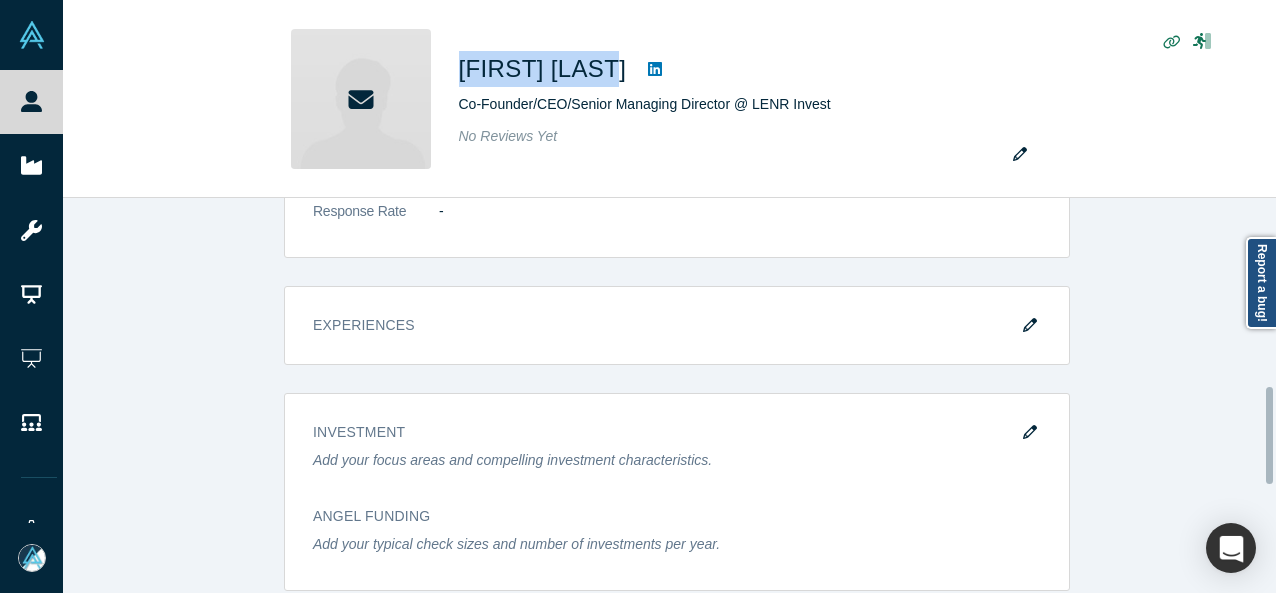scroll, scrollTop: 900, scrollLeft: 0, axis: vertical 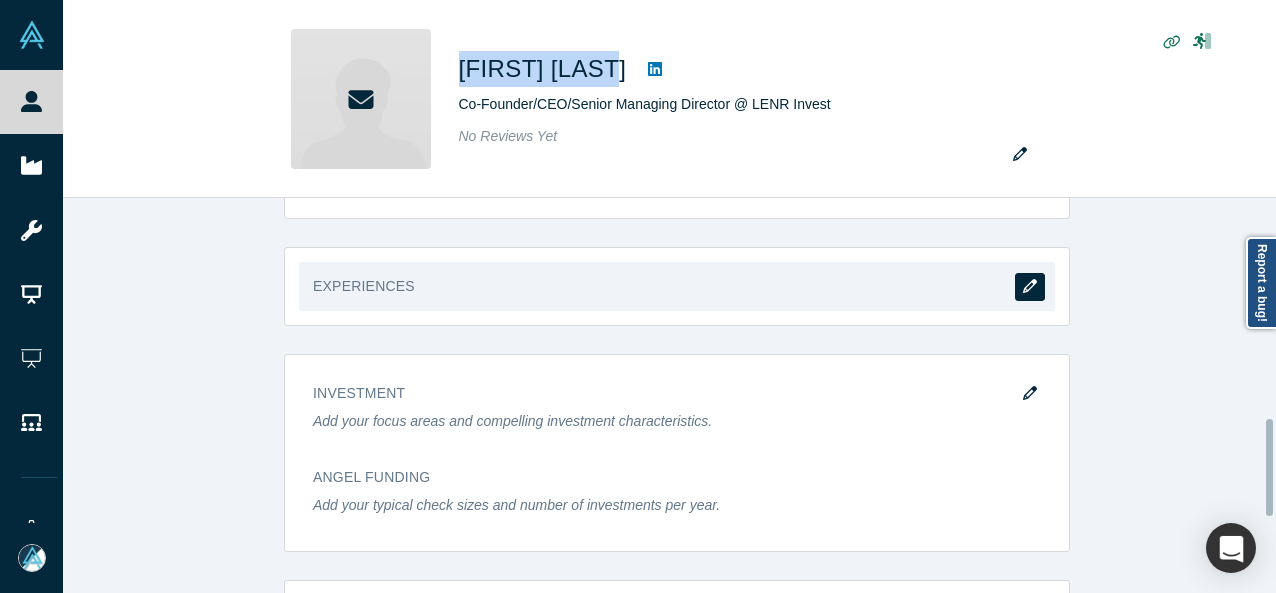 click 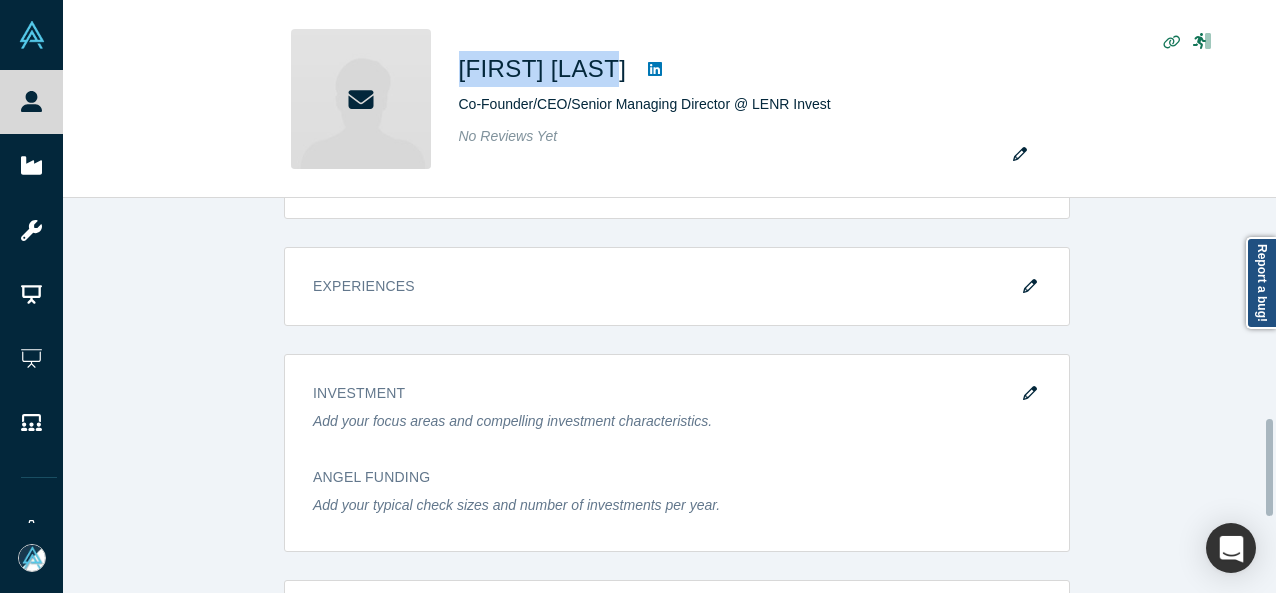 scroll, scrollTop: 0, scrollLeft: 0, axis: both 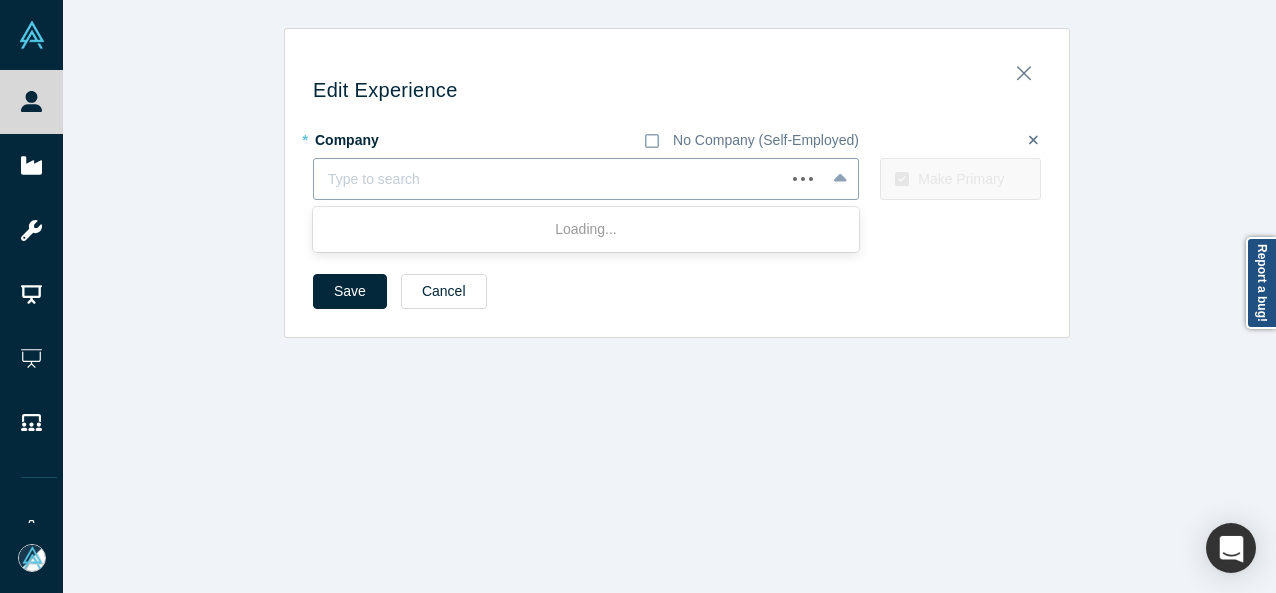 click at bounding box center (549, 179) 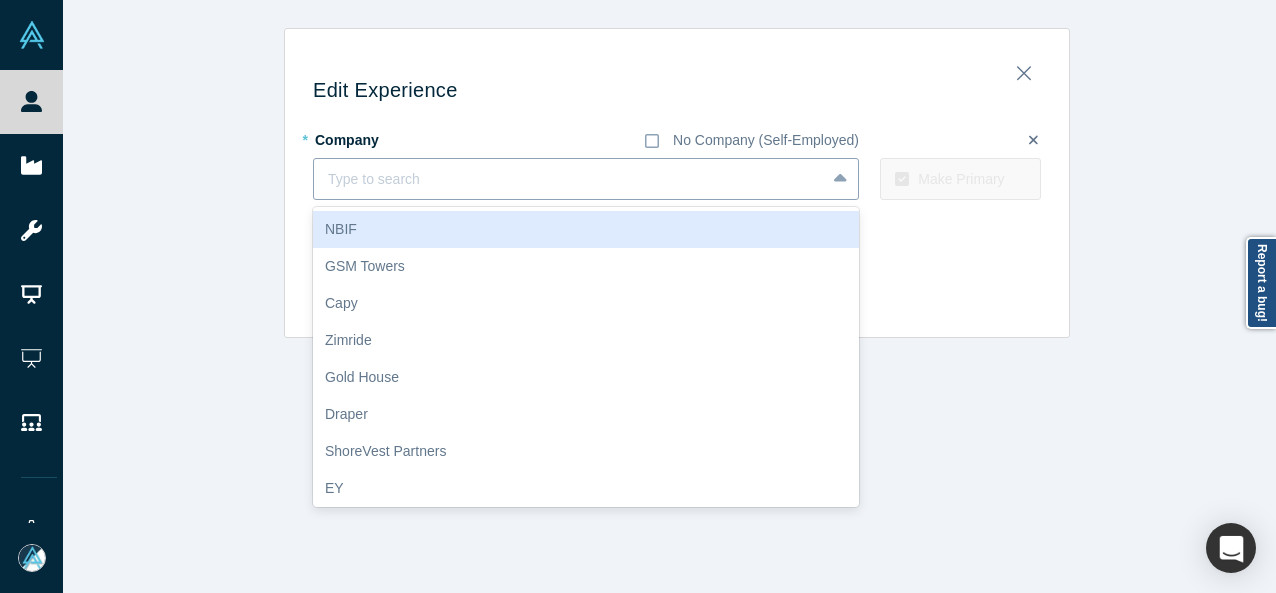 paste on "[ORGANIZATION]" 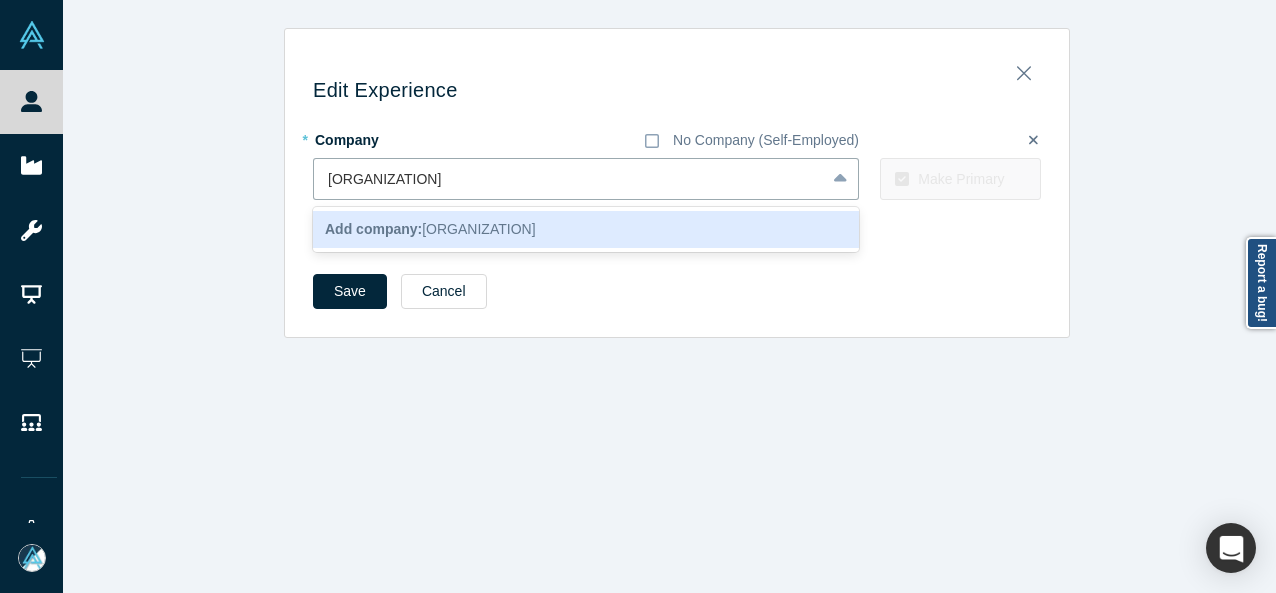 click on "Add company:  [ORGANIZATION]" at bounding box center (430, 229) 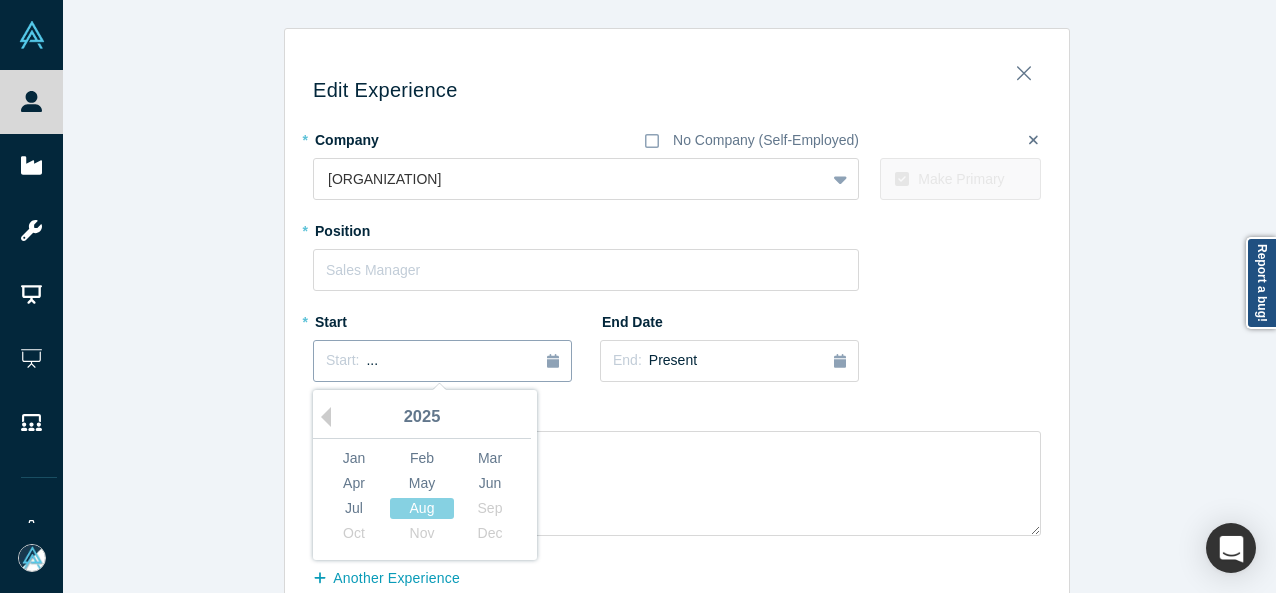 click on "Start: ..." at bounding box center [442, 361] 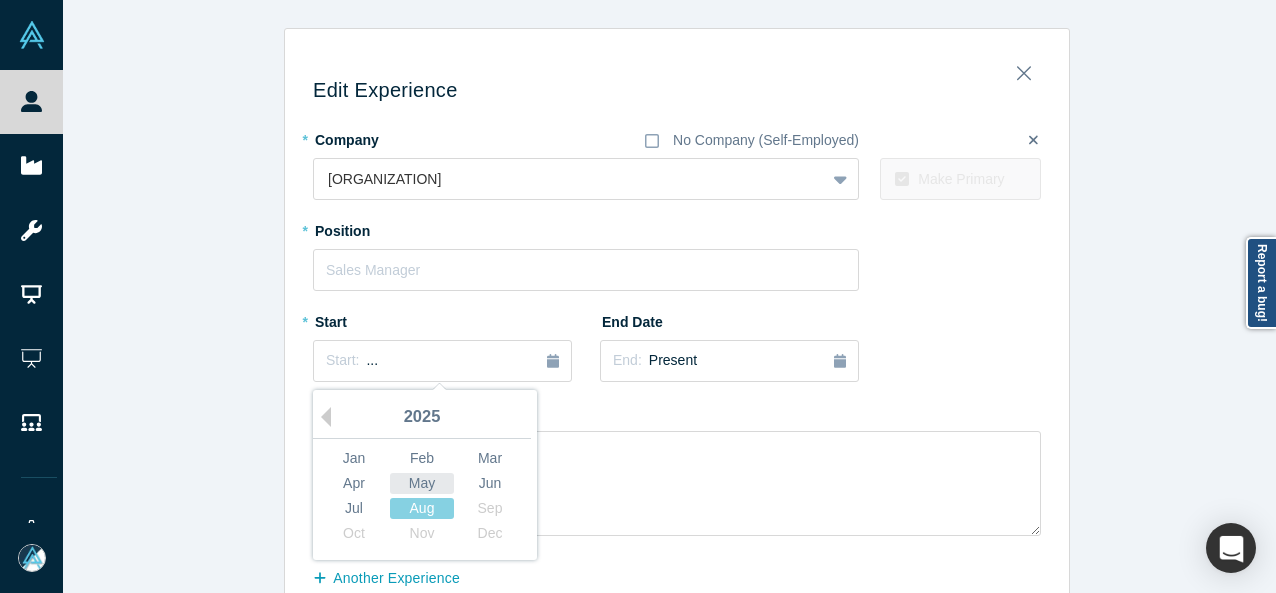 click on "May" at bounding box center [422, 483] 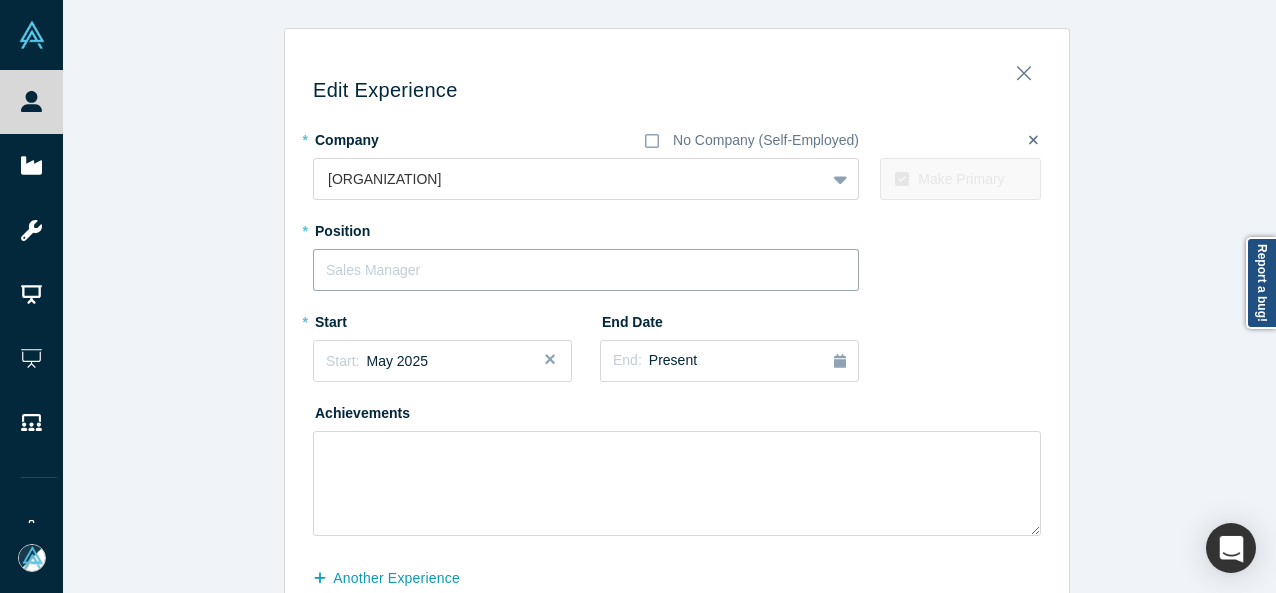 click at bounding box center [586, 270] 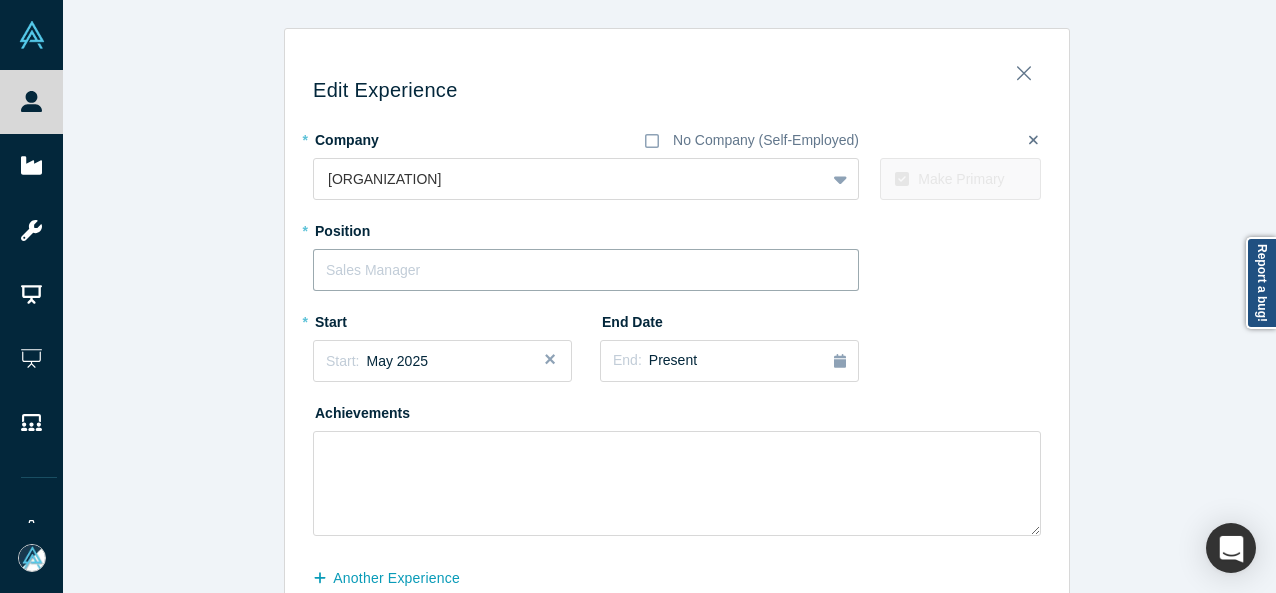 paste on "[TITLE]" 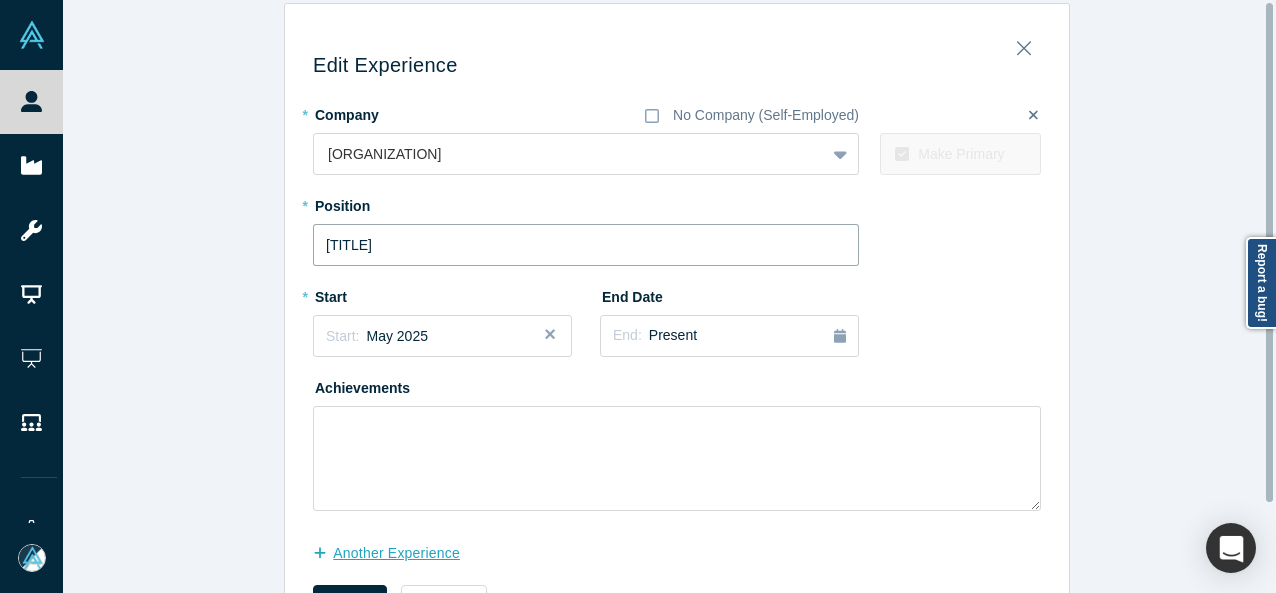 scroll, scrollTop: 100, scrollLeft: 0, axis: vertical 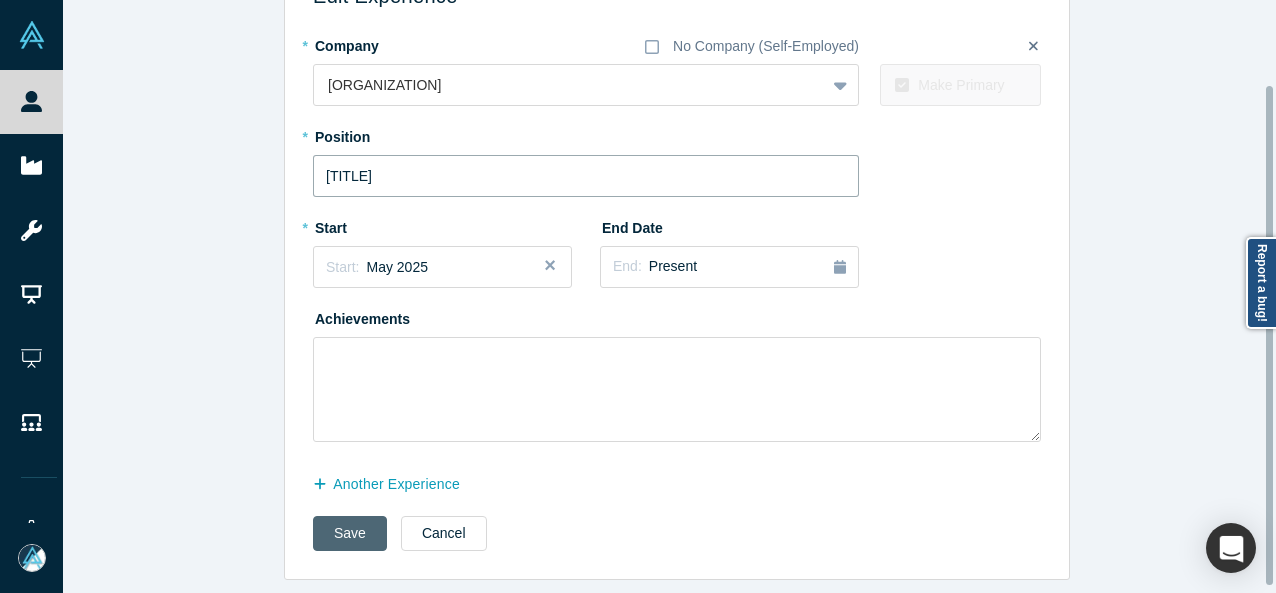 type on "[TITLE]" 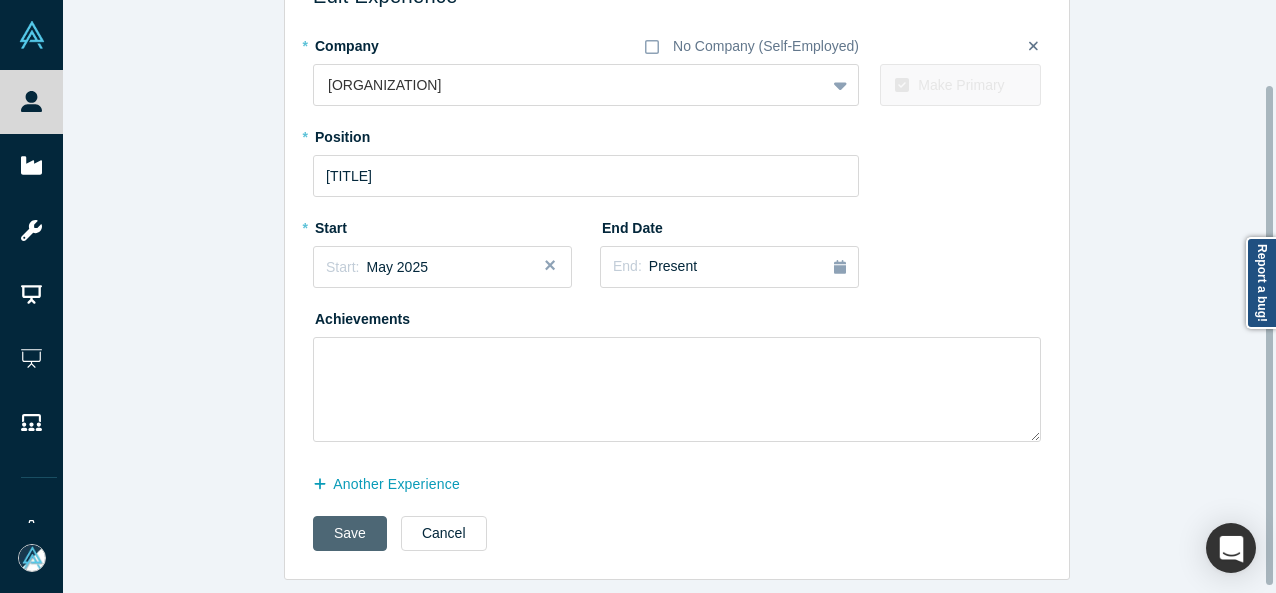 click on "Save" at bounding box center (350, 533) 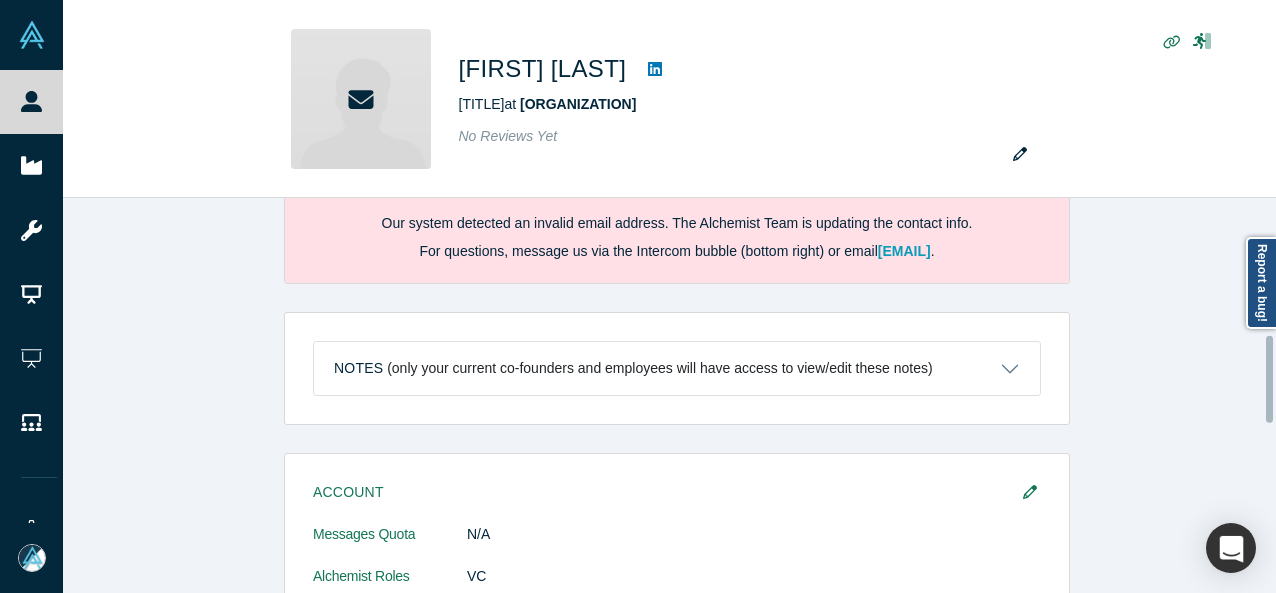 scroll, scrollTop: 0, scrollLeft: 0, axis: both 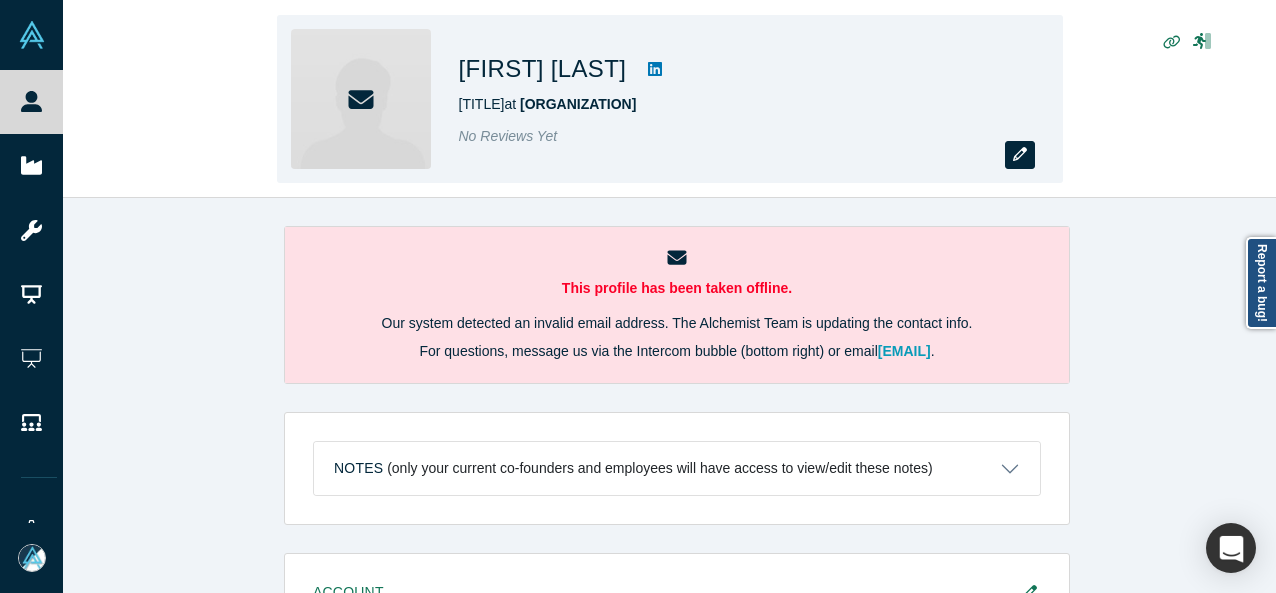 click at bounding box center (1020, 155) 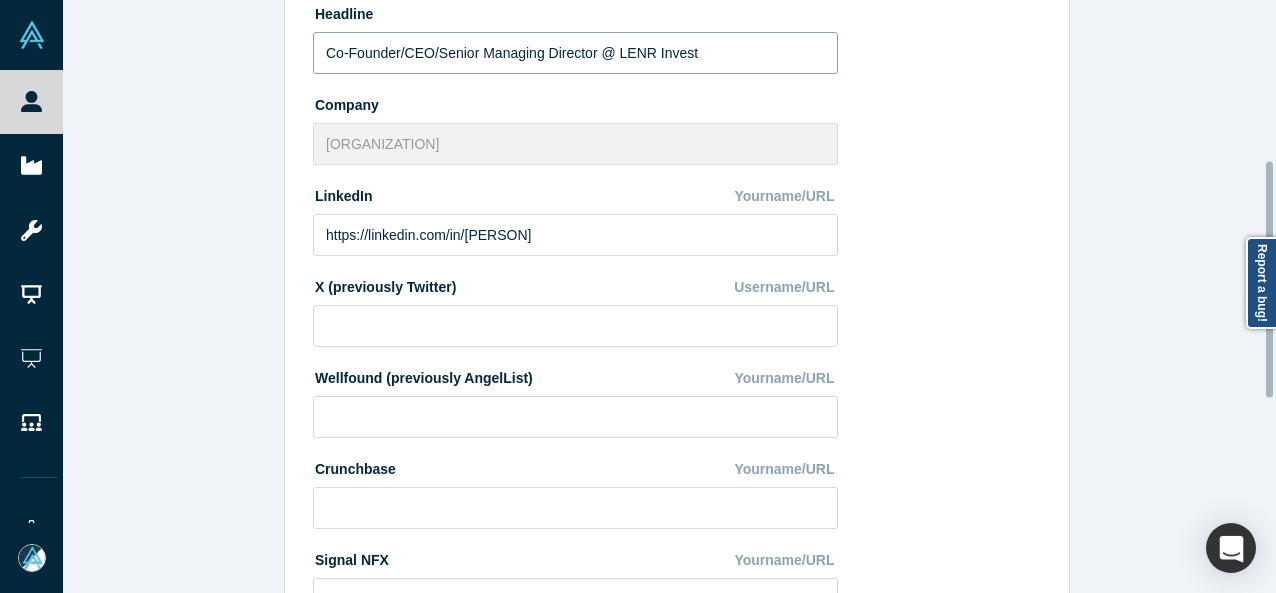 scroll, scrollTop: 800, scrollLeft: 0, axis: vertical 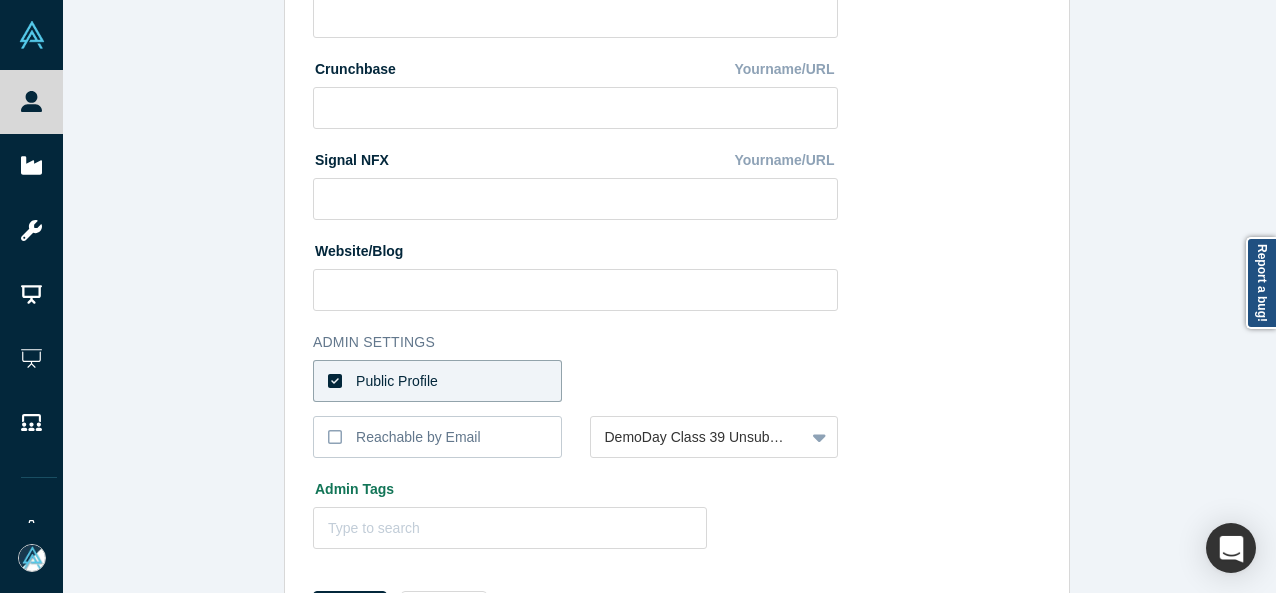 click on "Public Profile" at bounding box center [437, 381] 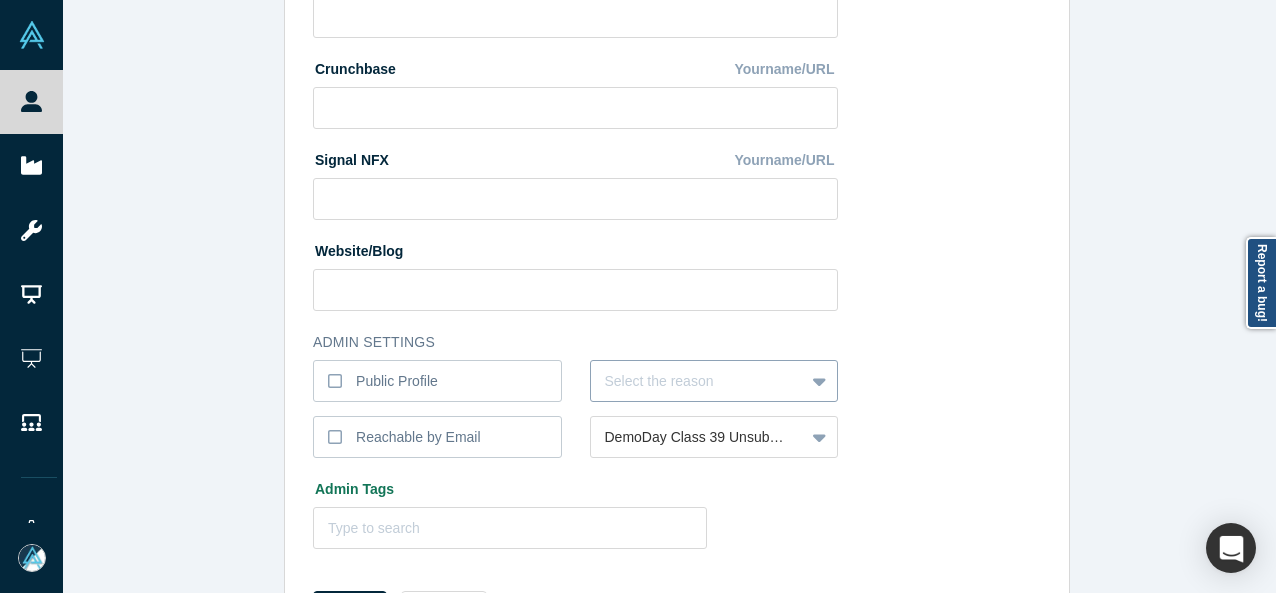 scroll, scrollTop: 854, scrollLeft: 0, axis: vertical 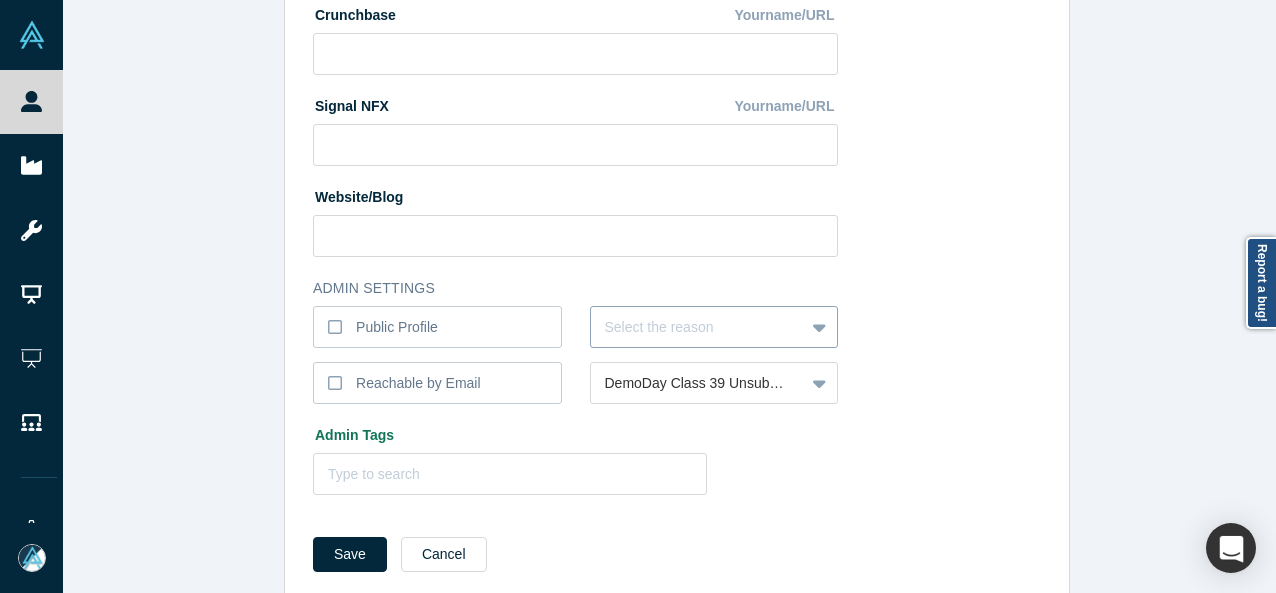click on "Select the reason" at bounding box center (714, 327) 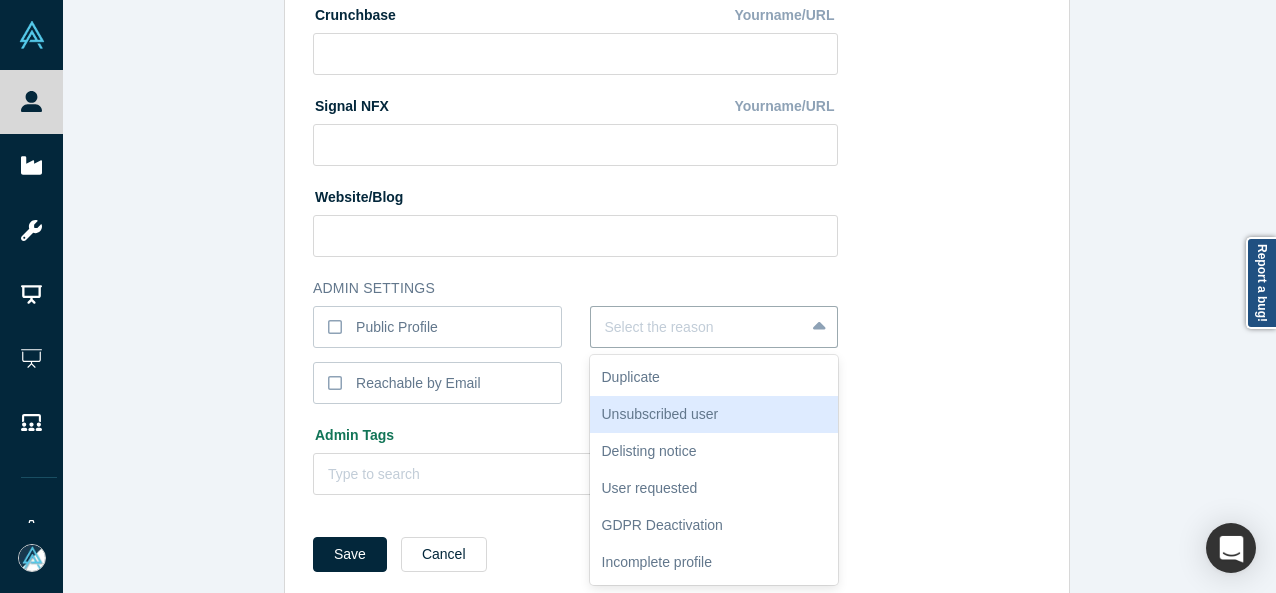 click on "Unsubscribed user" at bounding box center [714, 414] 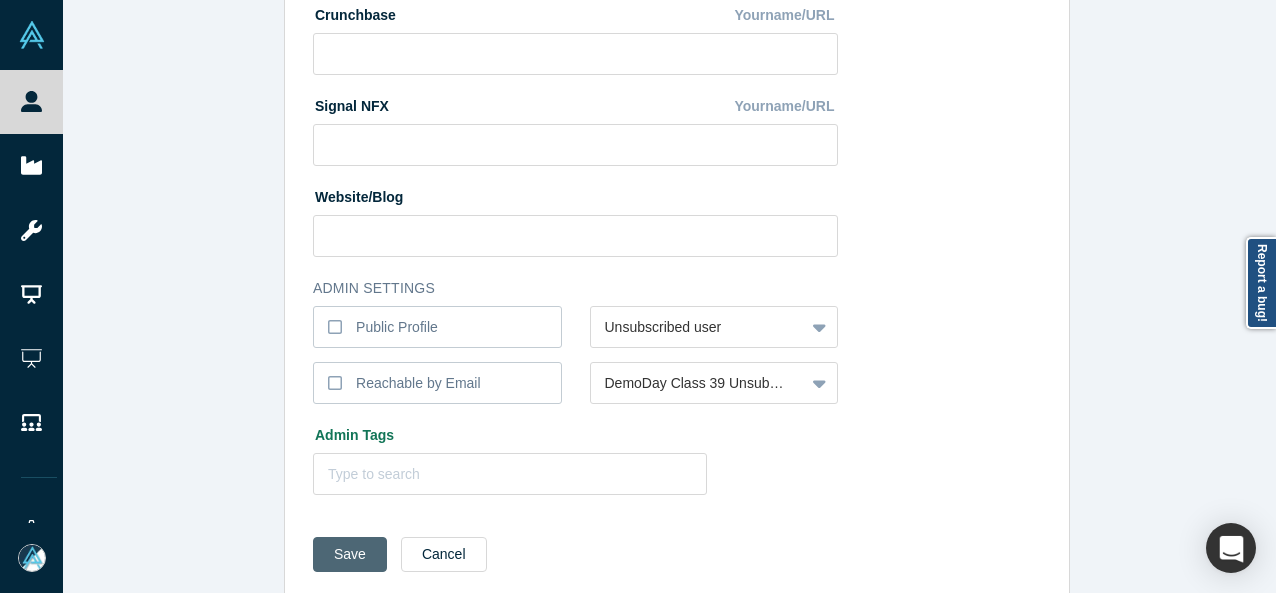 click on "Save" at bounding box center (350, 554) 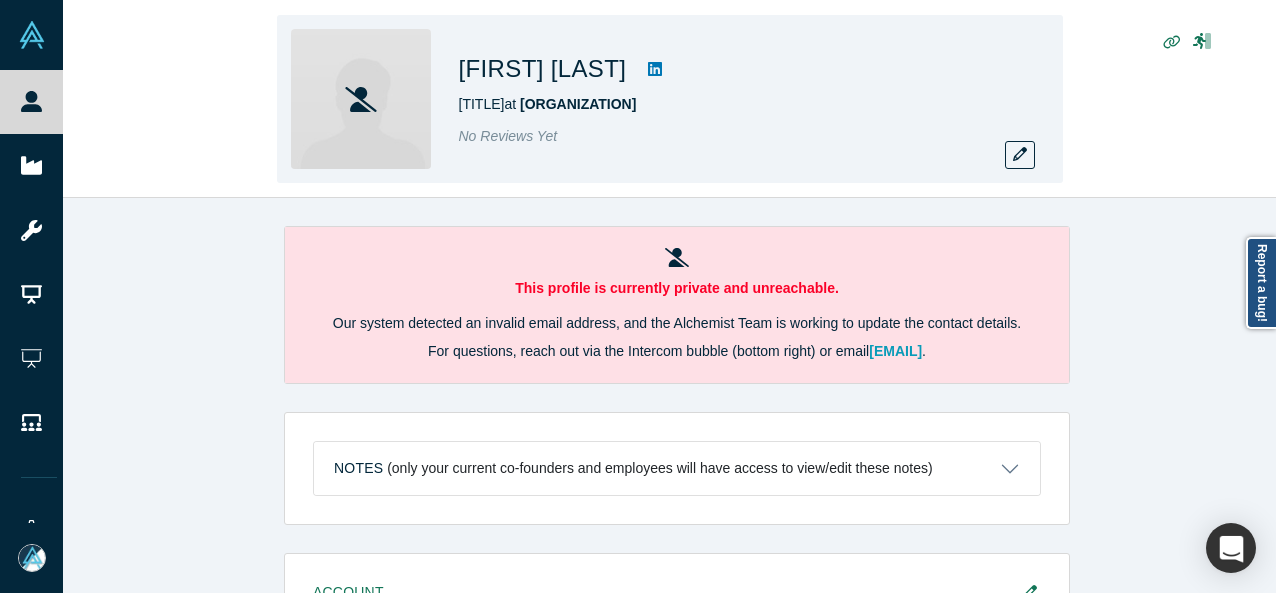drag, startPoint x: 443, startPoint y: 102, endPoint x: 1031, endPoint y: 102, distance: 588 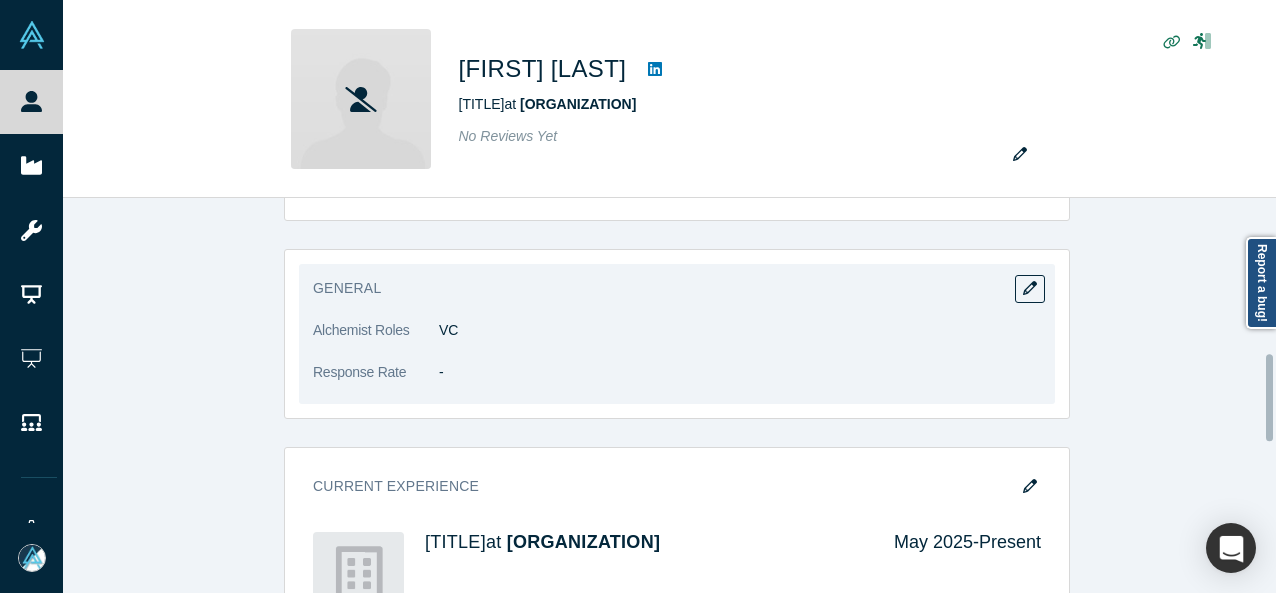 scroll, scrollTop: 800, scrollLeft: 0, axis: vertical 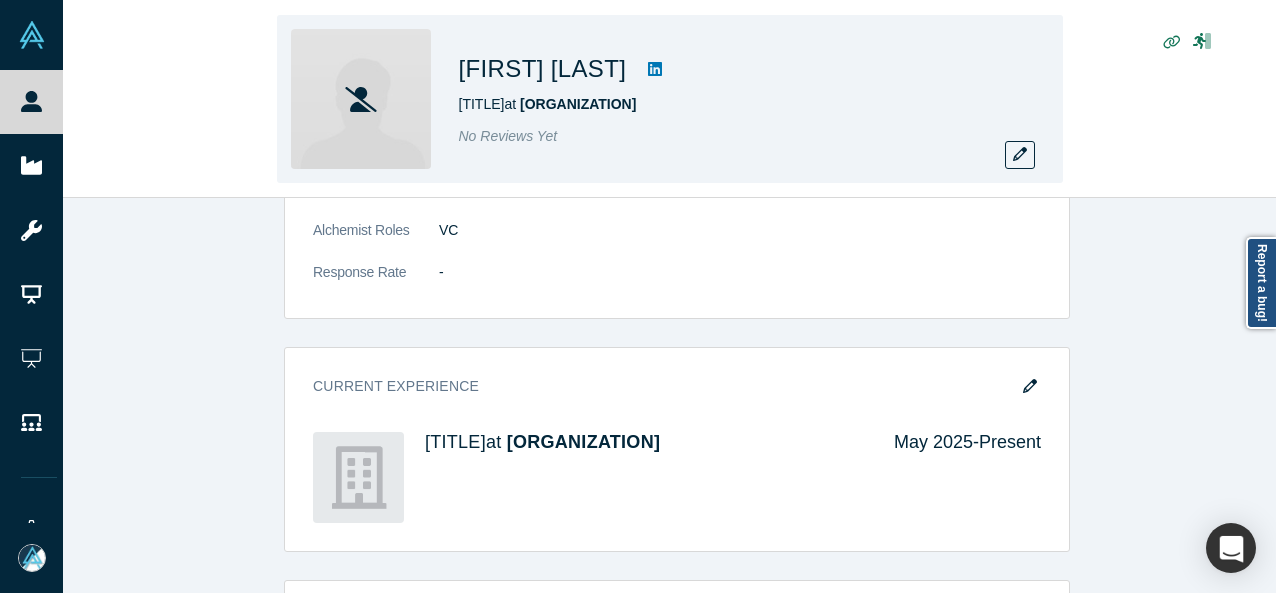 click on "Michael Halem Principal Deputy Assistant Secretary for Research and Technology  at   U.S. Department of Transportation No Reviews Yet" at bounding box center (670, 99) 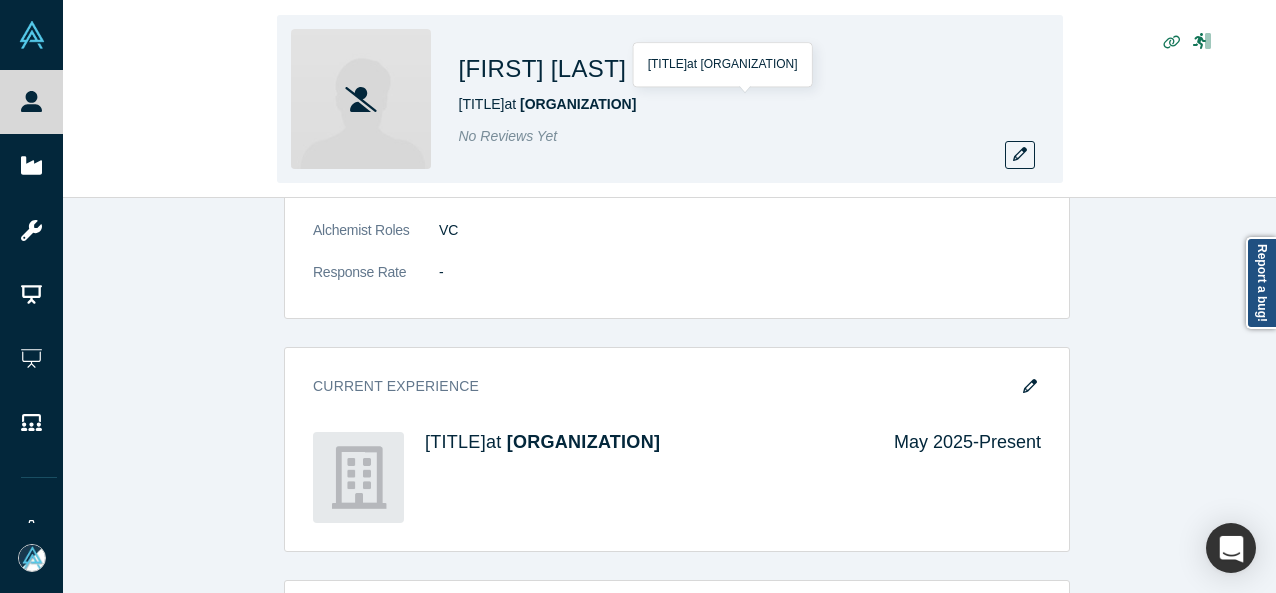 copy on "Principal Deputy Assistant Secretary for Research and Technology" 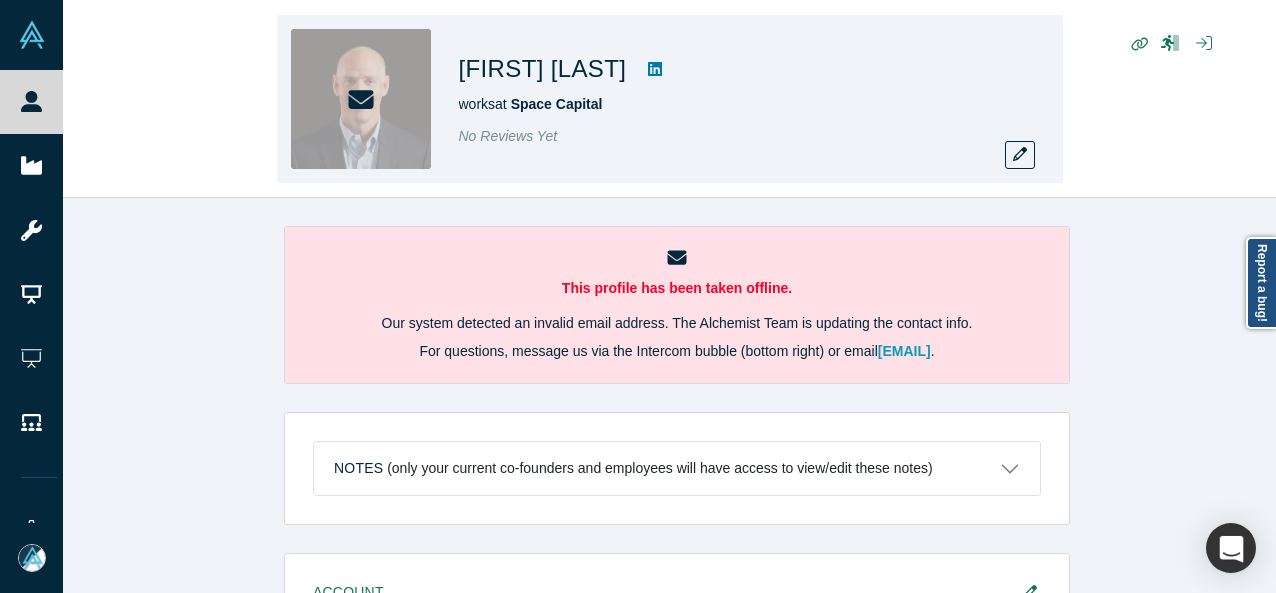 scroll, scrollTop: 0, scrollLeft: 0, axis: both 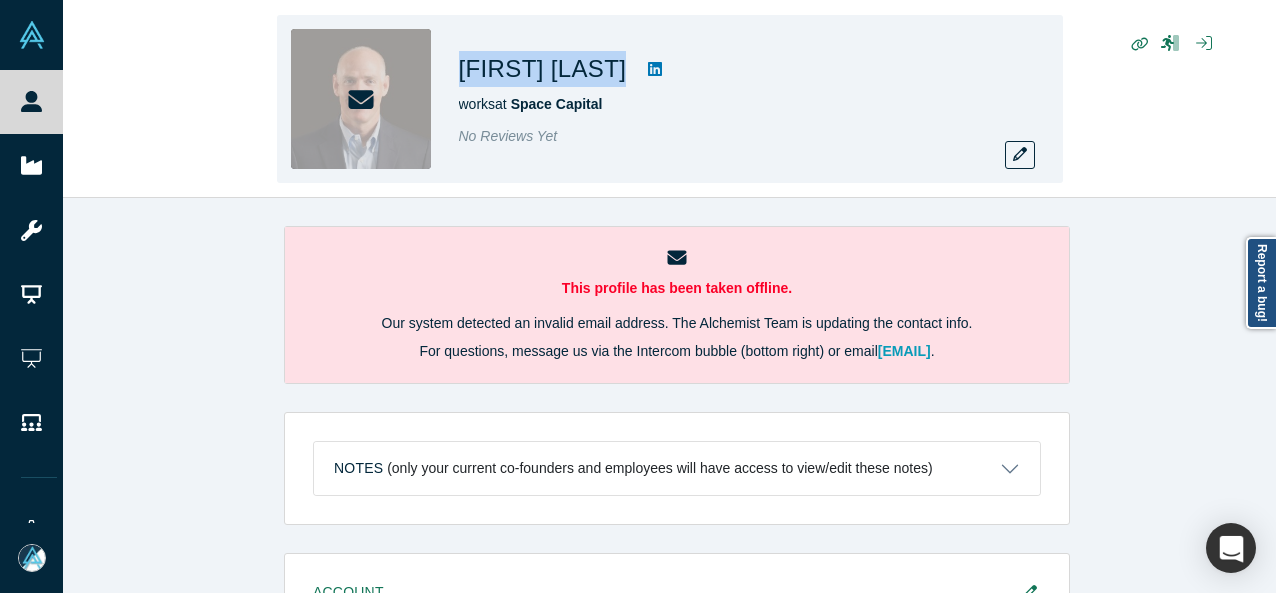 drag, startPoint x: 525, startPoint y: 79, endPoint x: 634, endPoint y: 75, distance: 109.07337 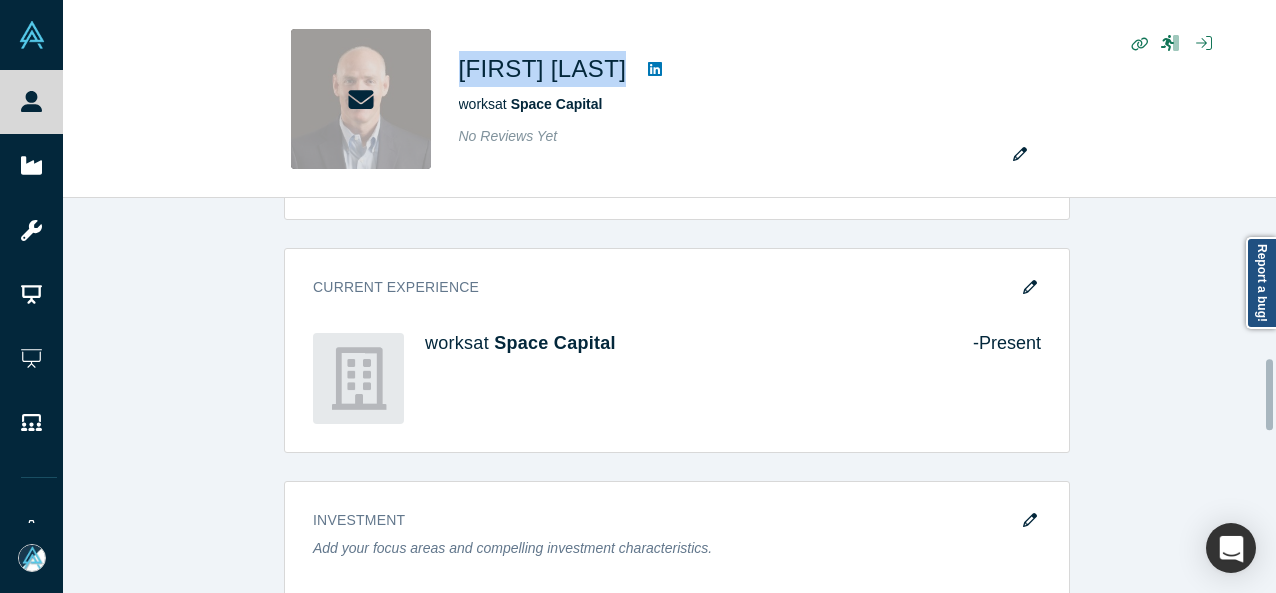 scroll, scrollTop: 900, scrollLeft: 0, axis: vertical 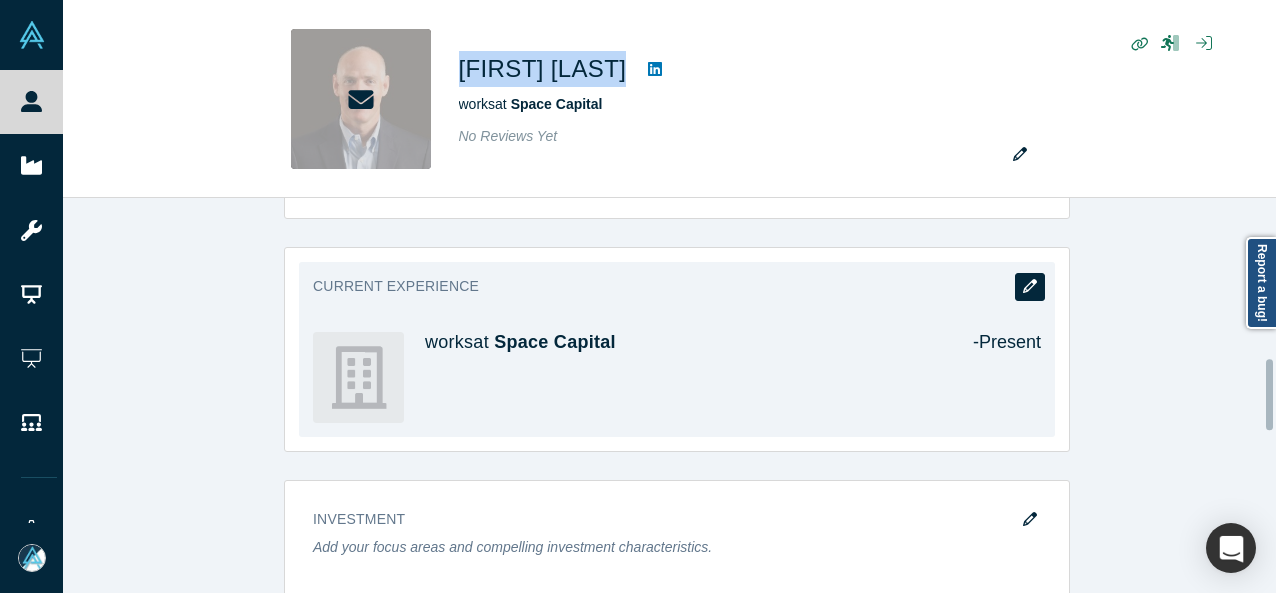 click 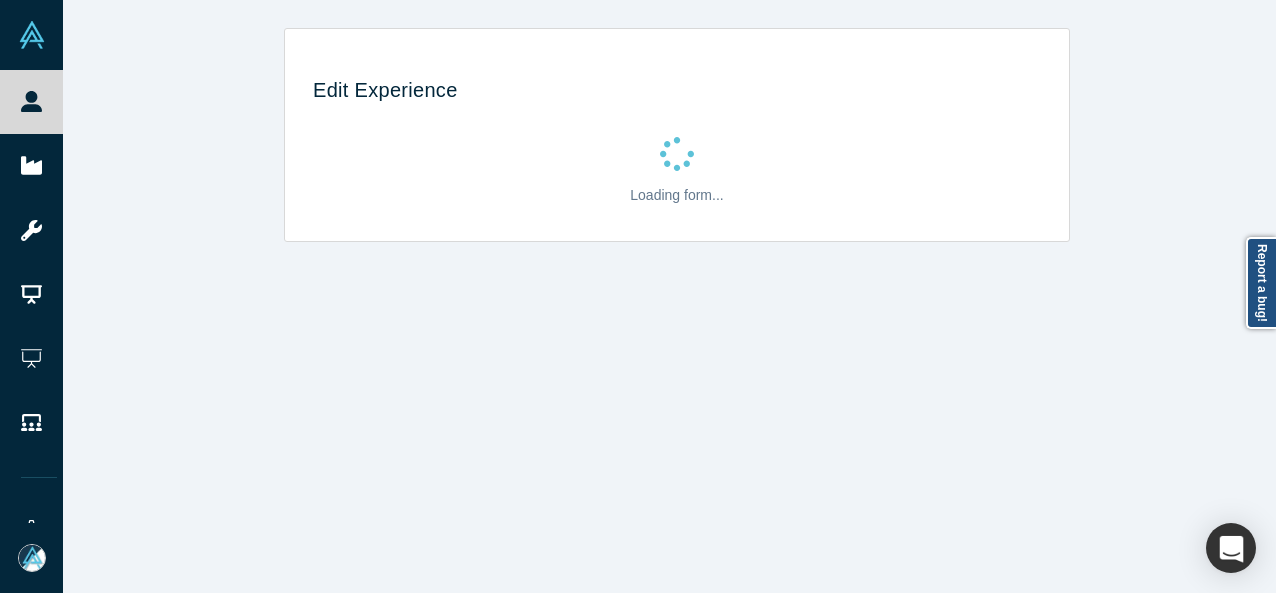 scroll, scrollTop: 0, scrollLeft: 0, axis: both 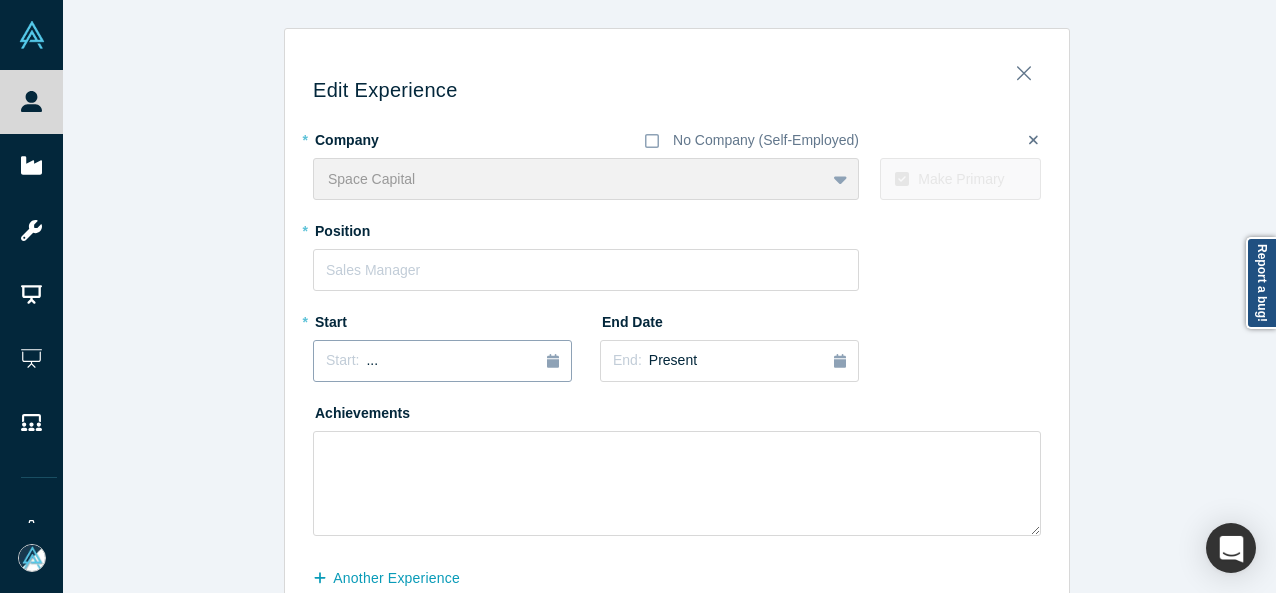 click on "Start: ..." at bounding box center [442, 361] 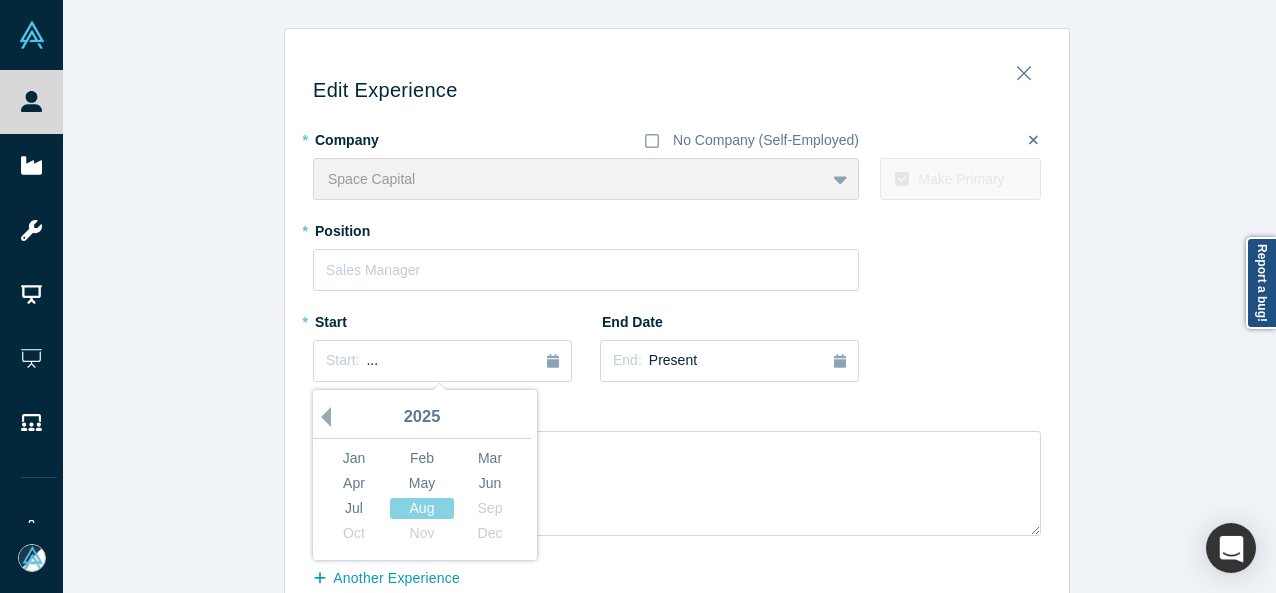 click on "Previous Year" at bounding box center [321, 417] 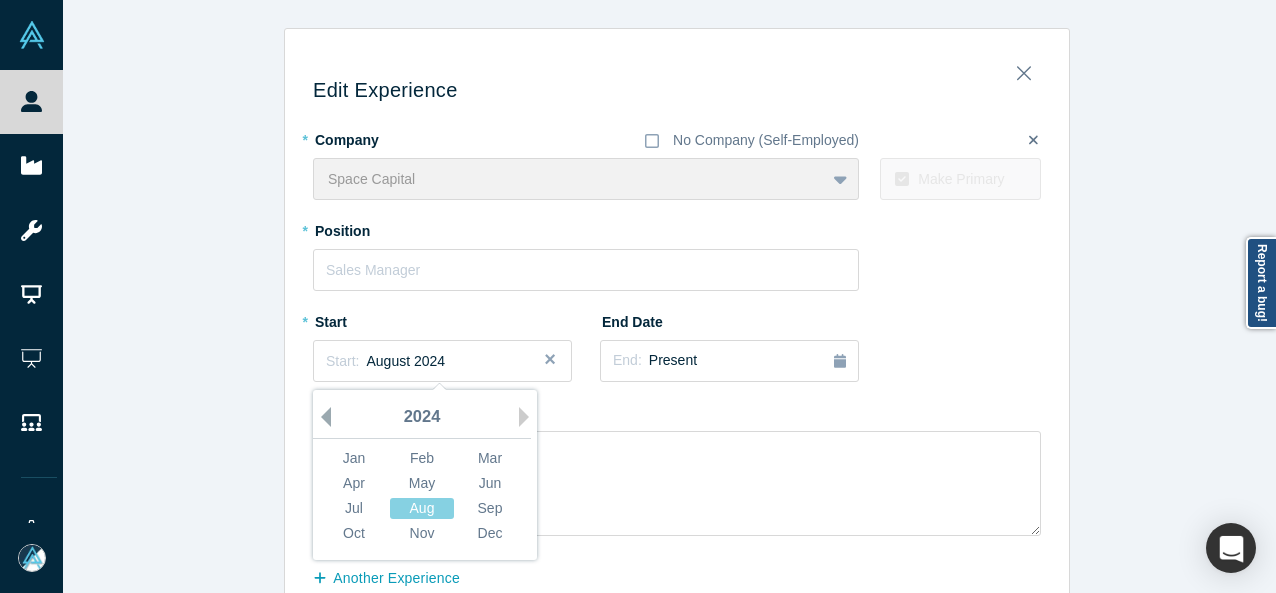 click on "Previous Year" at bounding box center [321, 417] 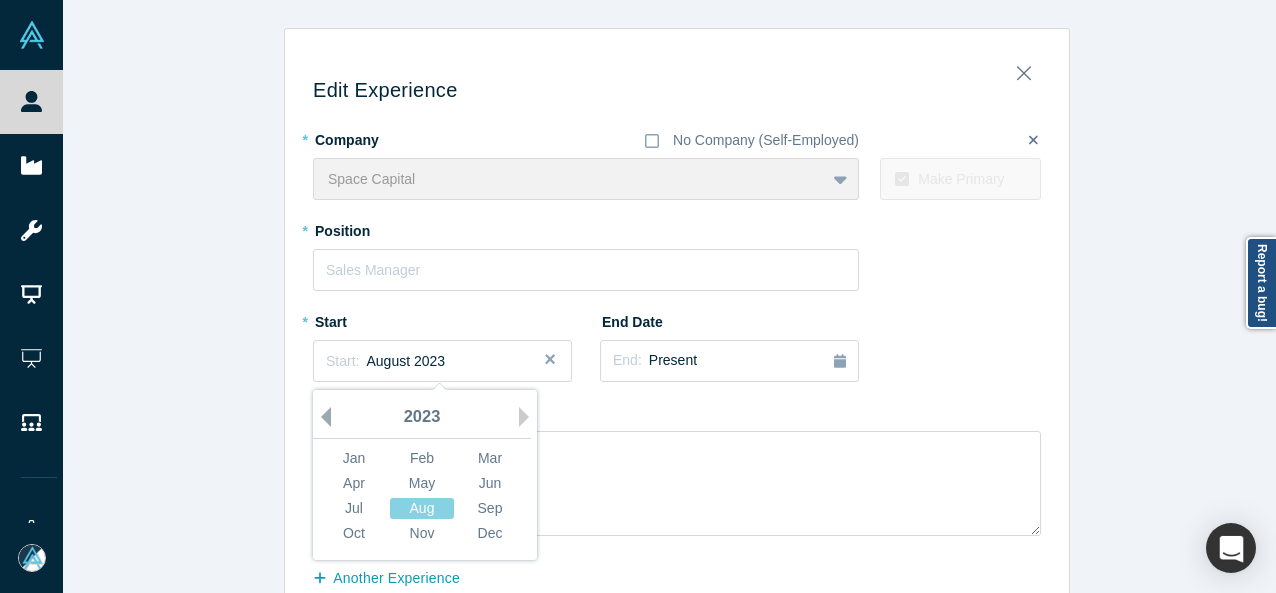click on "Previous Year" at bounding box center (321, 417) 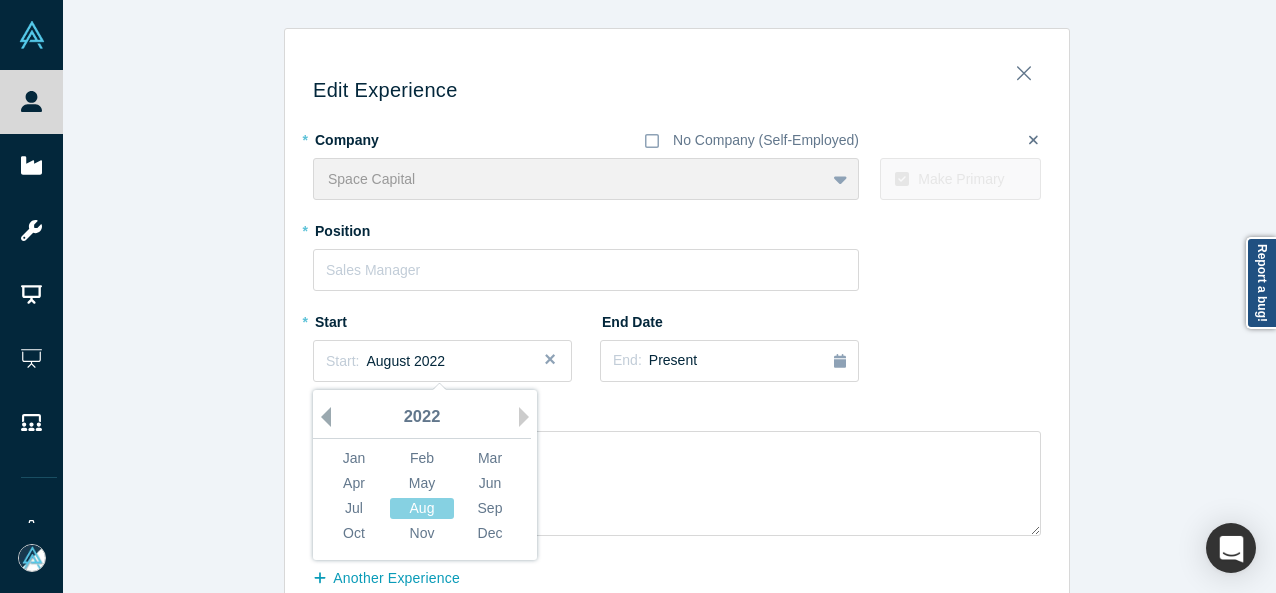 click on "Previous Year" at bounding box center (321, 417) 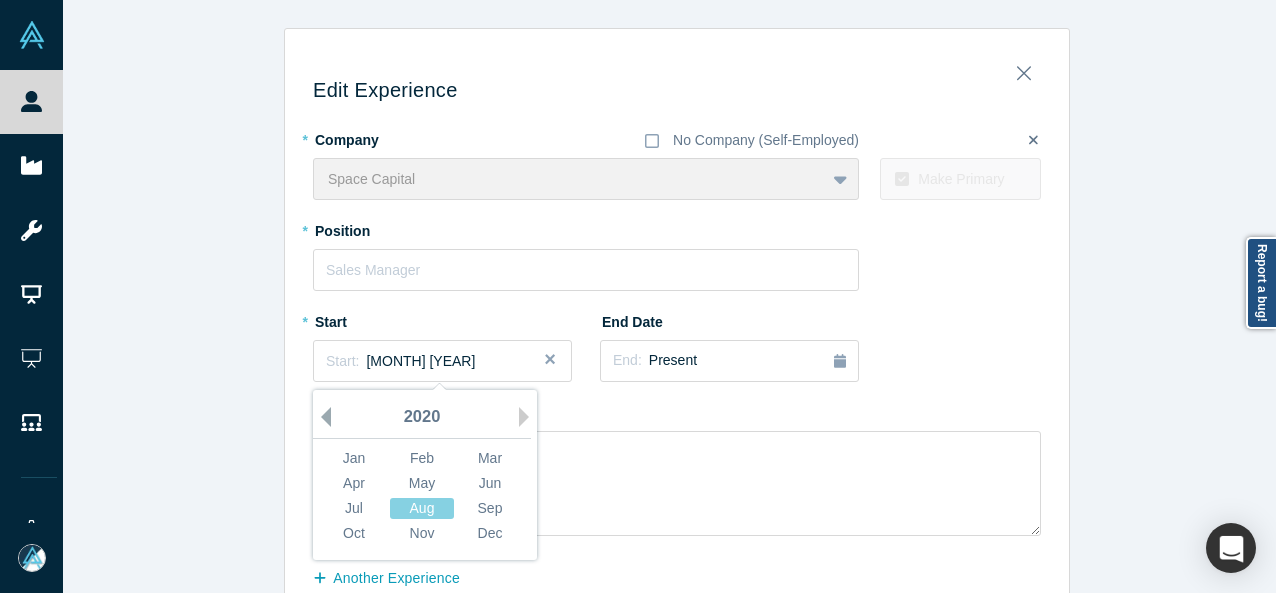 click on "Previous Year" at bounding box center (321, 417) 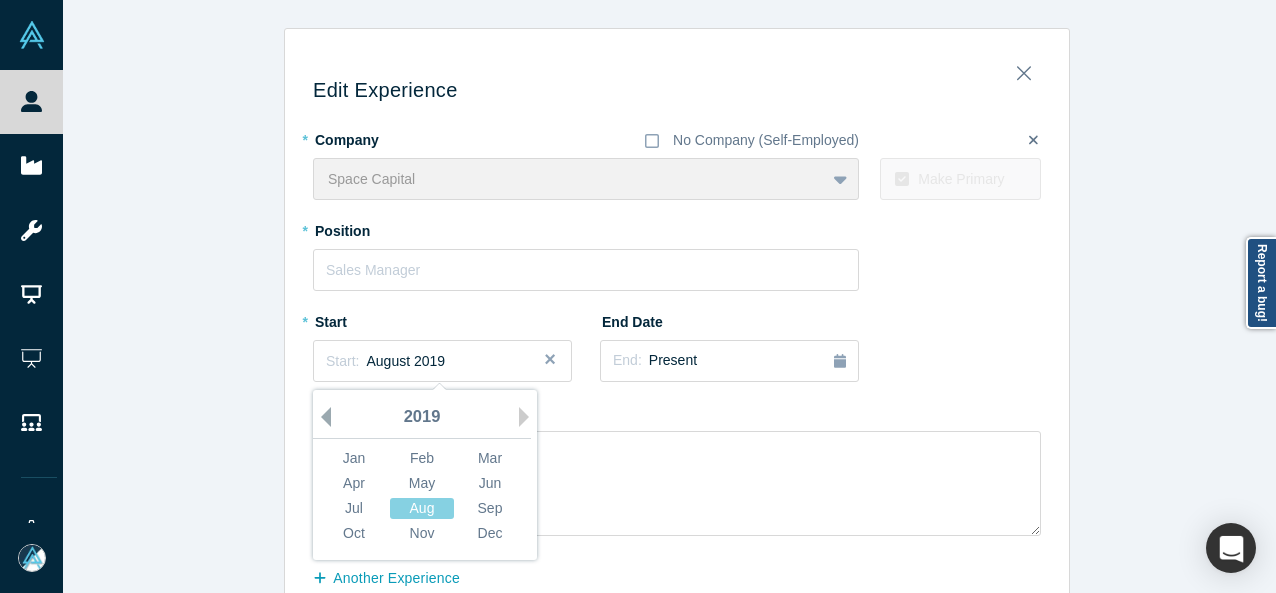 click on "Previous Year" at bounding box center [321, 417] 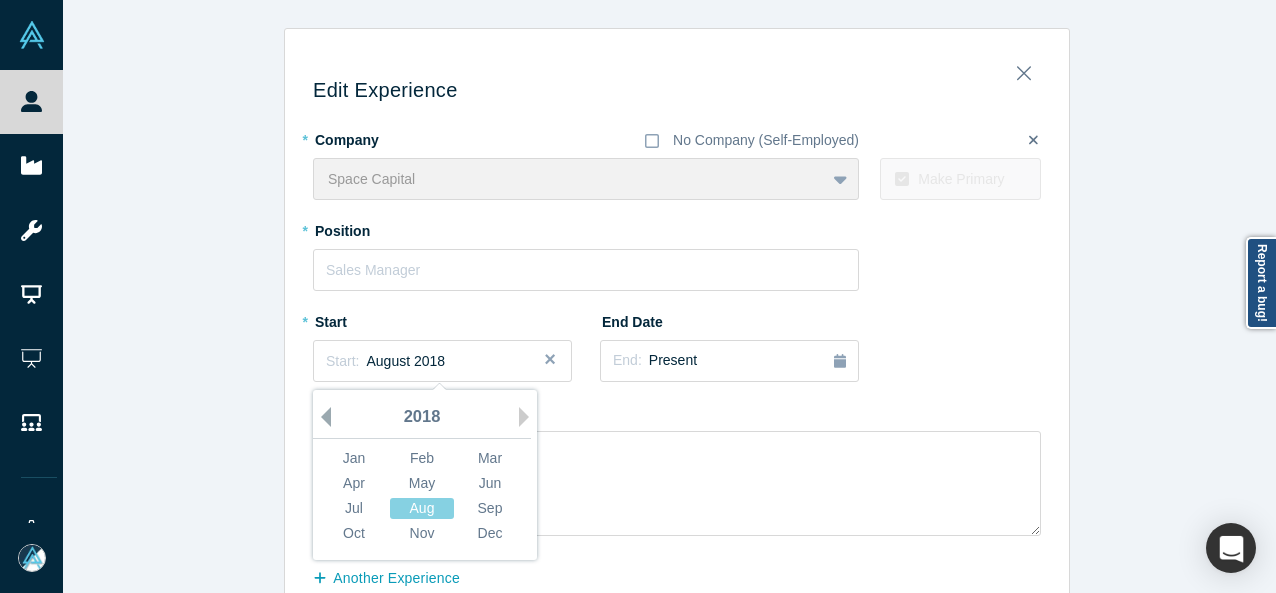 click on "Previous Year" at bounding box center (321, 417) 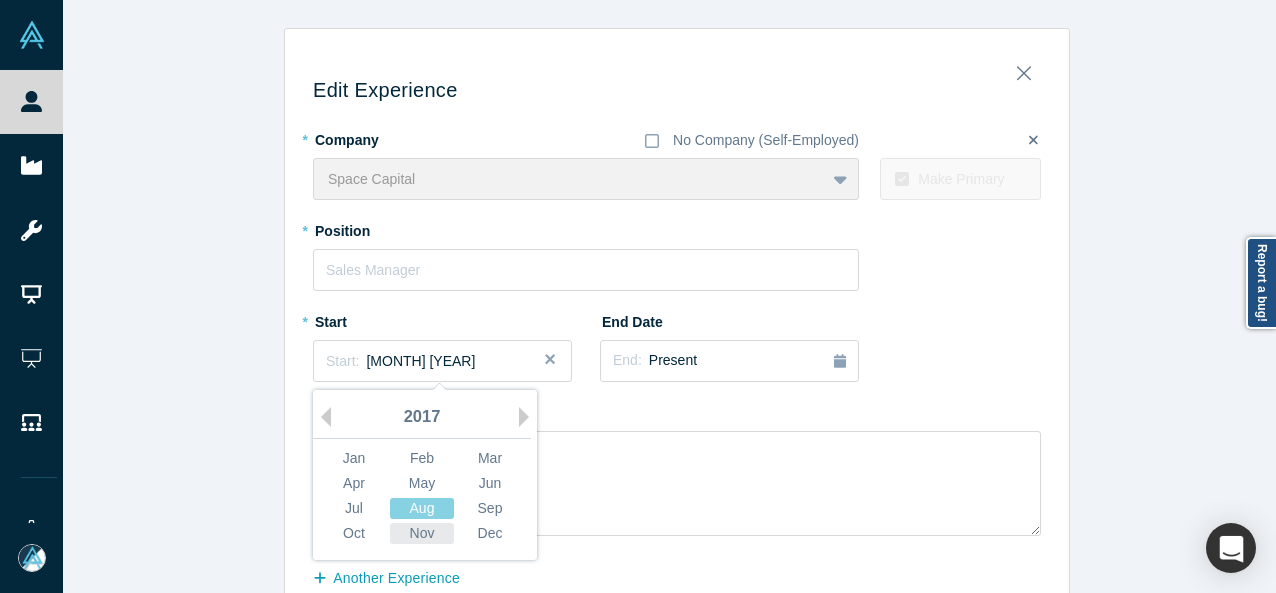 click on "Nov" at bounding box center (422, 533) 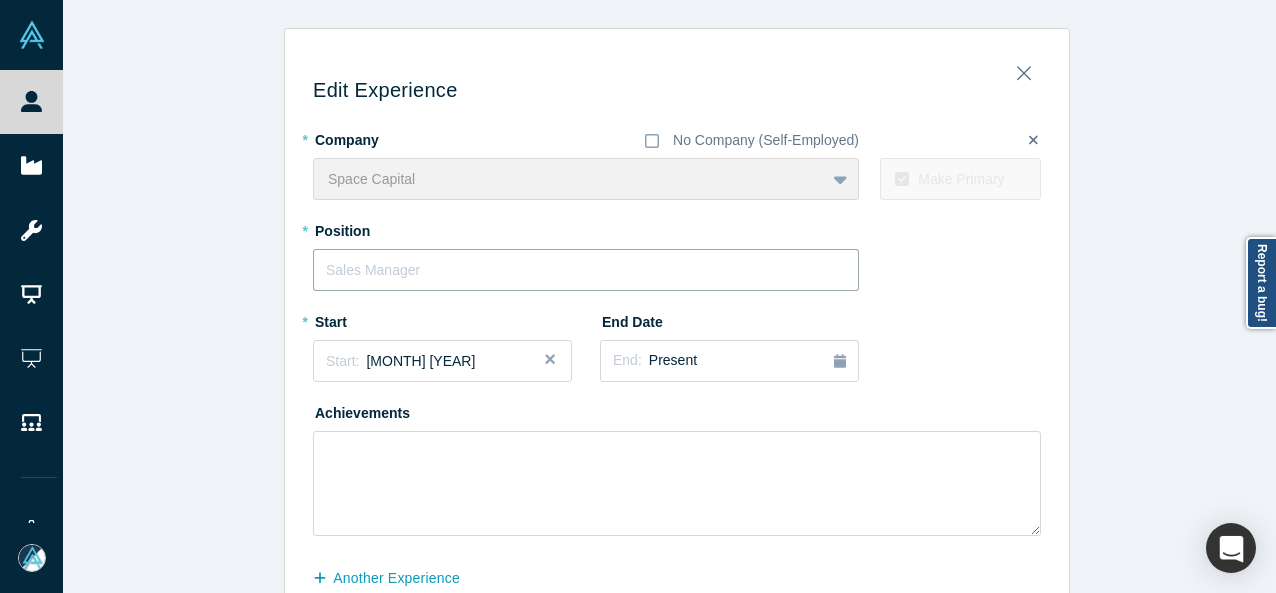 click at bounding box center (586, 270) 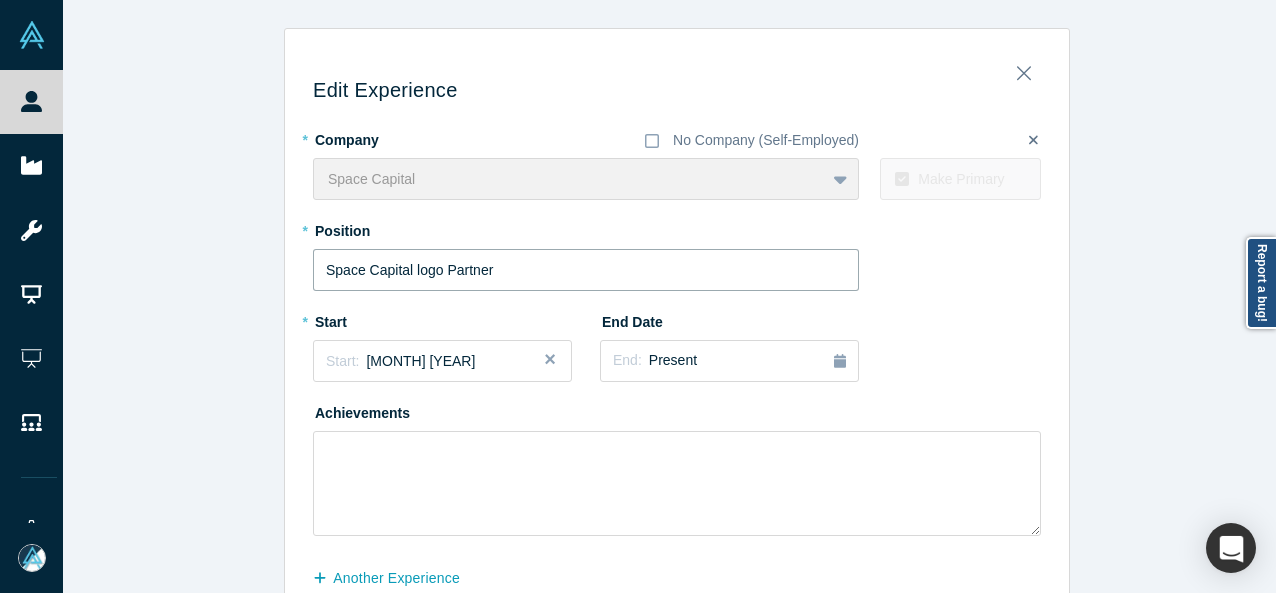 drag, startPoint x: 438, startPoint y: 270, endPoint x: 286, endPoint y: 274, distance: 152.05263 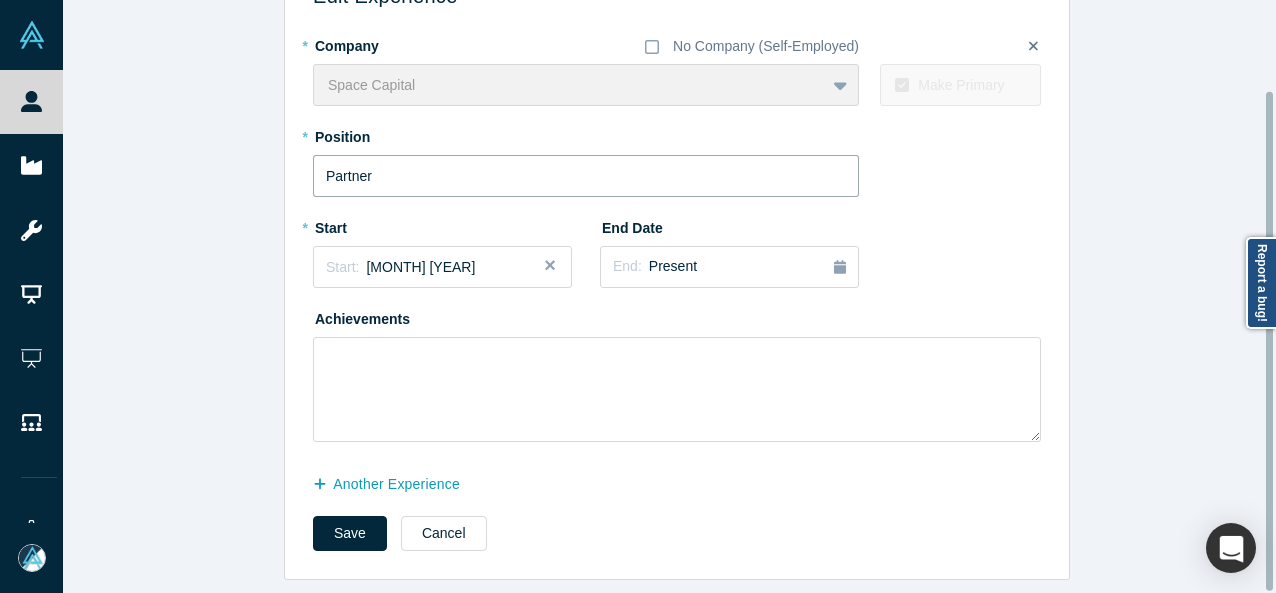 scroll, scrollTop: 106, scrollLeft: 0, axis: vertical 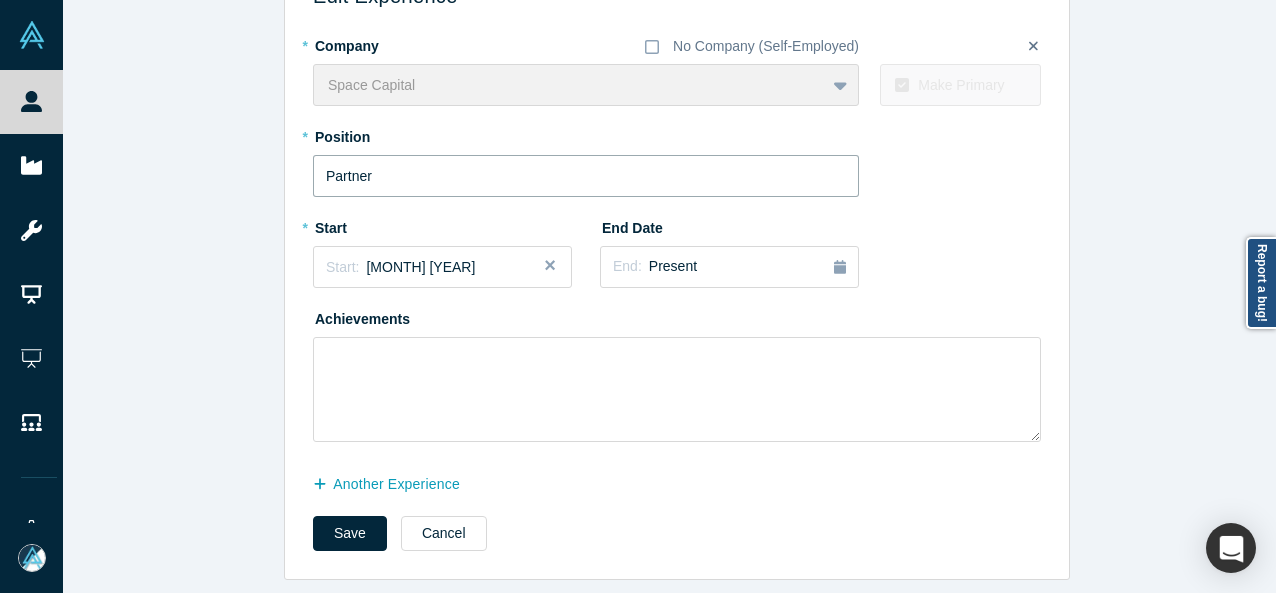 type on "Partner" 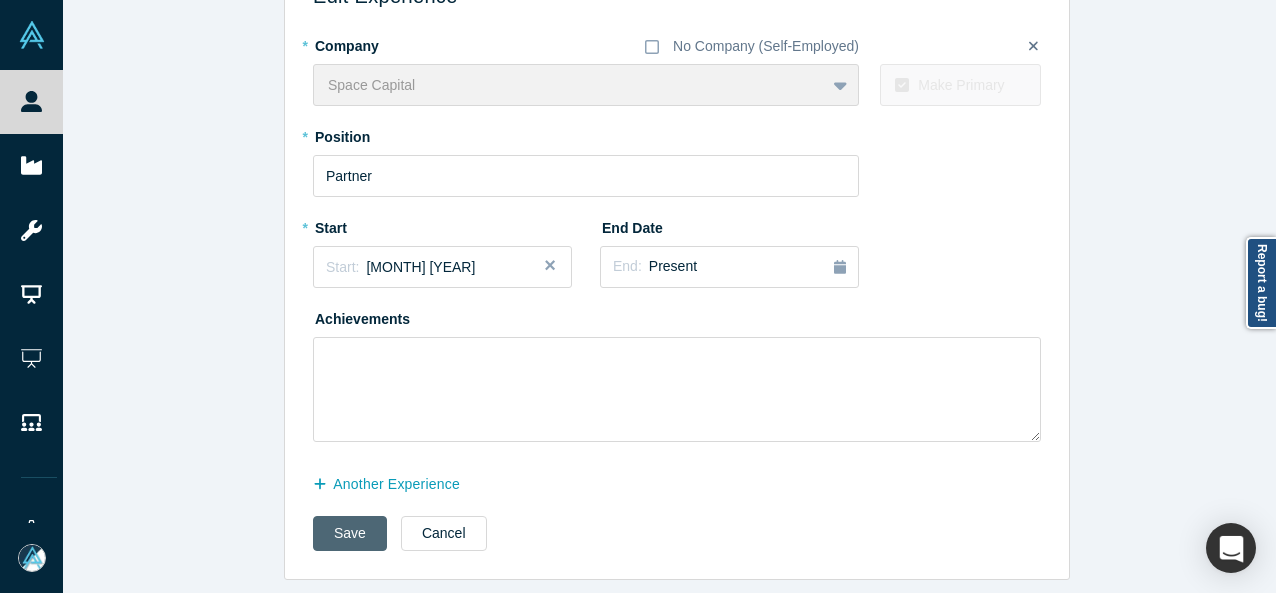 click on "Save" at bounding box center [350, 533] 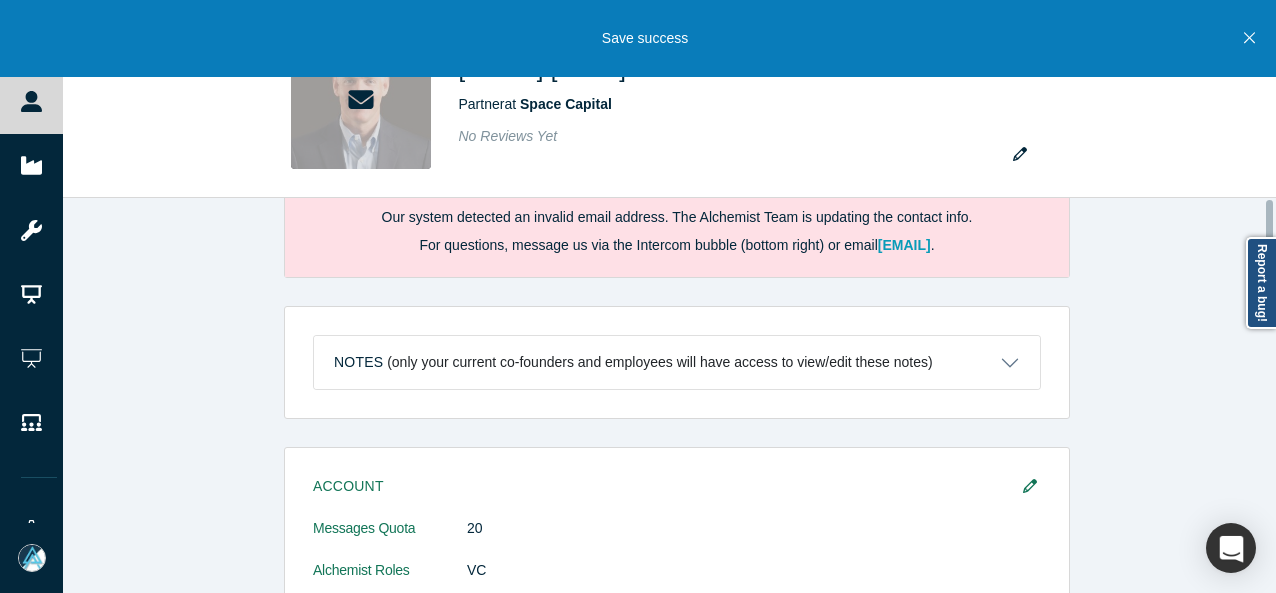 scroll, scrollTop: 0, scrollLeft: 0, axis: both 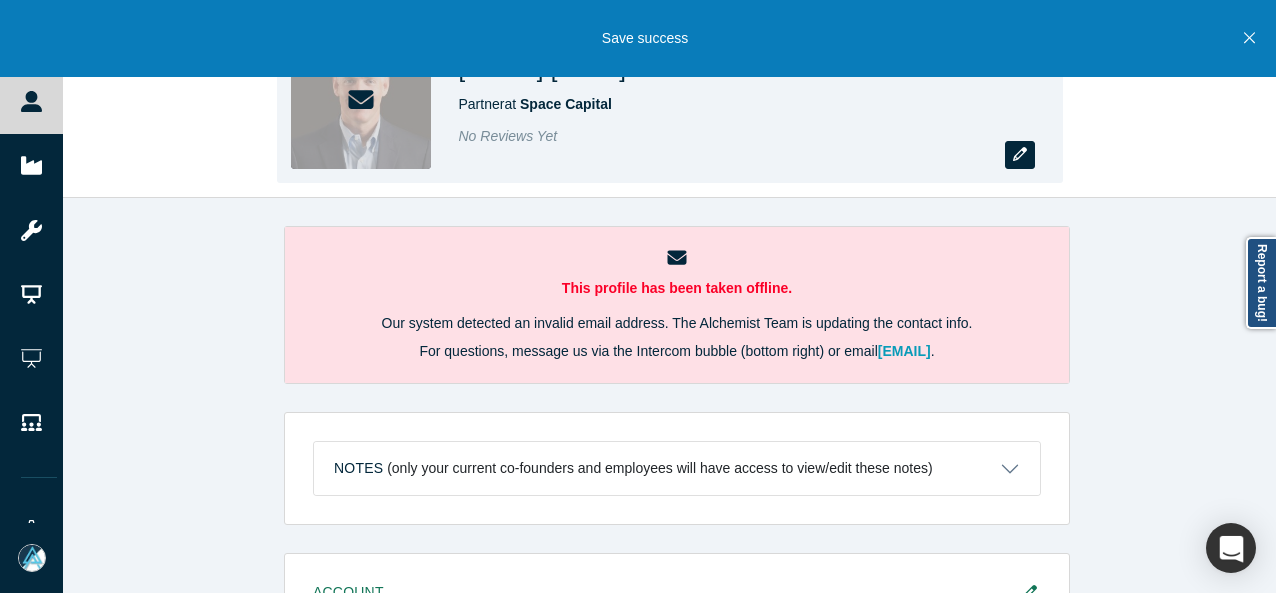 click at bounding box center (1020, 155) 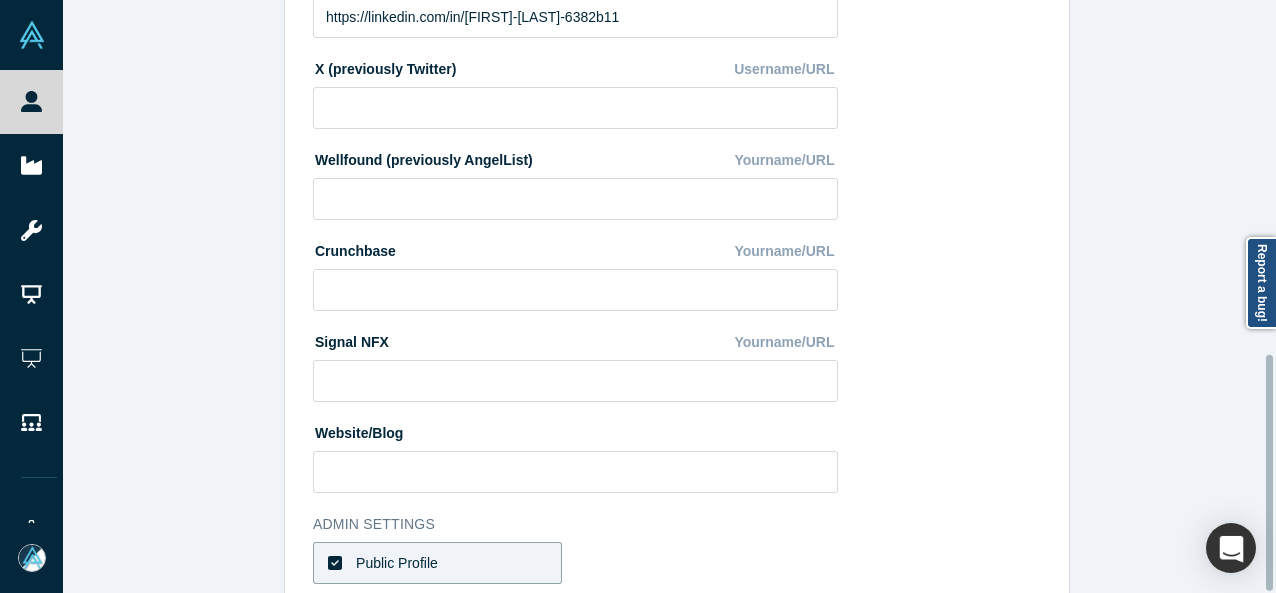 scroll, scrollTop: 888, scrollLeft: 0, axis: vertical 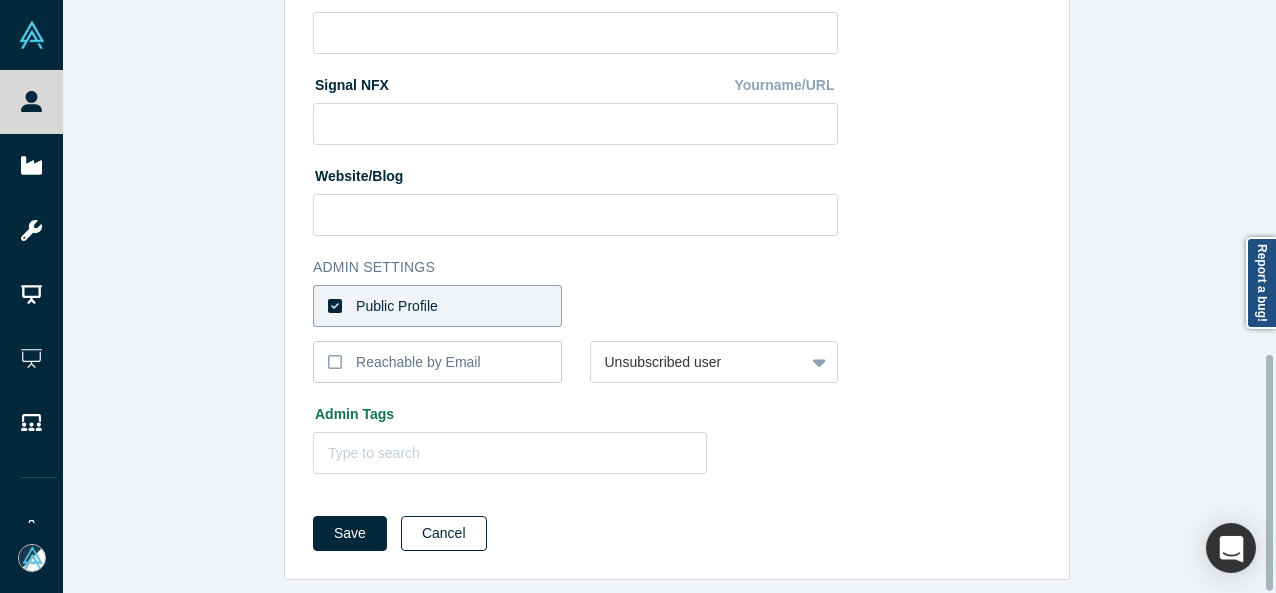 click on "Cancel" at bounding box center [444, 533] 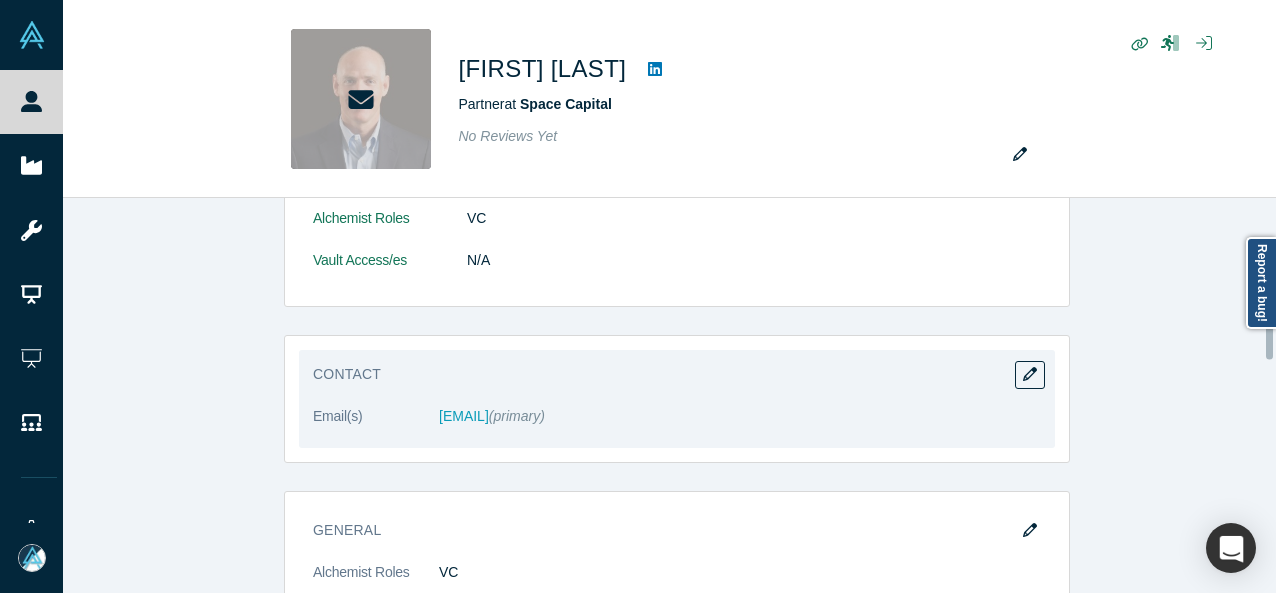 scroll, scrollTop: 500, scrollLeft: 0, axis: vertical 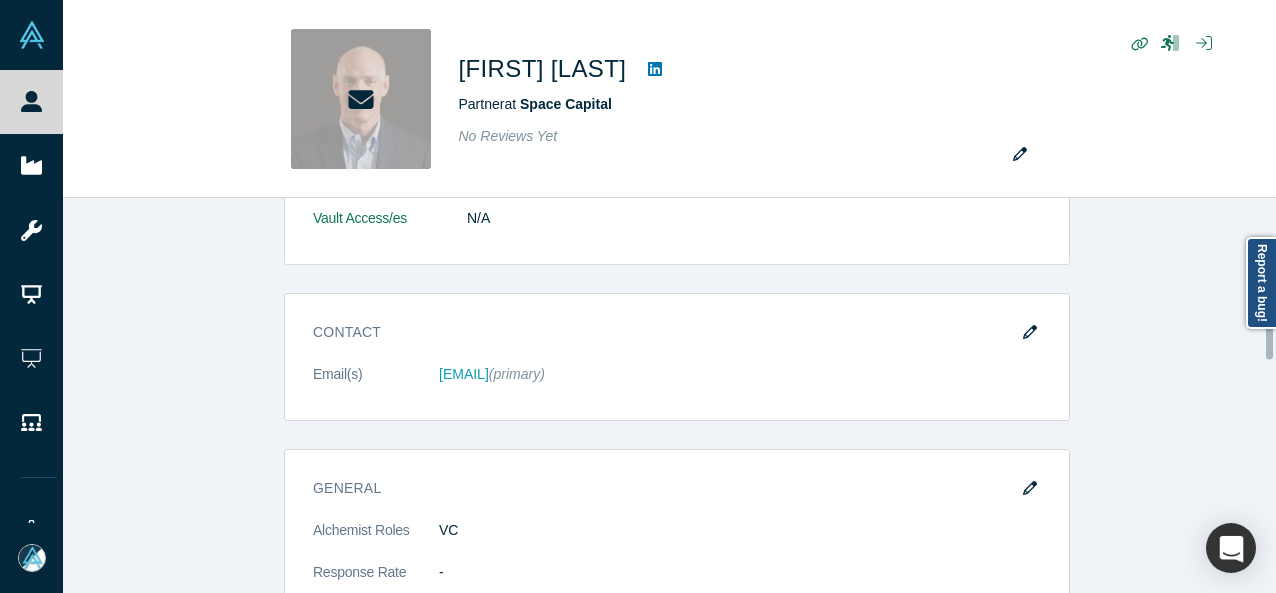 click at bounding box center [1030, 333] 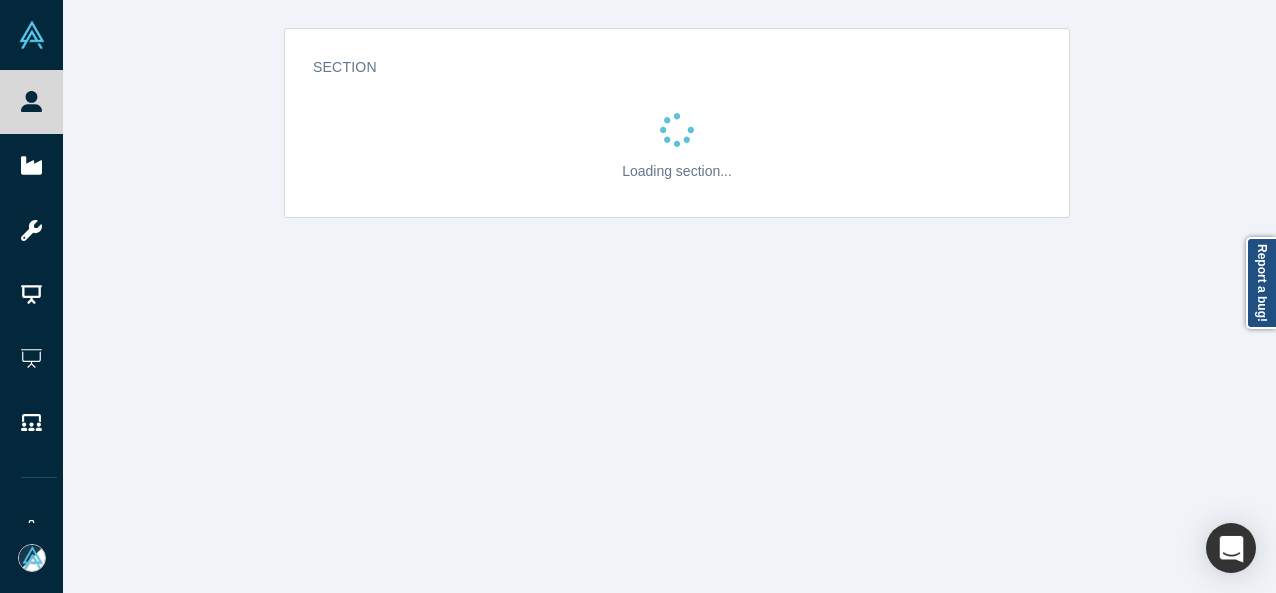 scroll, scrollTop: 0, scrollLeft: 0, axis: both 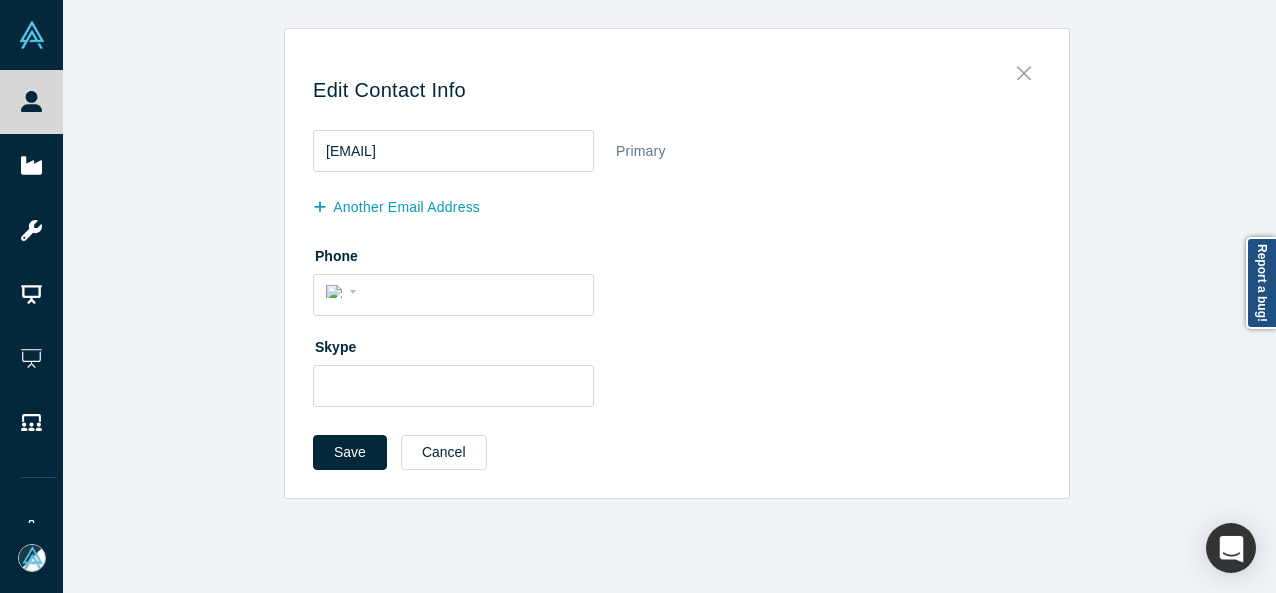 click 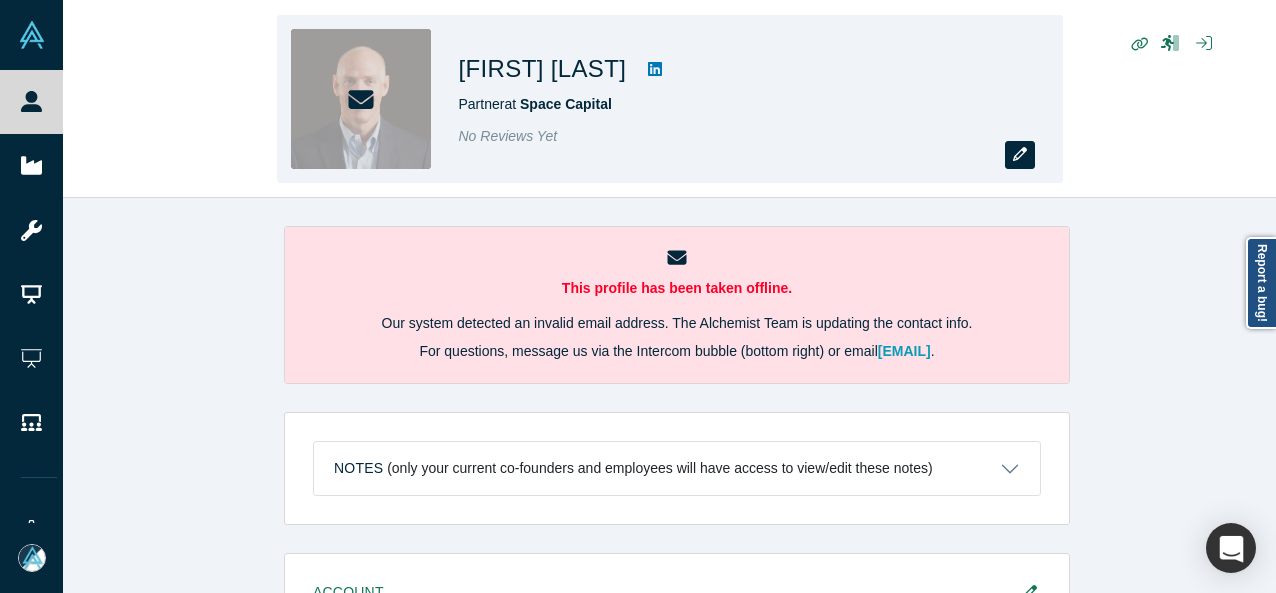 click at bounding box center [1020, 155] 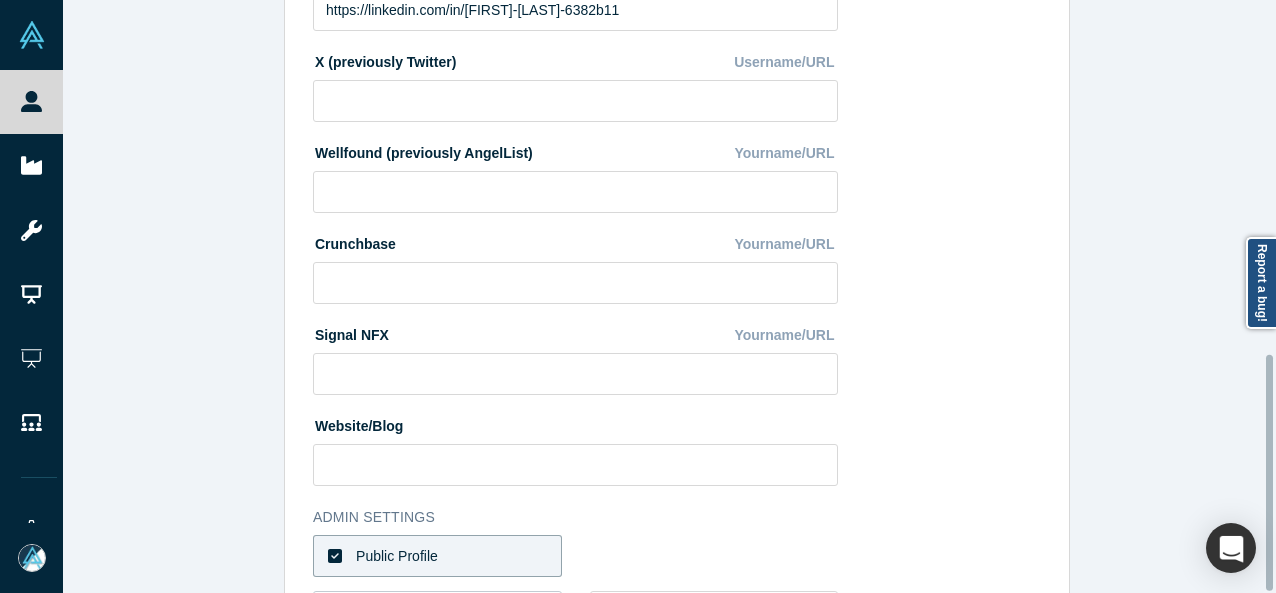 scroll, scrollTop: 888, scrollLeft: 0, axis: vertical 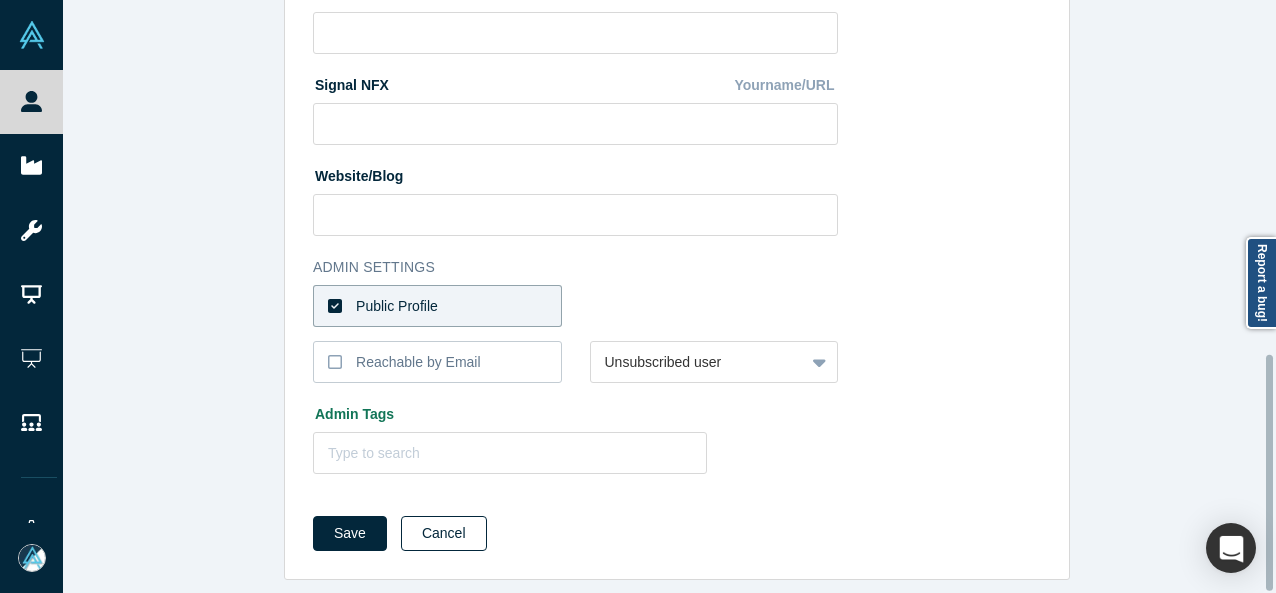 click on "Cancel" at bounding box center (444, 533) 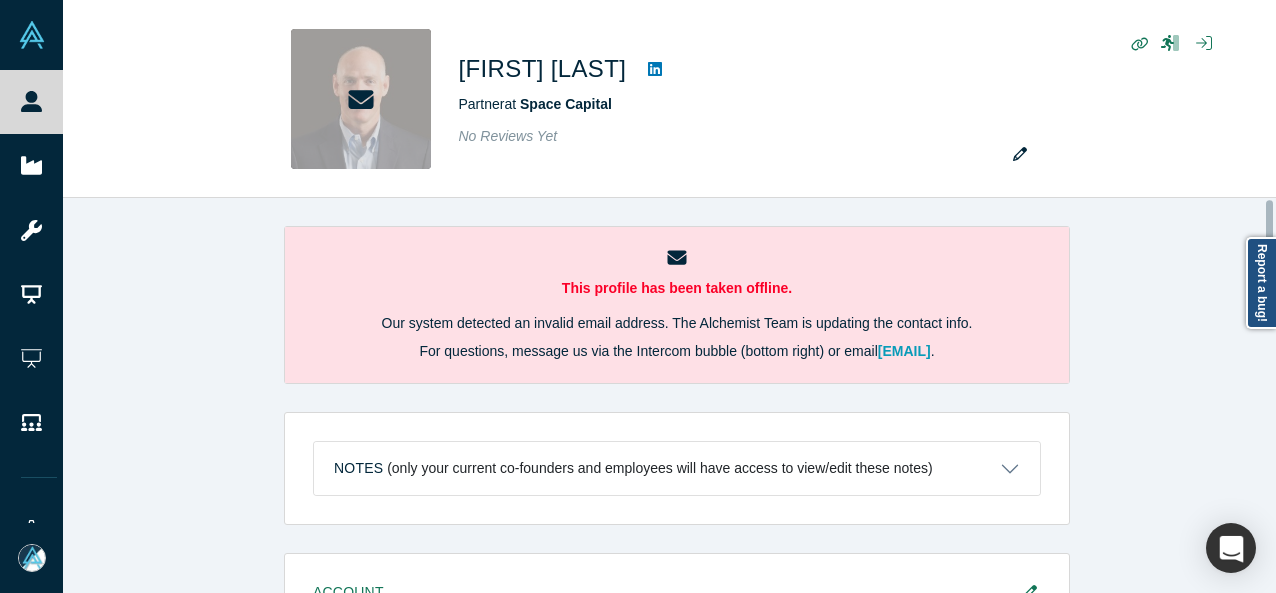 scroll, scrollTop: 500, scrollLeft: 0, axis: vertical 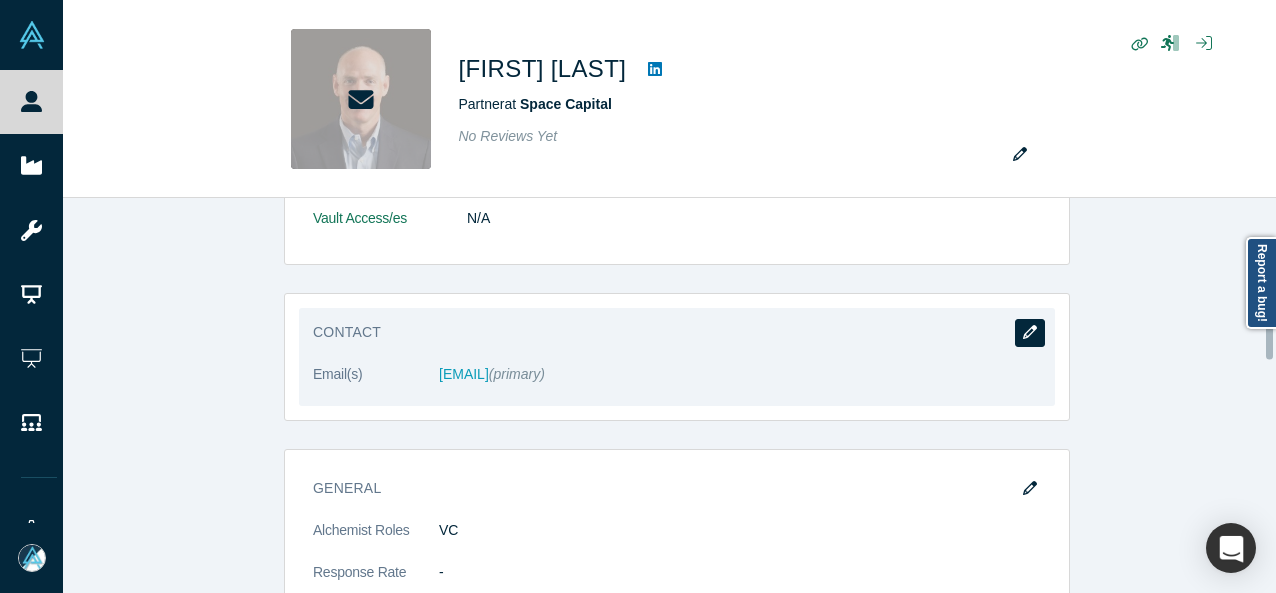 click 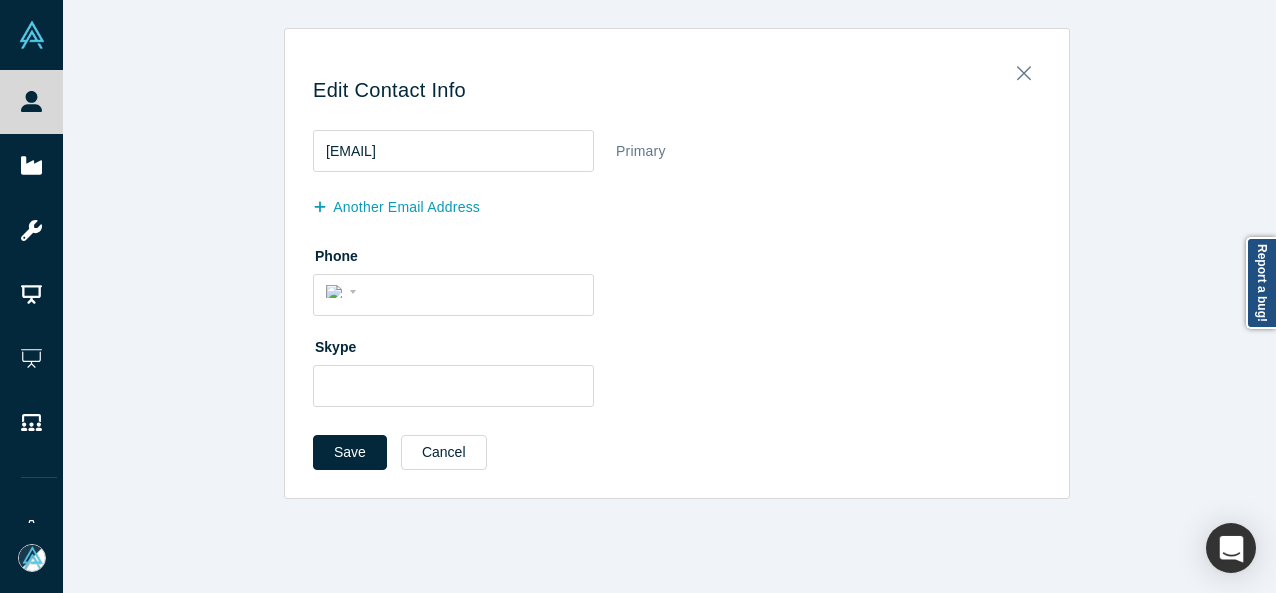 scroll, scrollTop: 0, scrollLeft: 0, axis: both 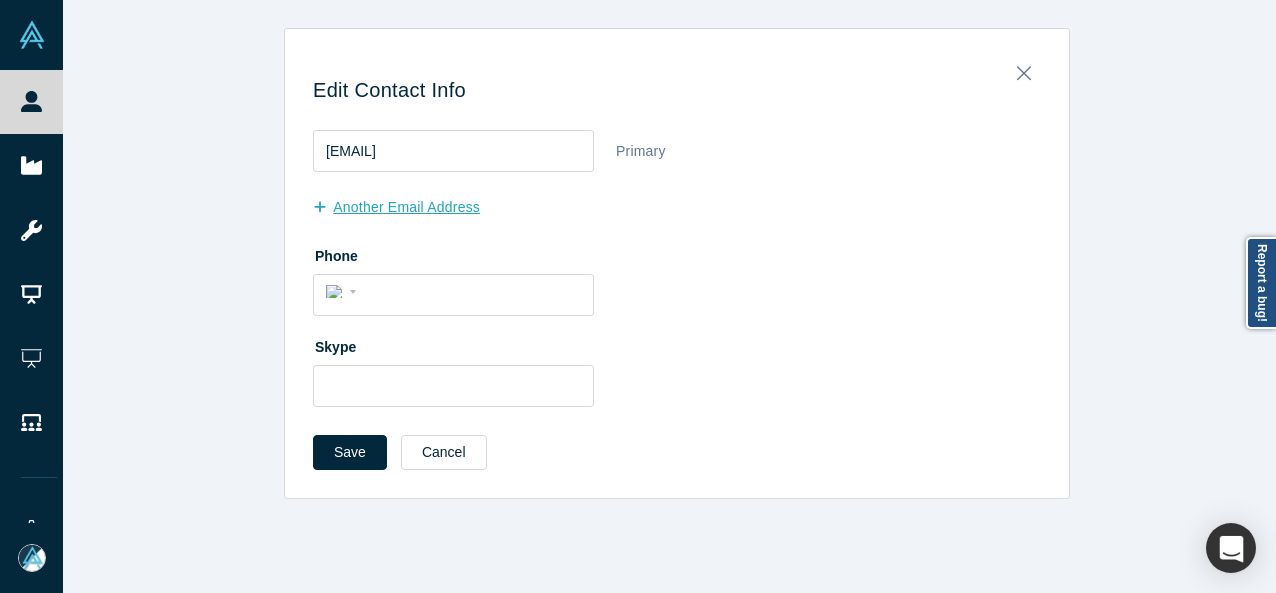 click on "another Email Address" at bounding box center (407, 207) 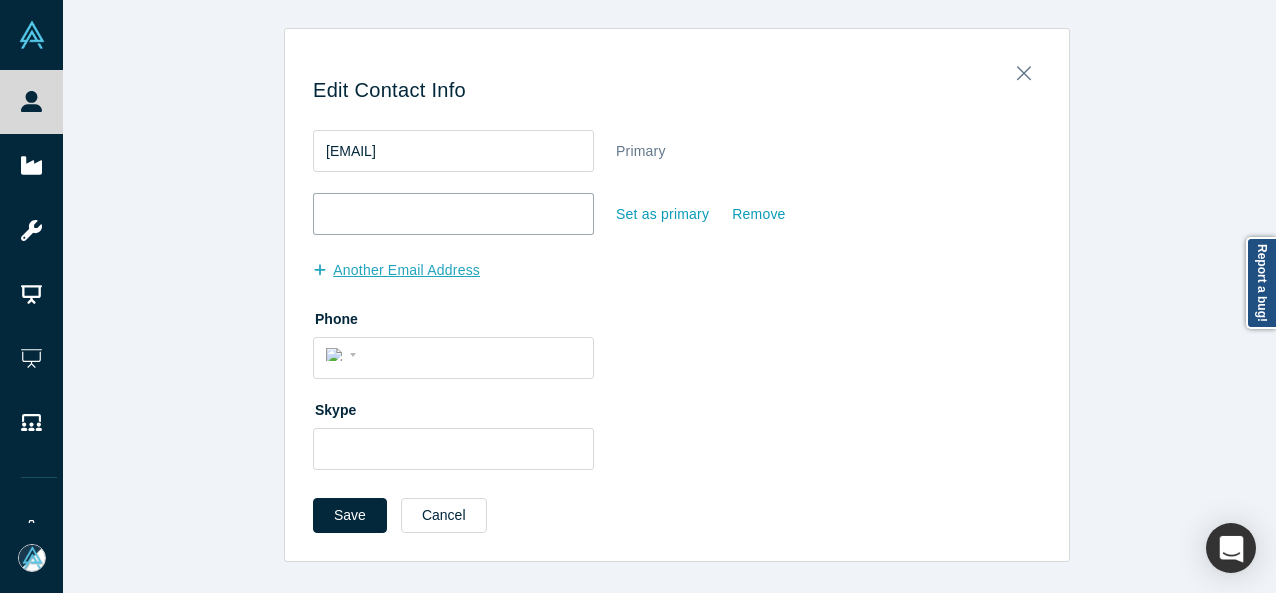 click at bounding box center (453, 214) 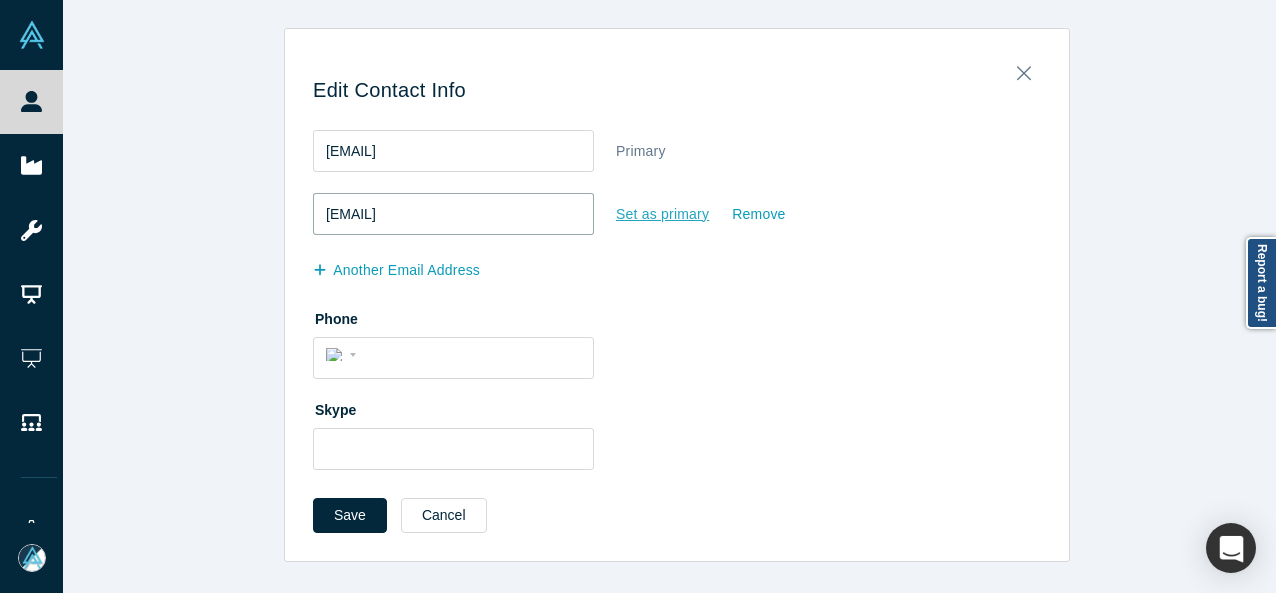 type on "[EMAIL]" 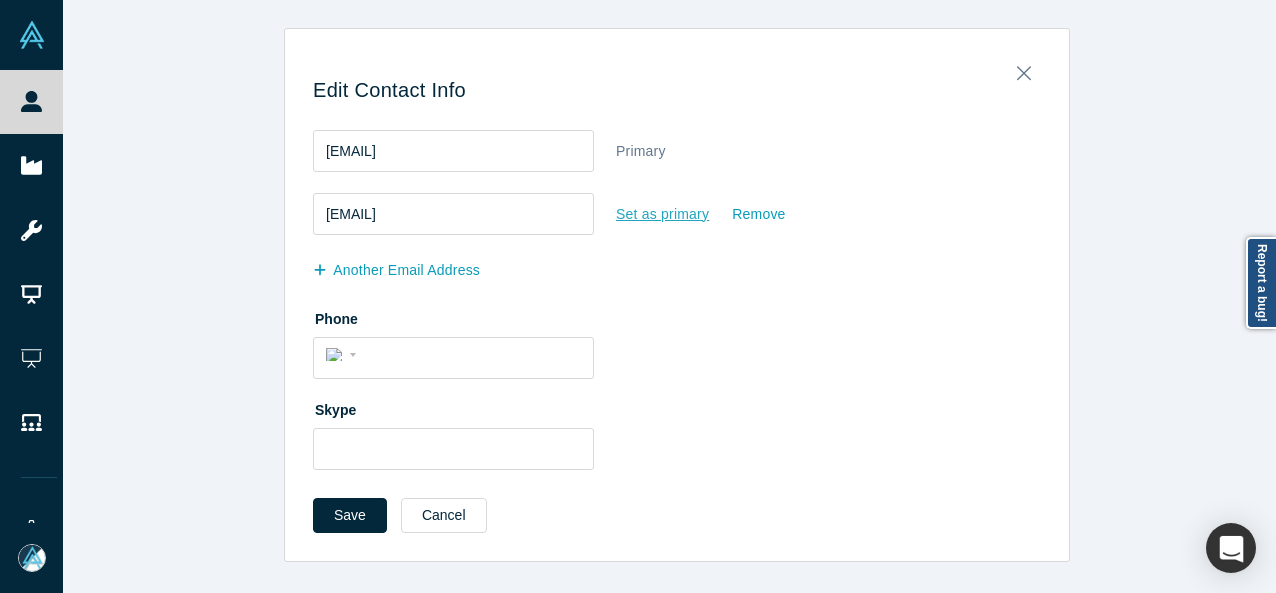 click on "Set as primary" at bounding box center [662, 214] 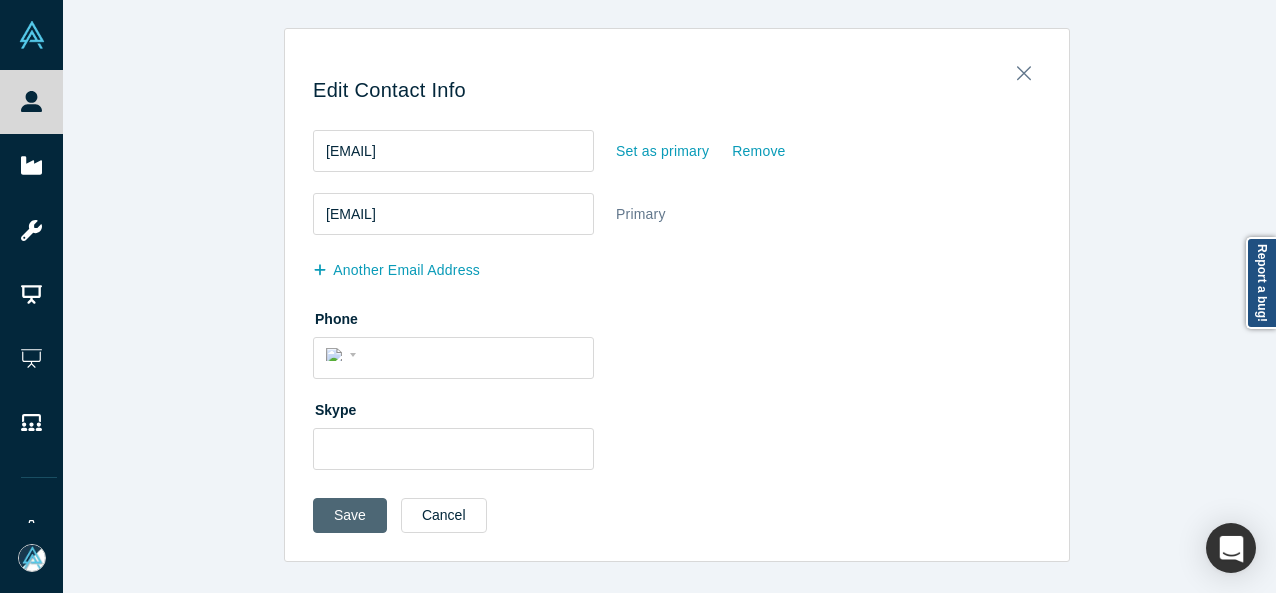 click on "Save" at bounding box center (350, 515) 